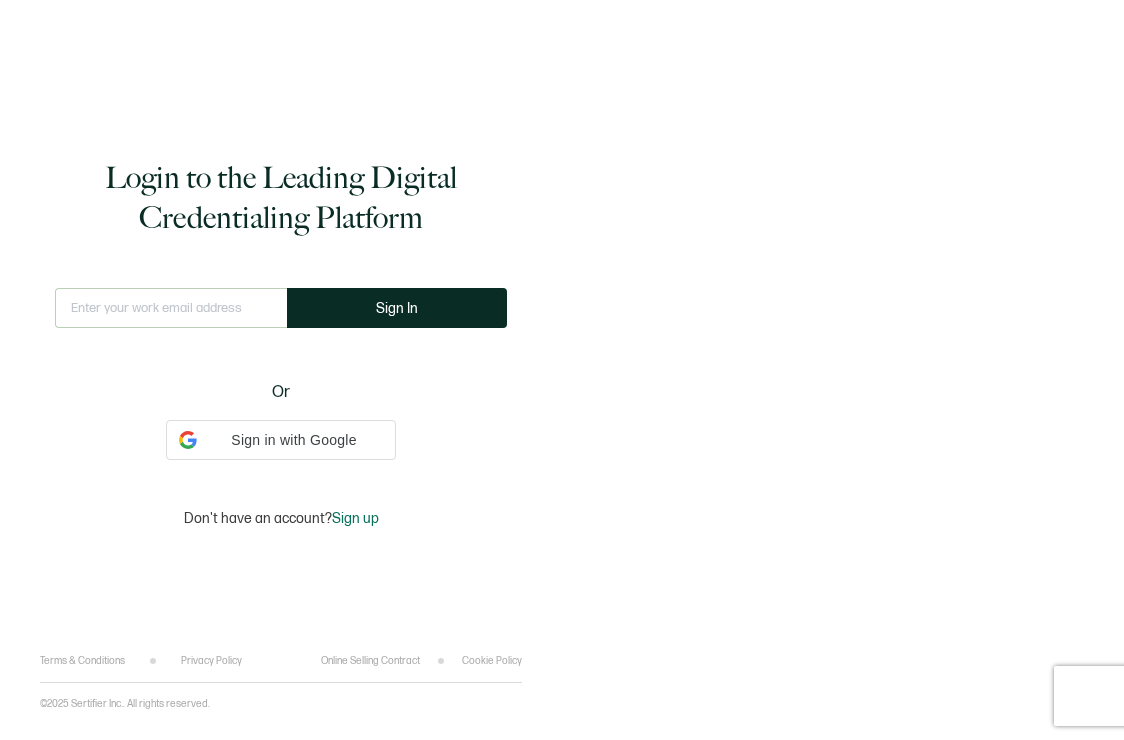 type on "[EMAIL_ADDRESS][PERSON_NAME][DOMAIN_NAME]" 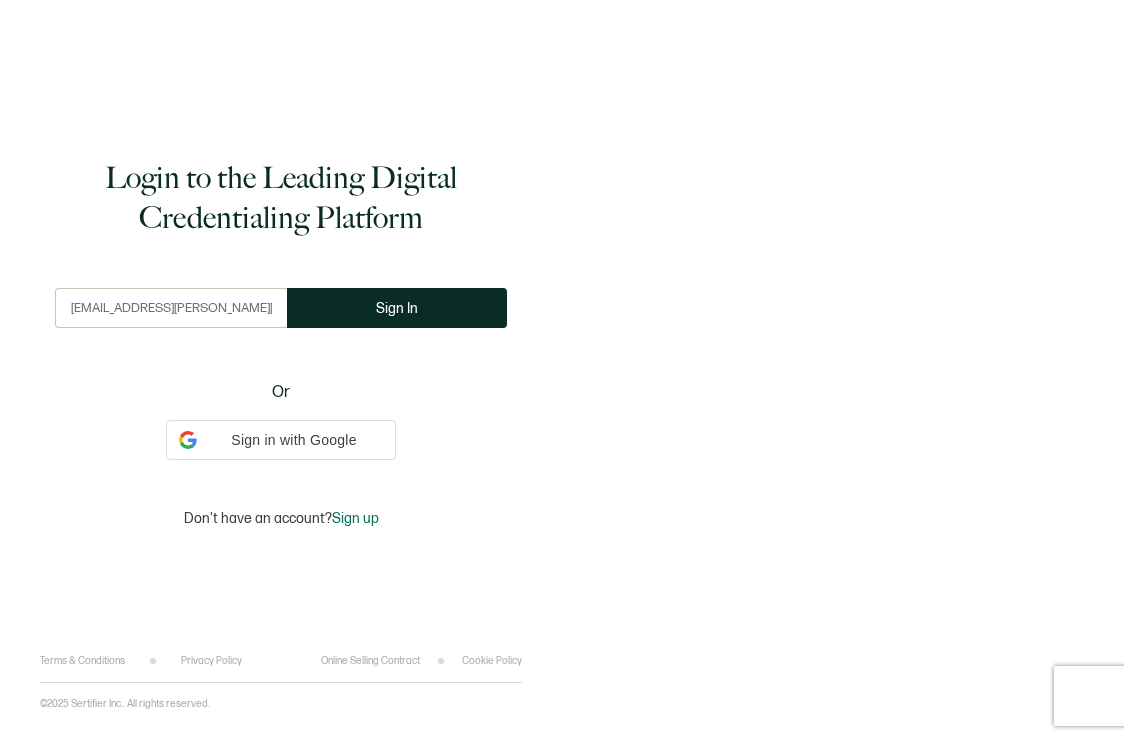 scroll, scrollTop: 0, scrollLeft: 0, axis: both 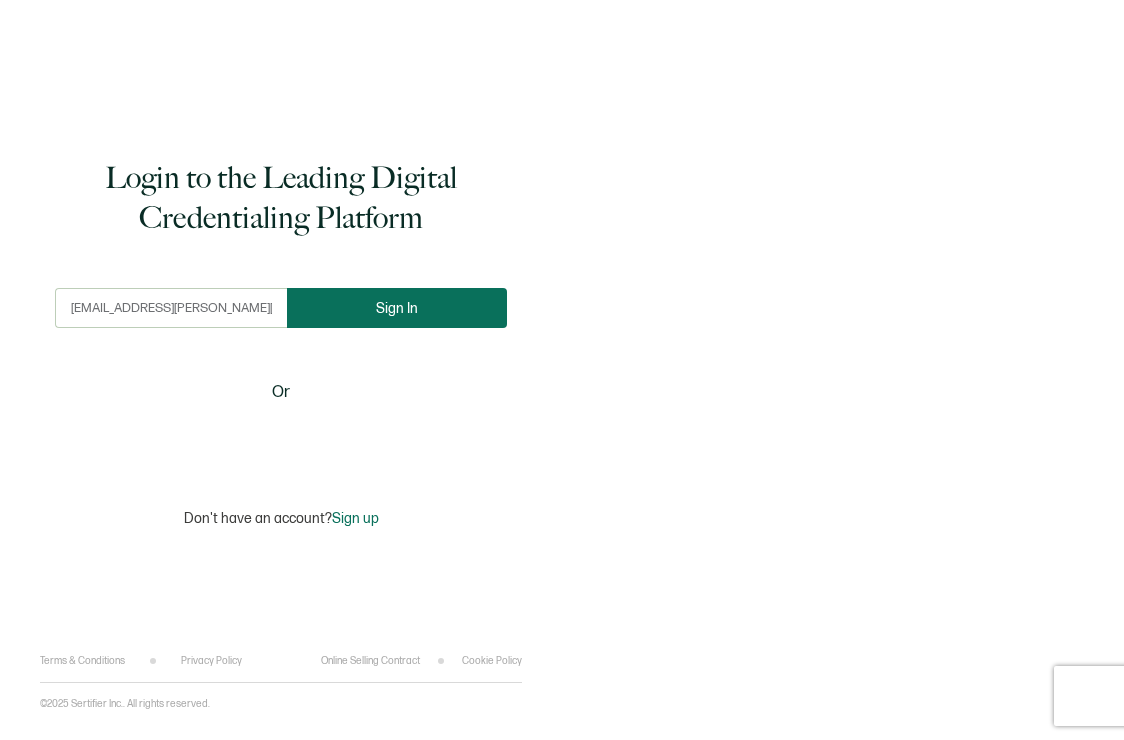 click on "Sign In" at bounding box center [397, 308] 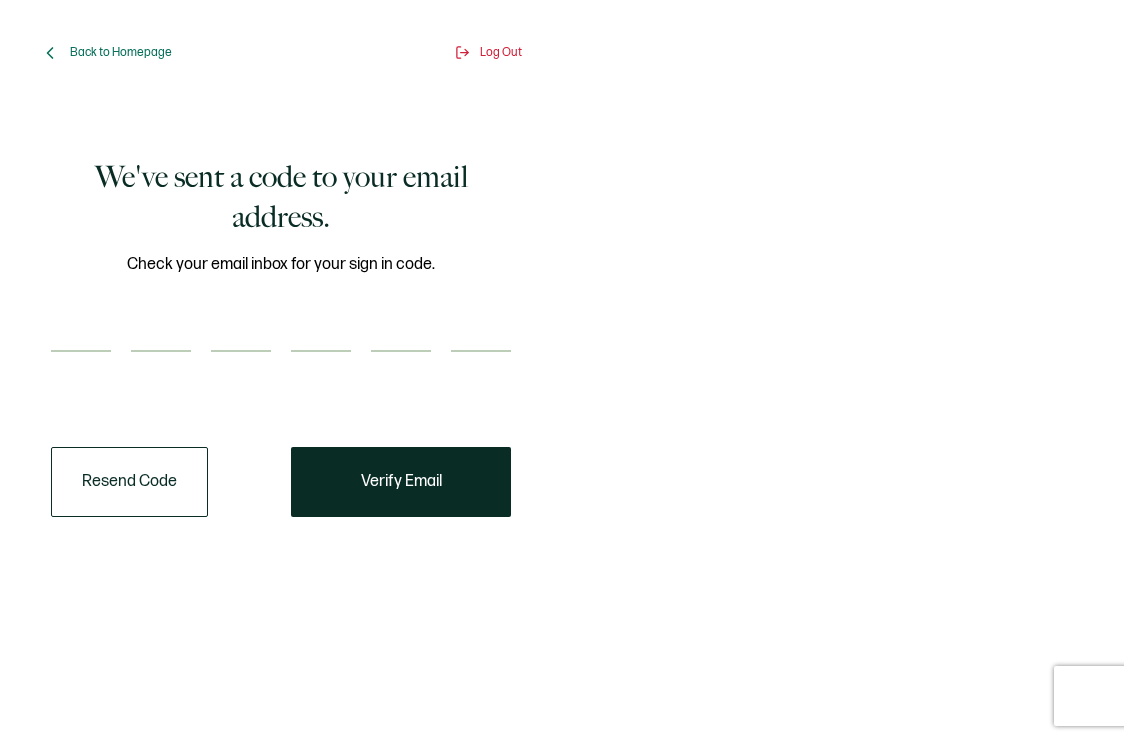 click at bounding box center (81, 332) 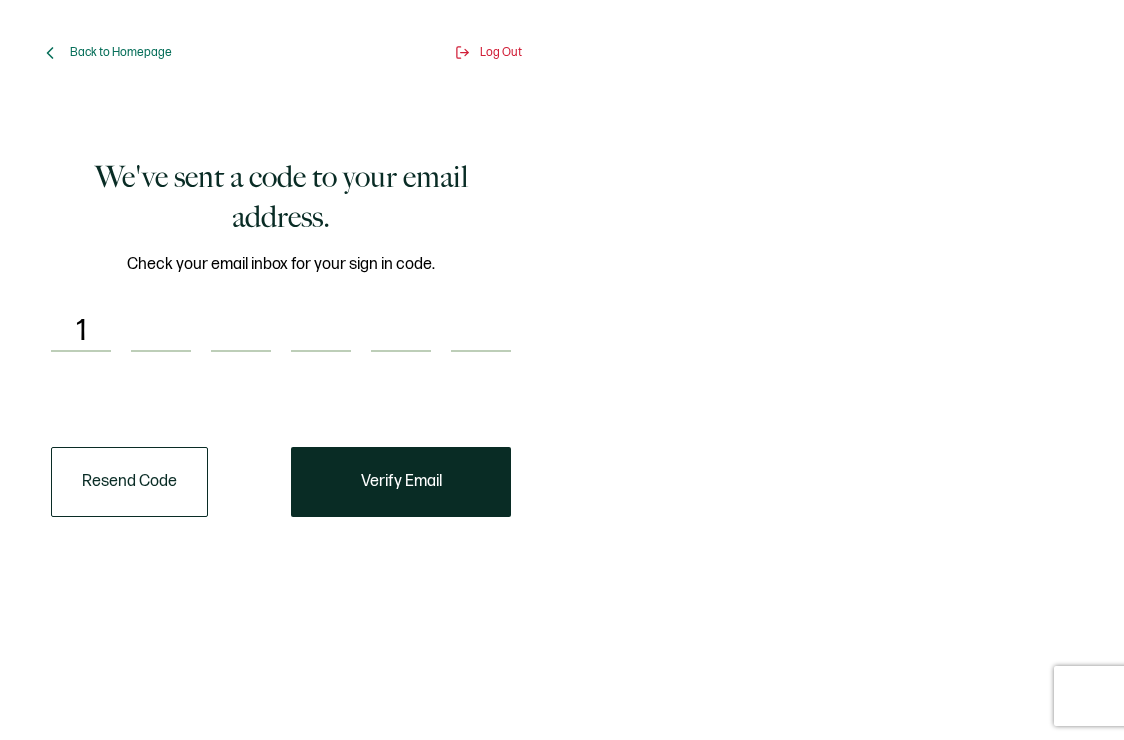 type on "3" 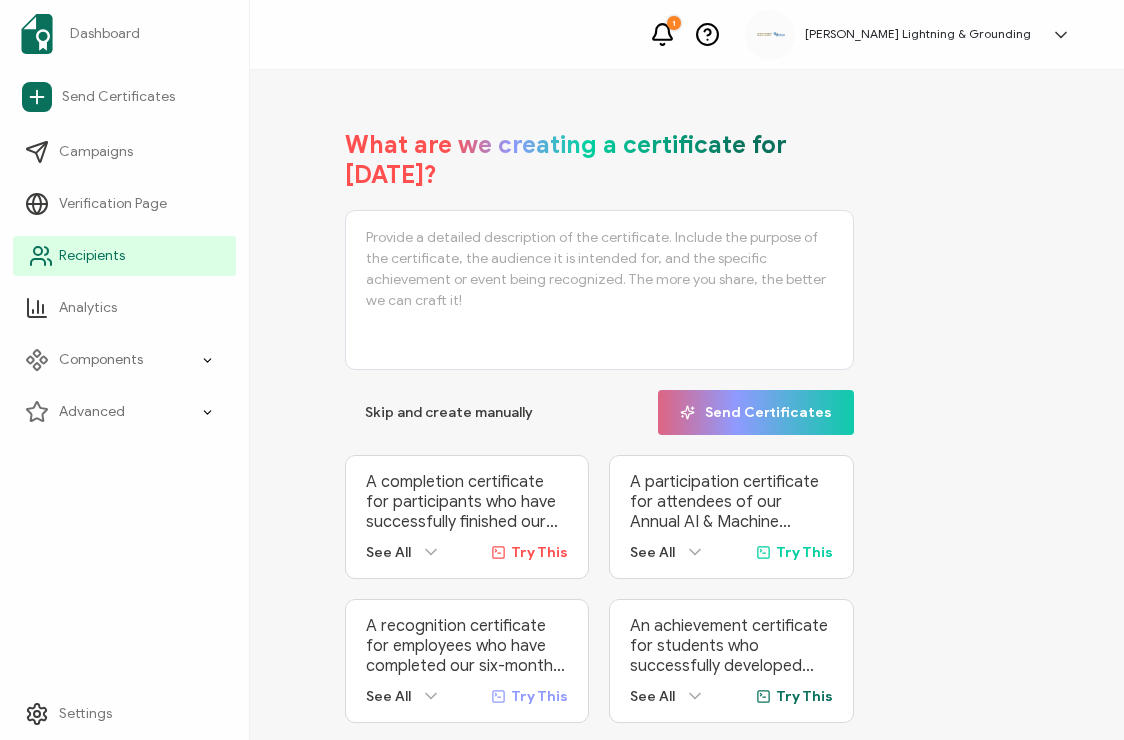 click on "Recipients" at bounding box center [92, 256] 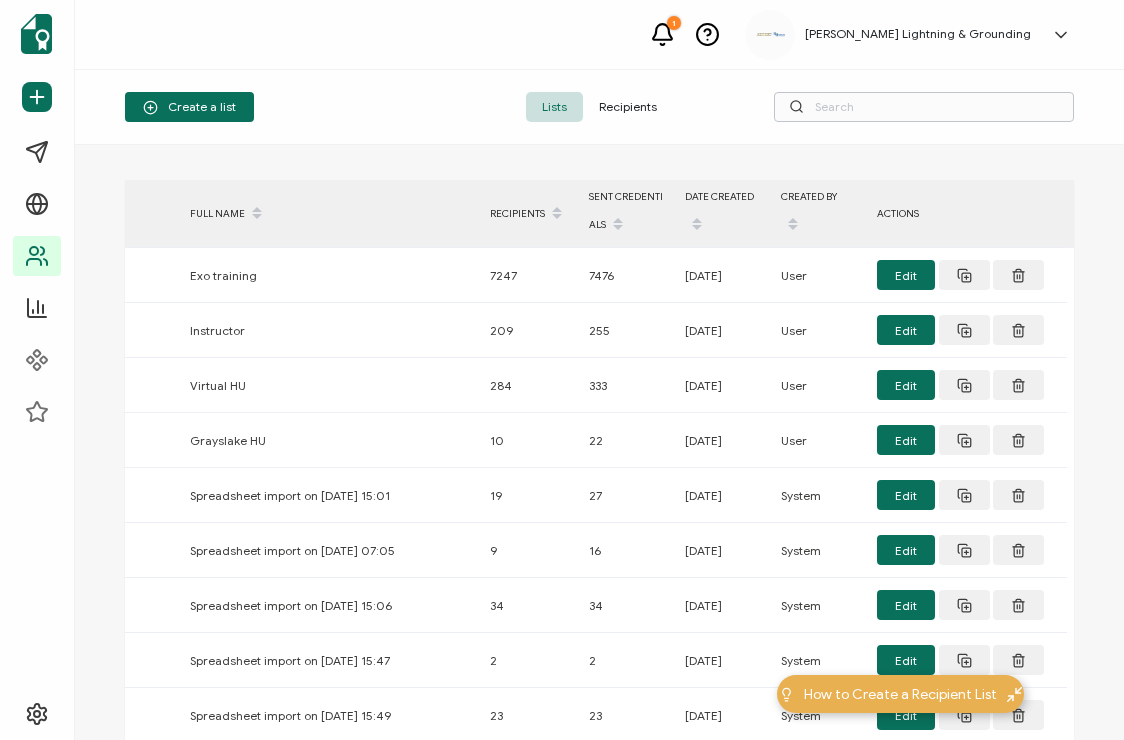 drag, startPoint x: 649, startPoint y: 102, endPoint x: 805, endPoint y: 107, distance: 156.08011 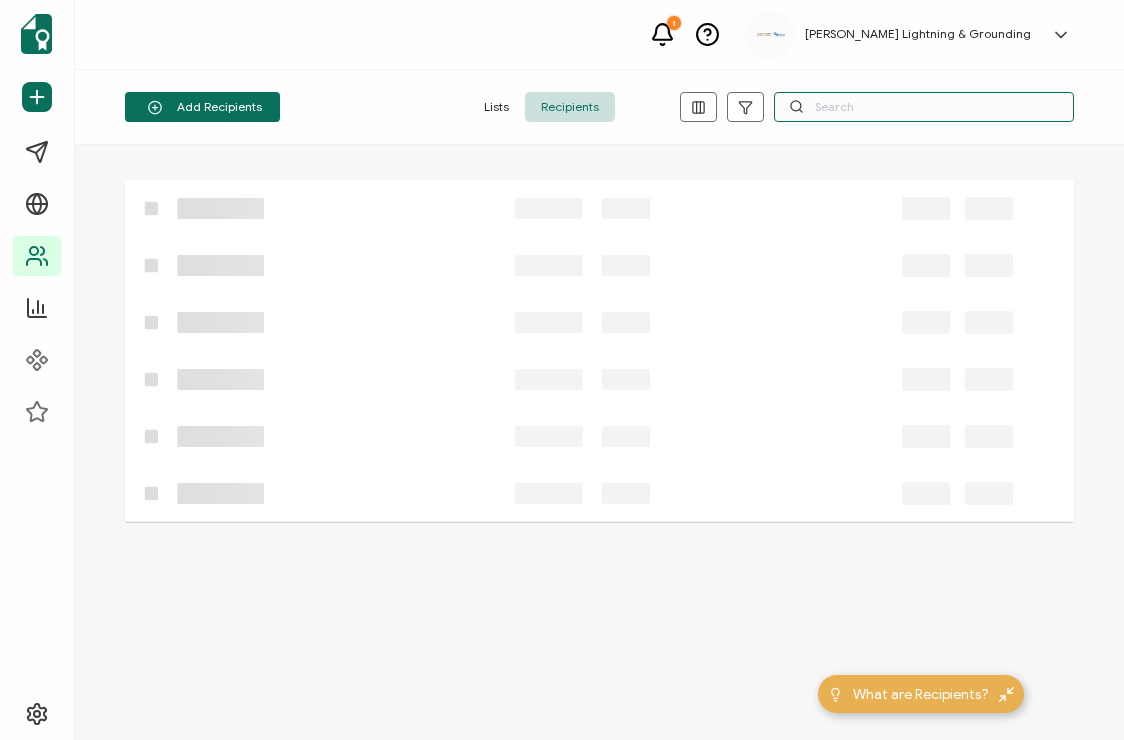 click at bounding box center (924, 107) 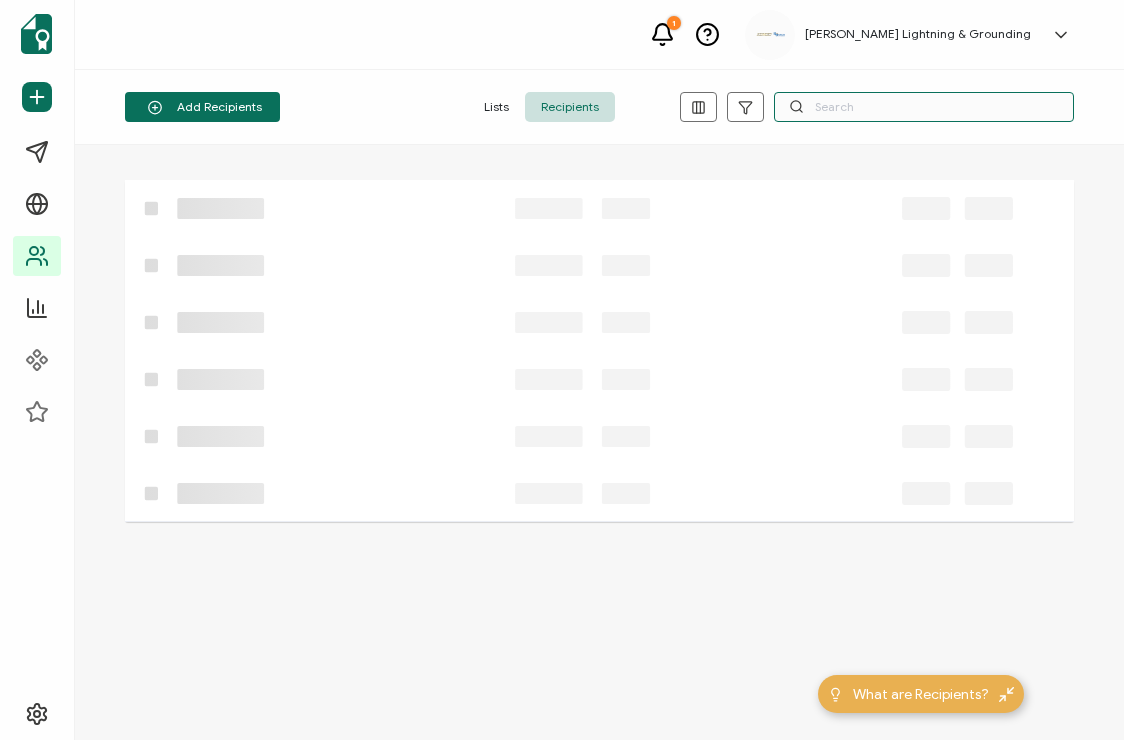 paste on "[PERSON_NAME]" 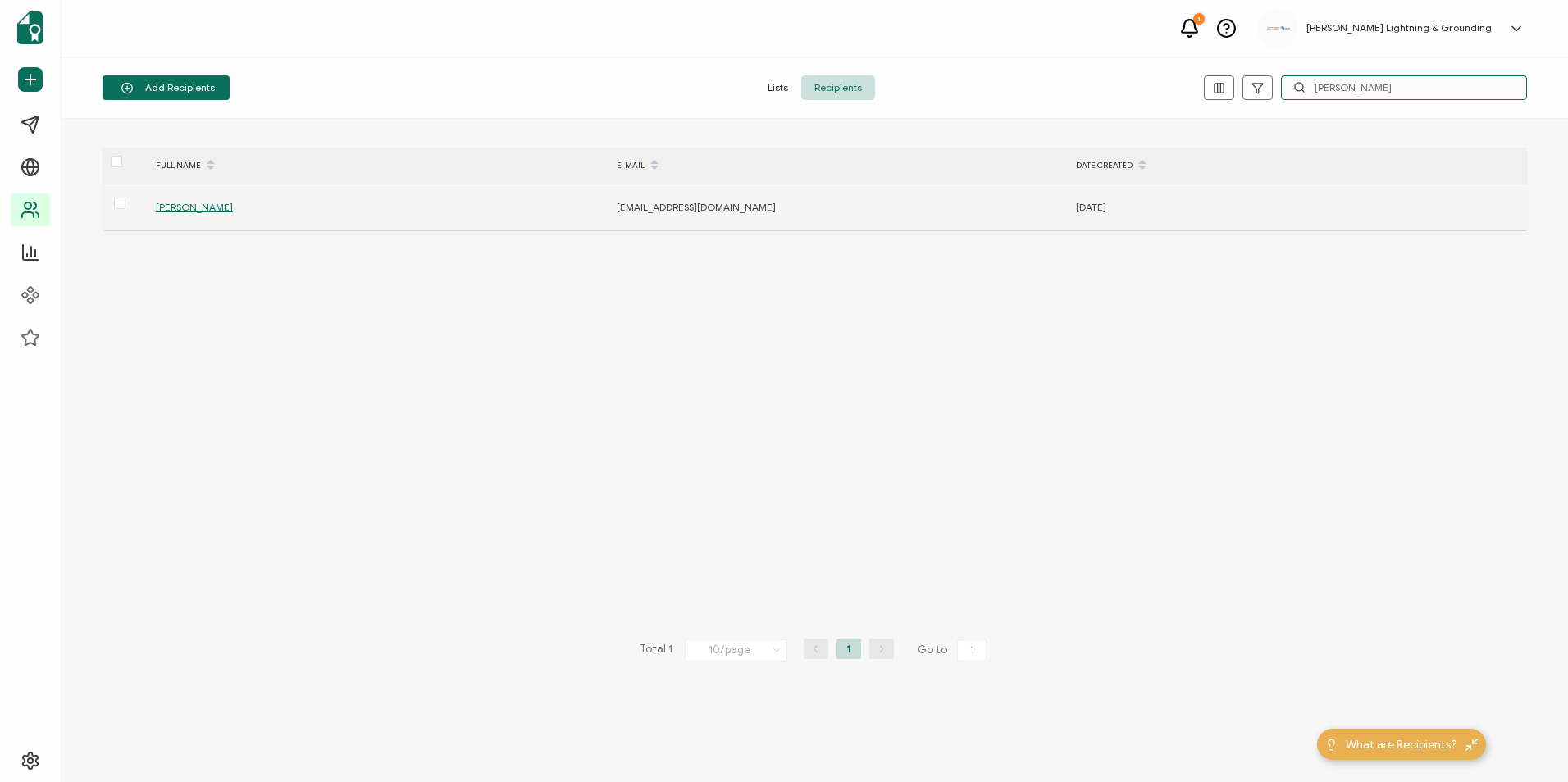 type on "[PERSON_NAME]" 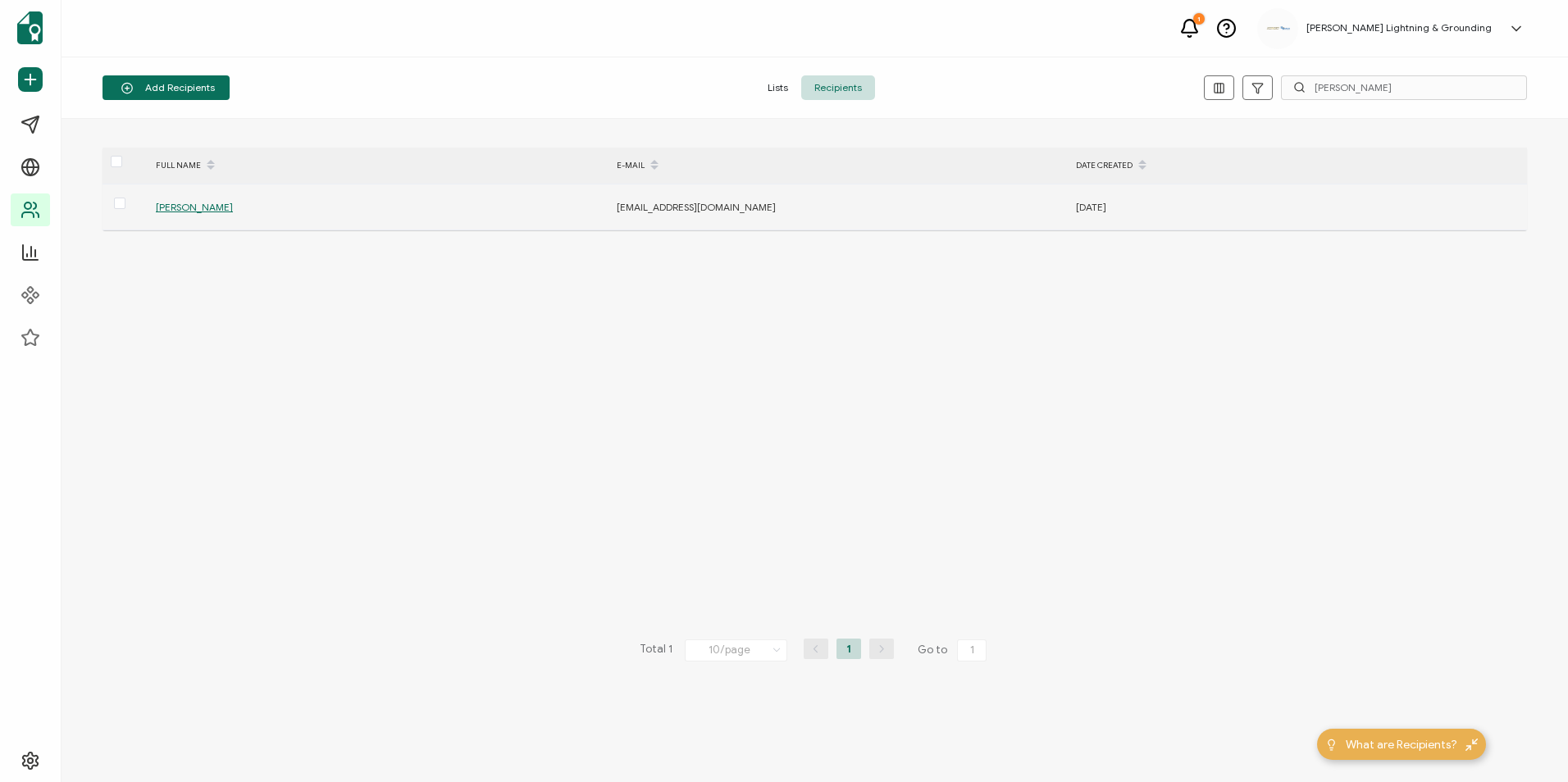 click on "[PERSON_NAME]" at bounding box center [377, 207] 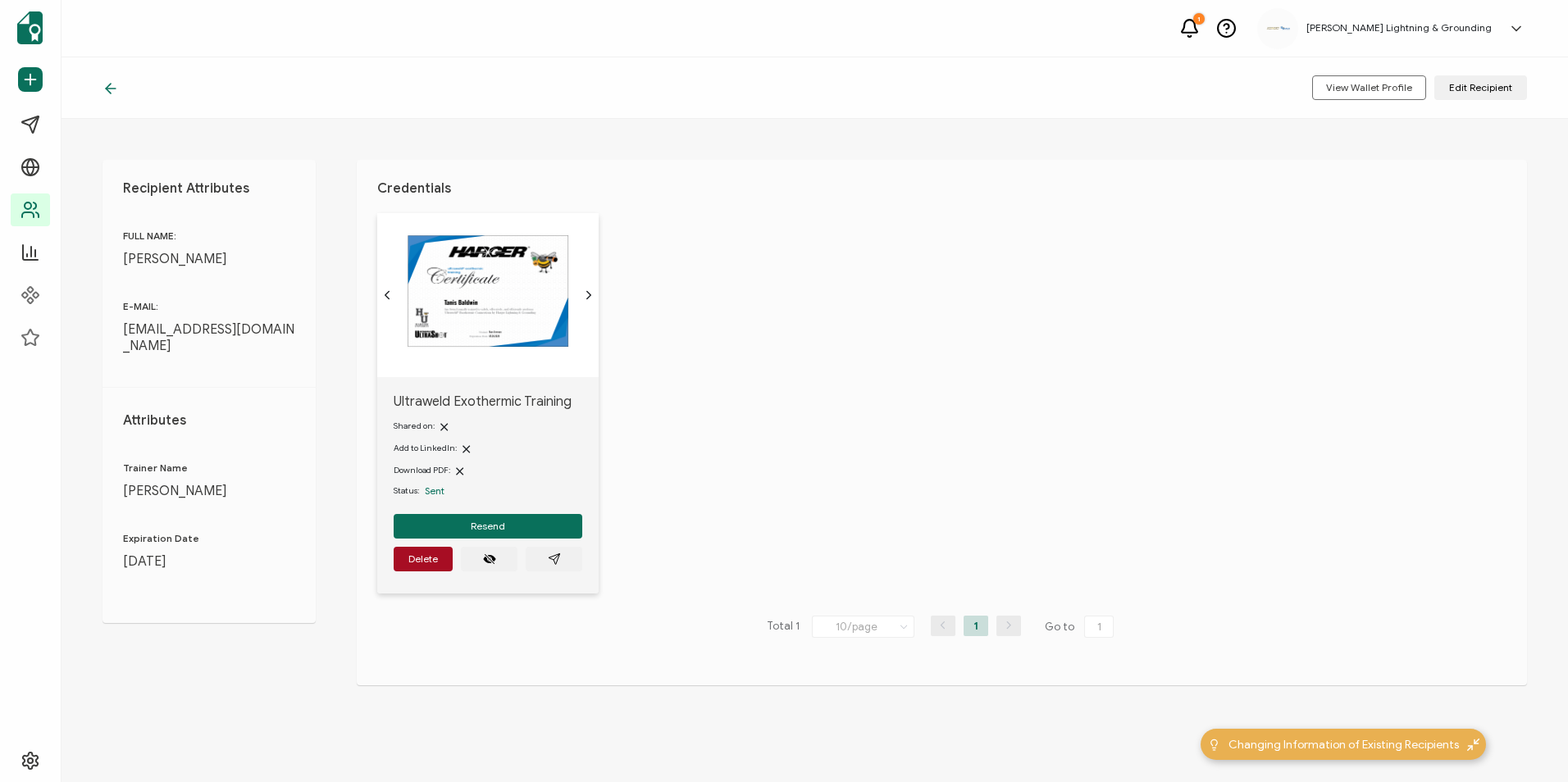 click on "Ultraweld Exothermic Training     Shared on:                 Add to LinkedIn:       Download PDF:       Status:   Sent
Resend
[GEOGRAPHIC_DATA]" at bounding box center (488, 485) 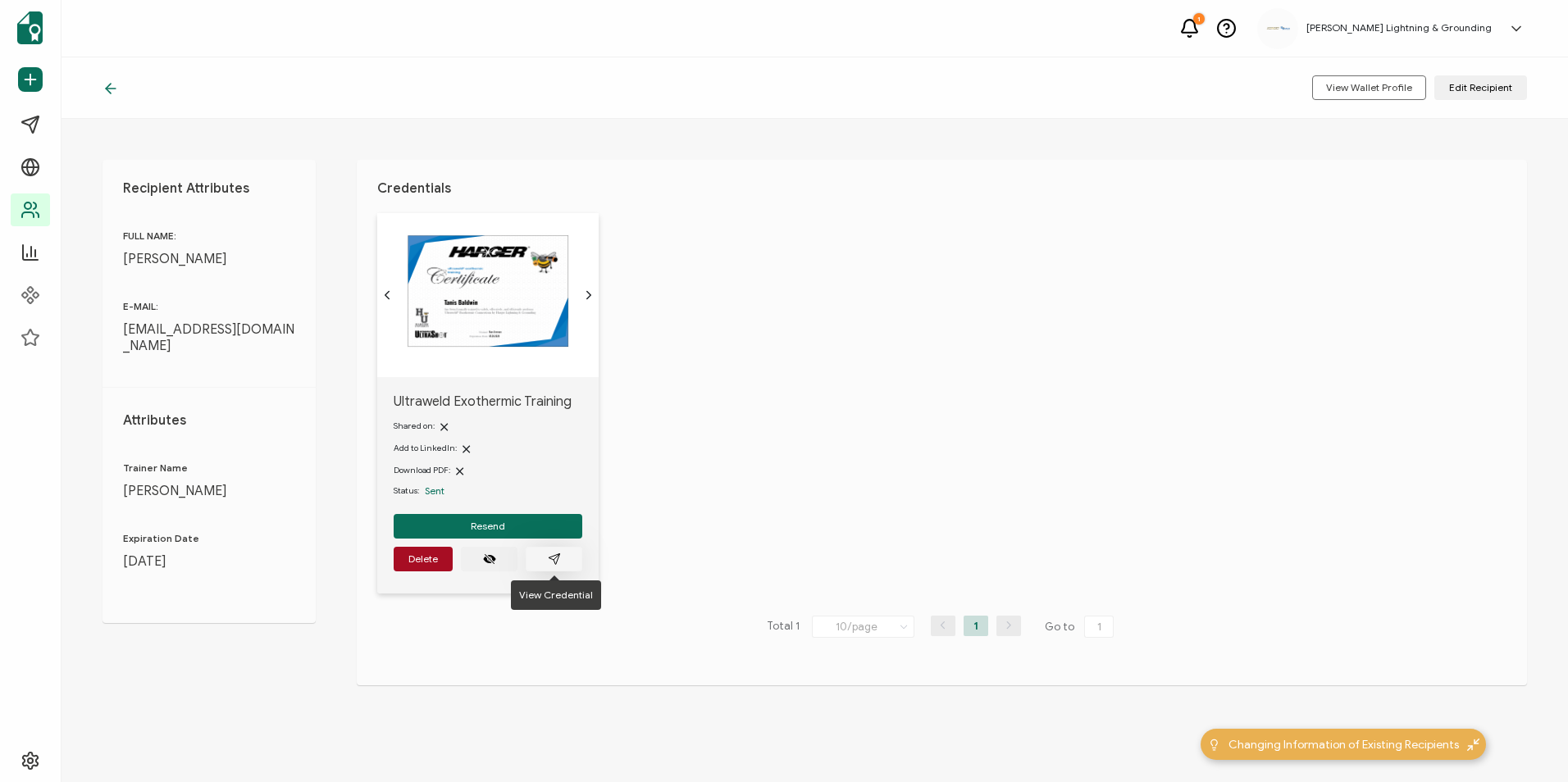 click at bounding box center (554, 559) 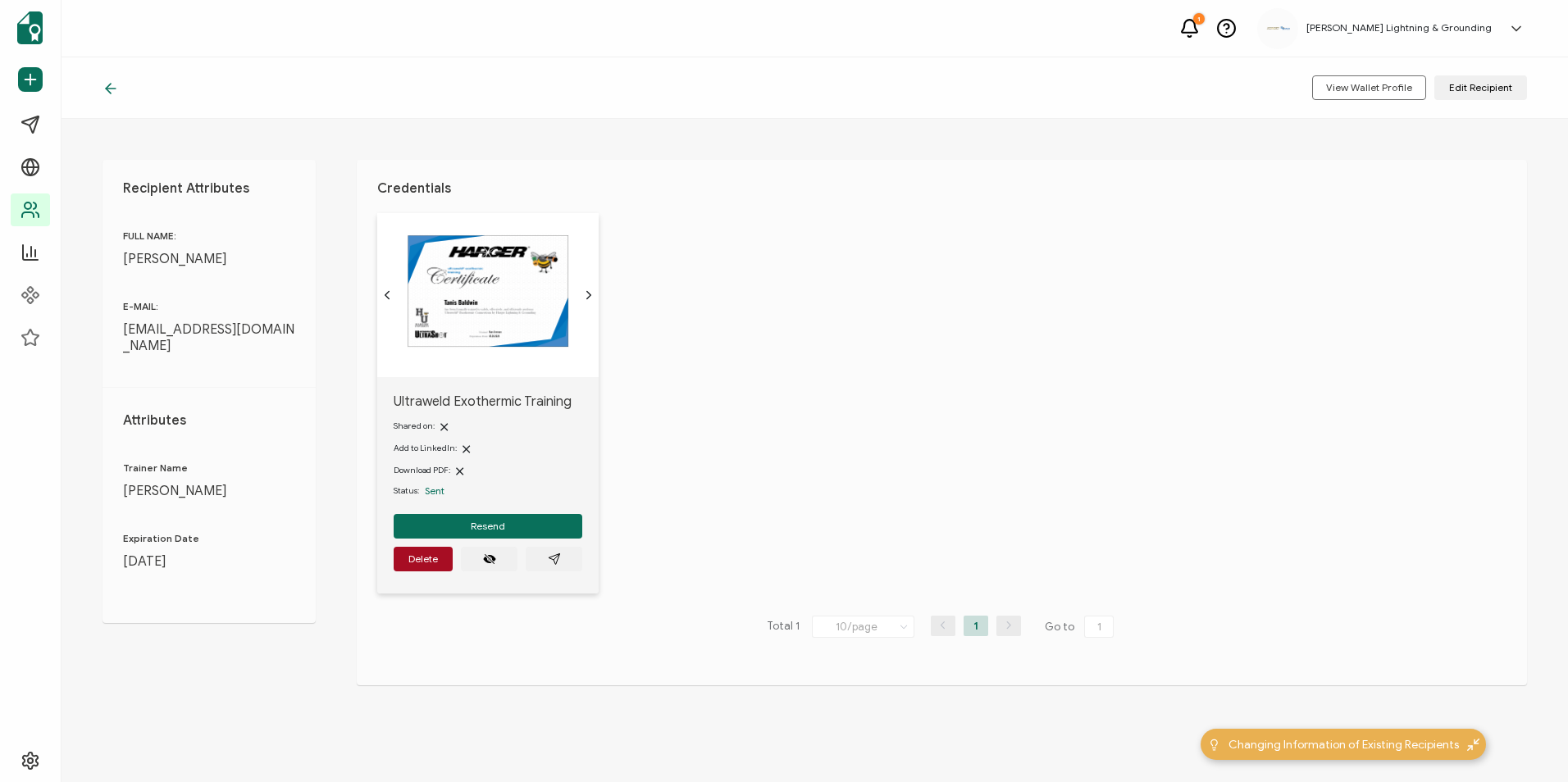 click 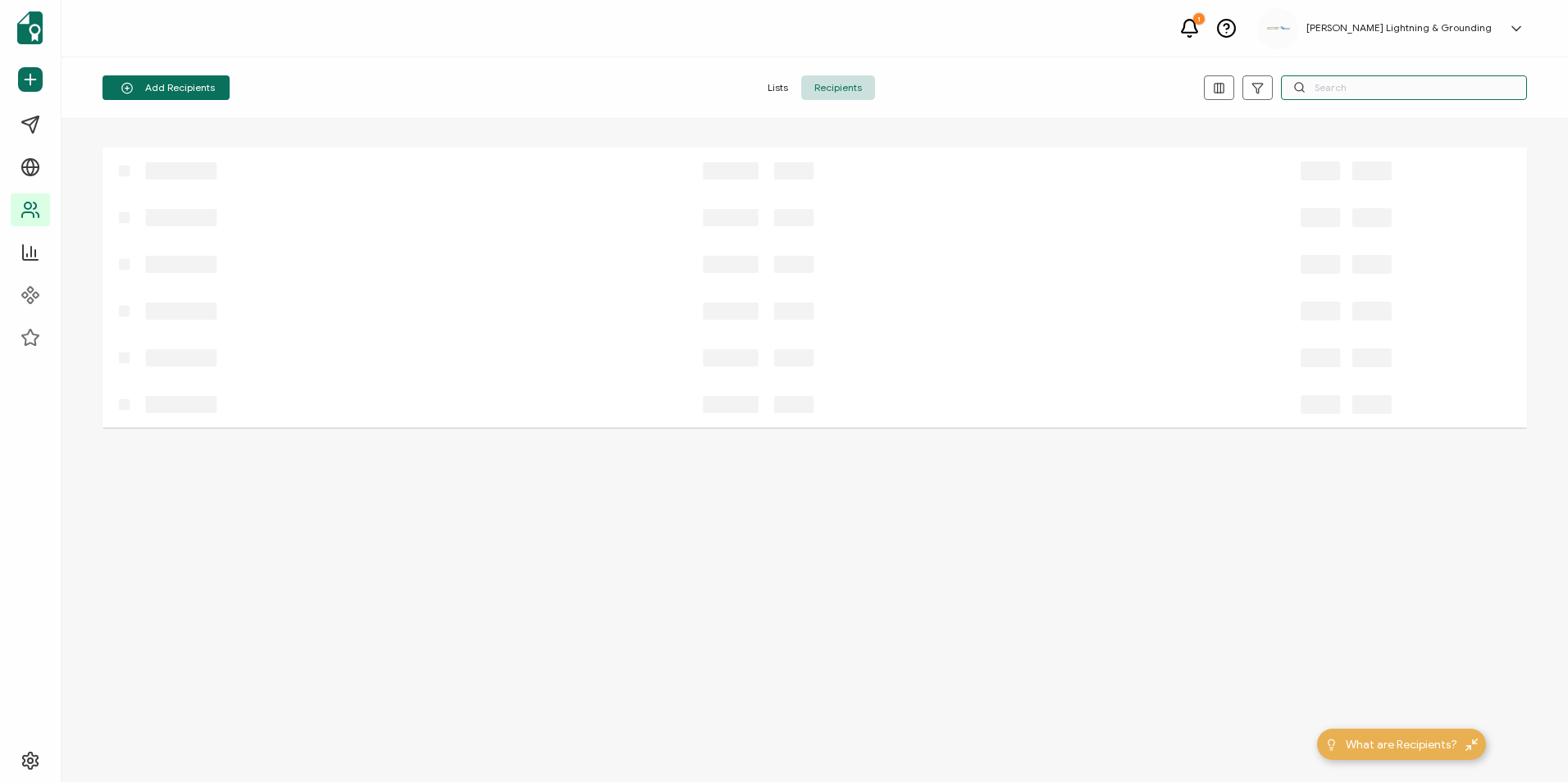 click at bounding box center [1404, 88] 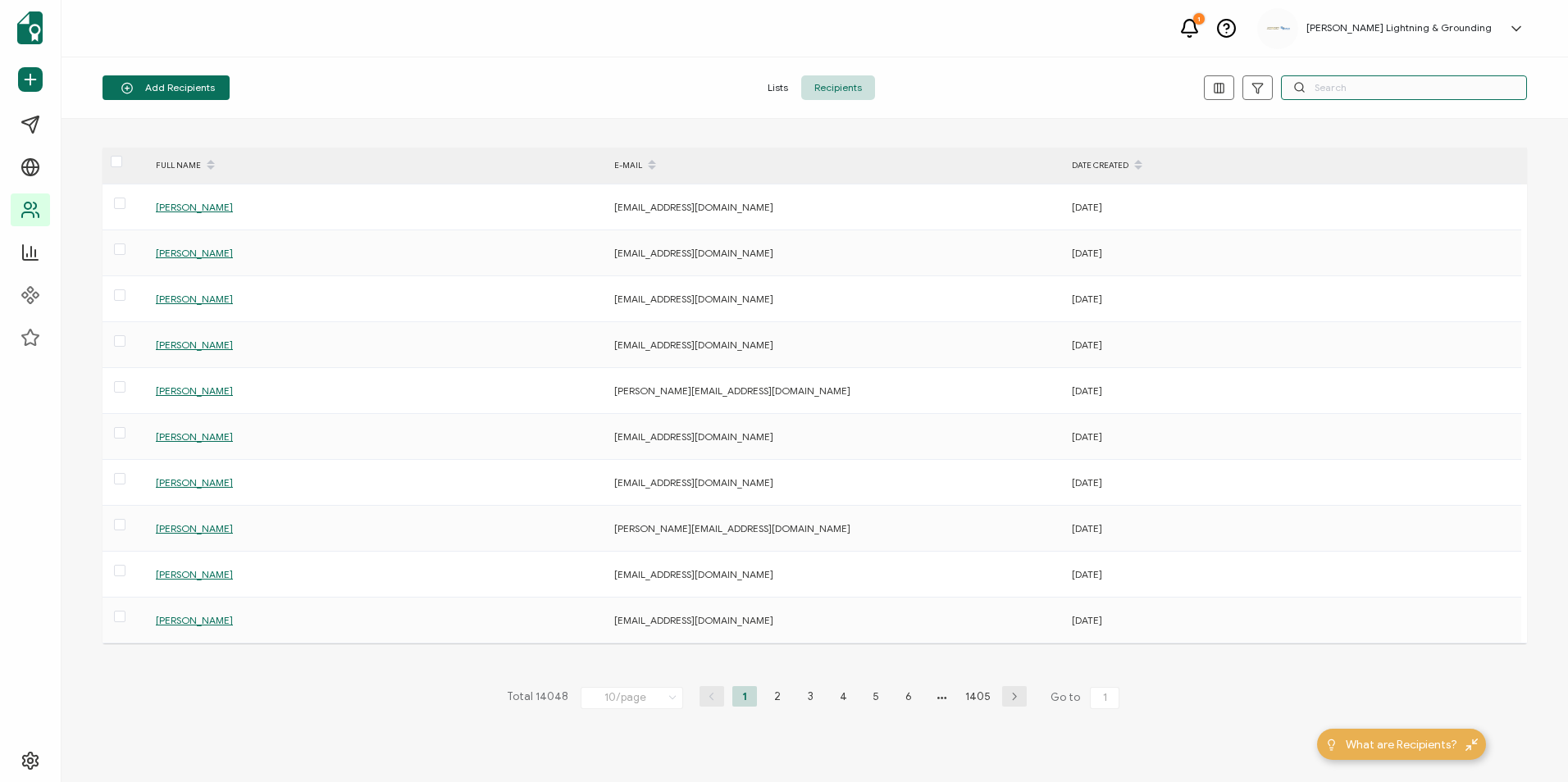 click at bounding box center (1404, 88) 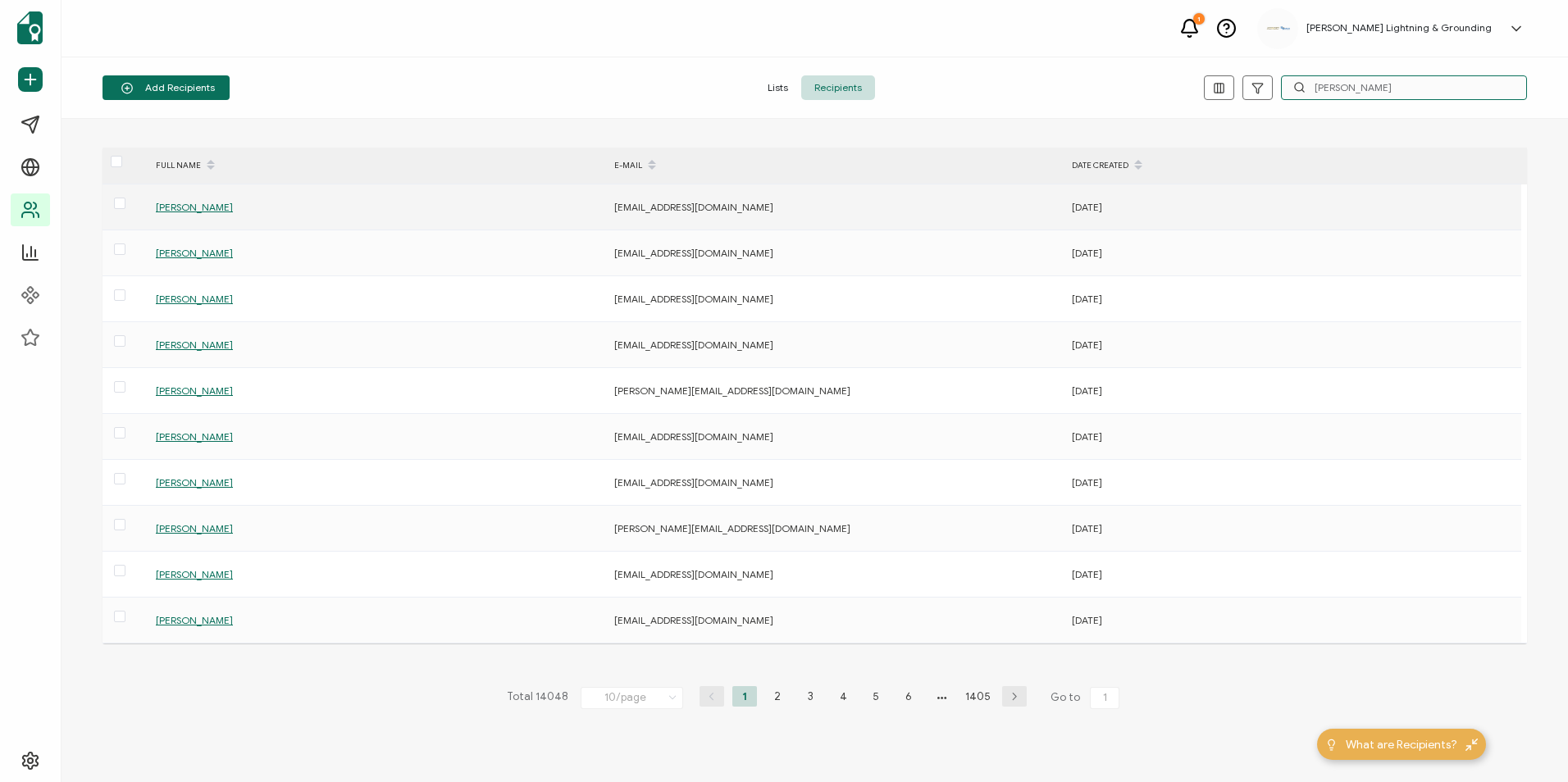 type on "[PERSON_NAME]" 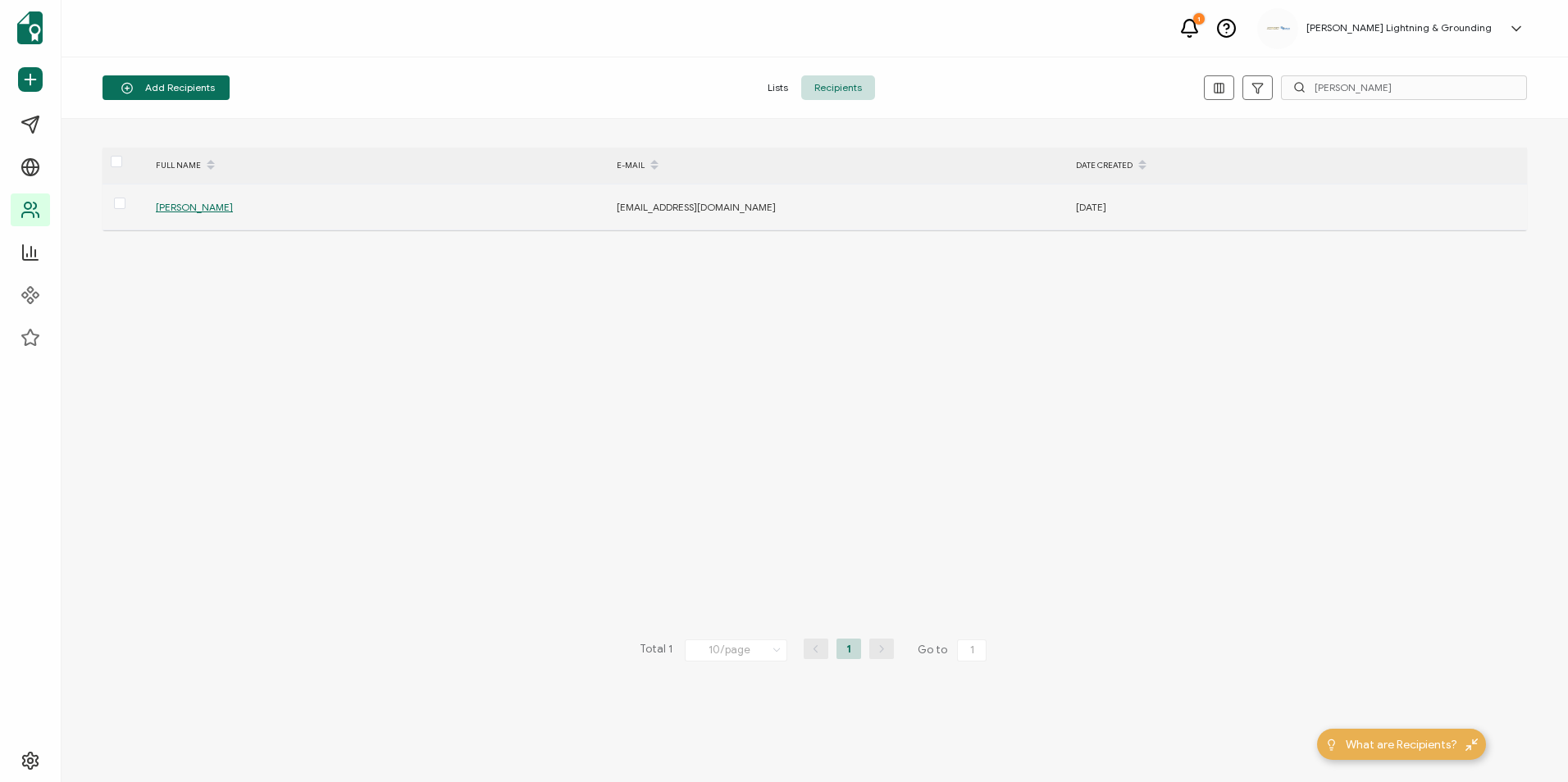 click on "[PERSON_NAME]" at bounding box center [194, 207] 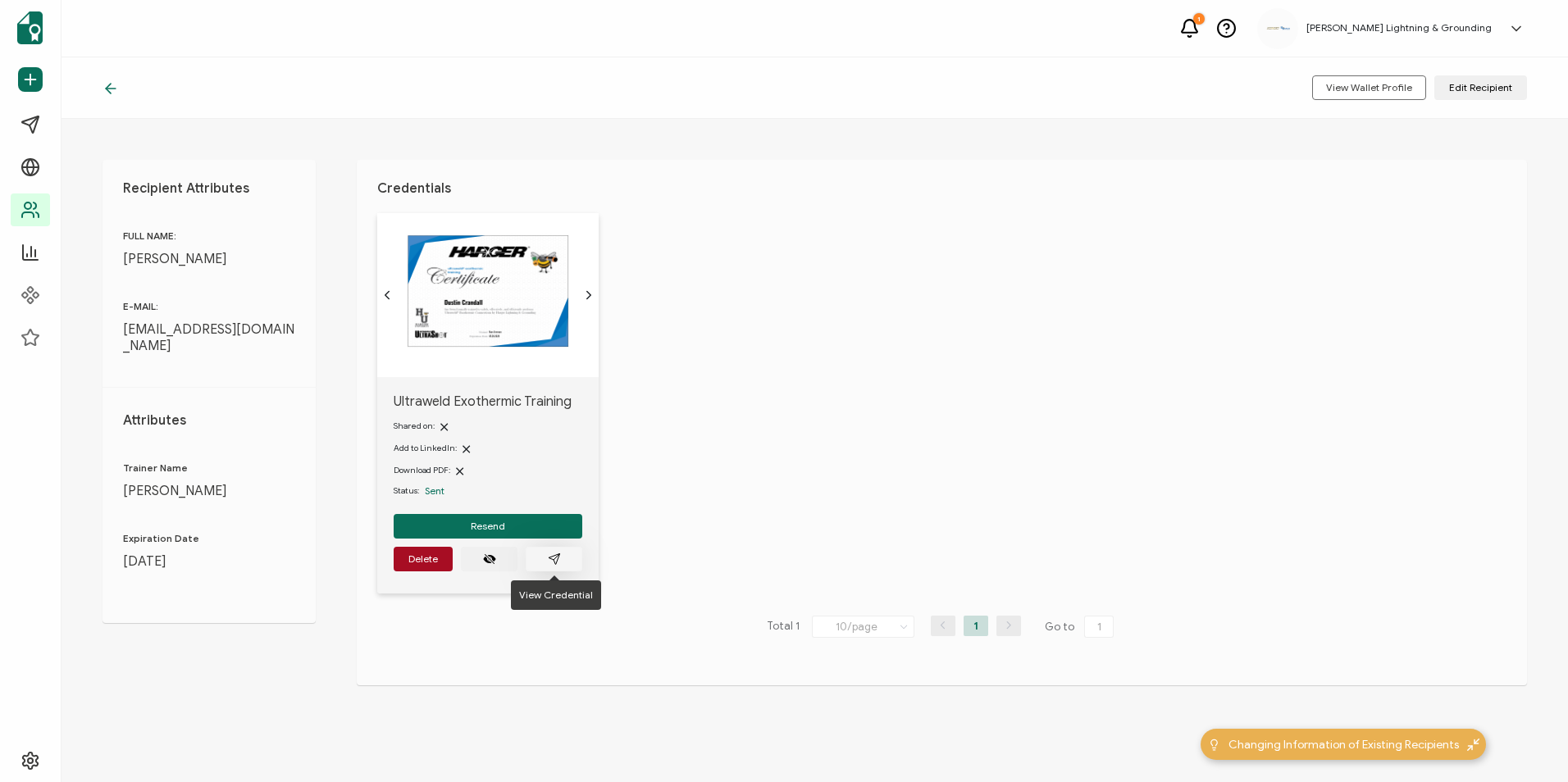 click 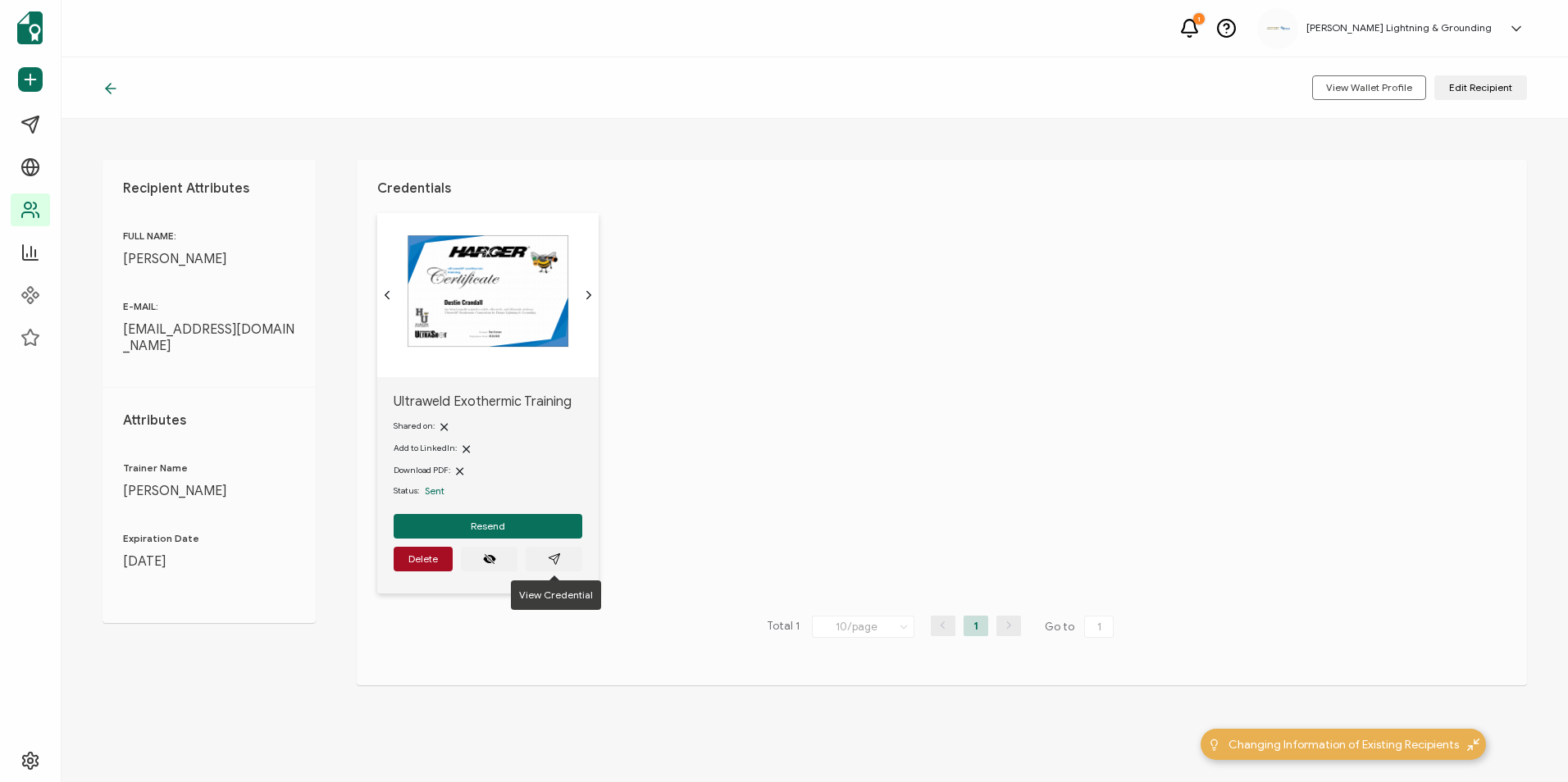 click 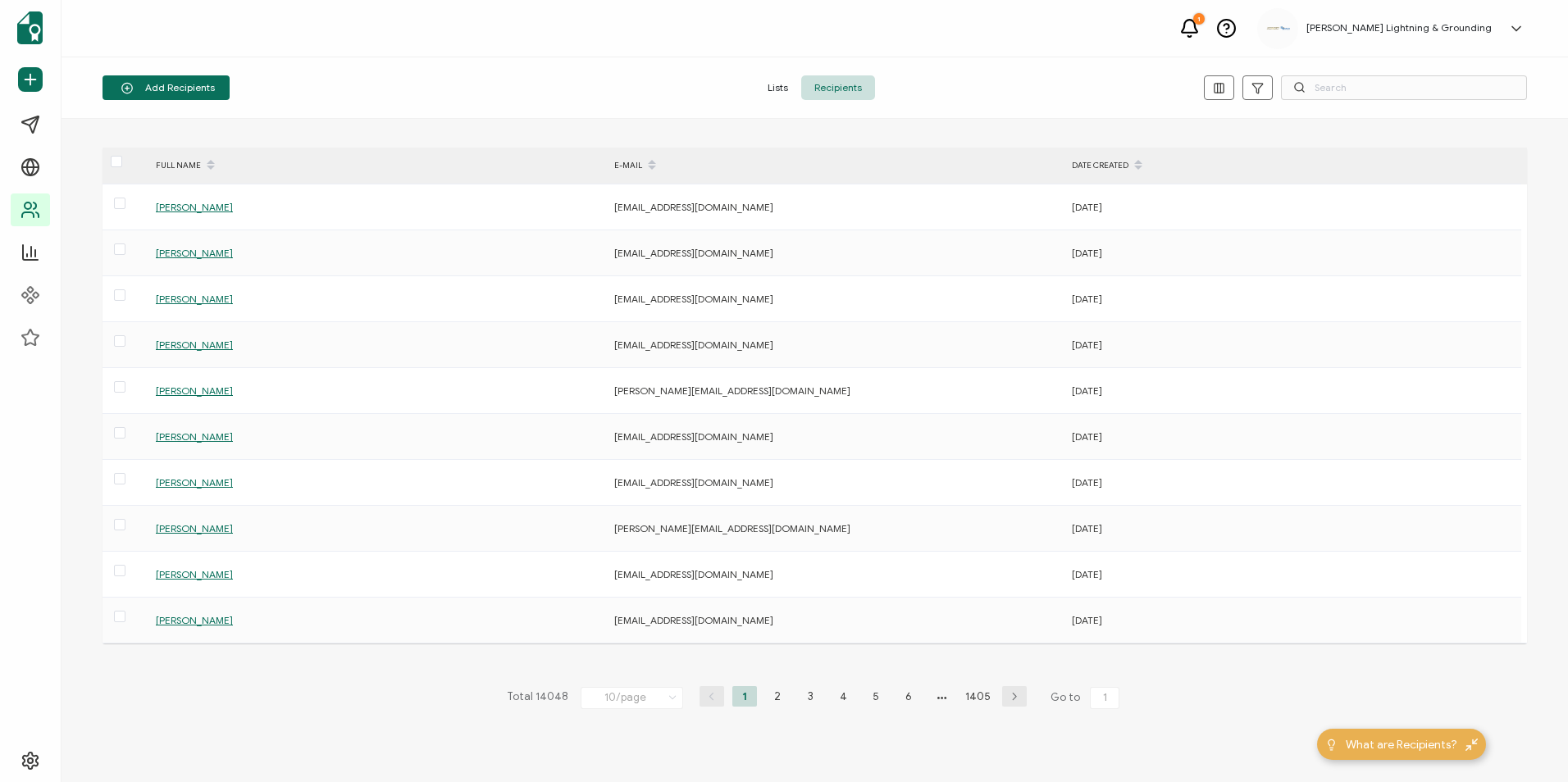 click on "DATE CREATED" at bounding box center (1292, 166) 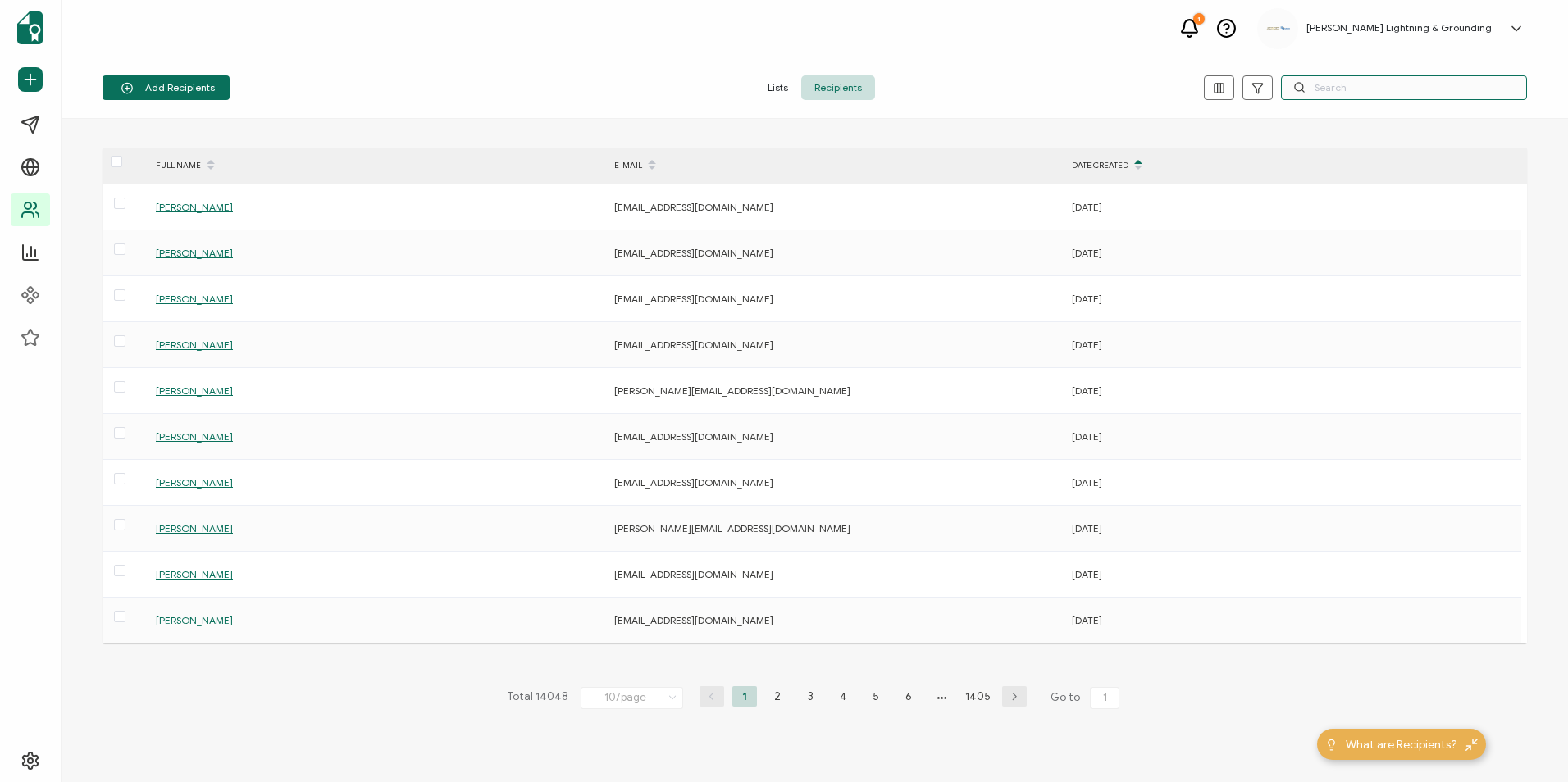 click at bounding box center (1404, 88) 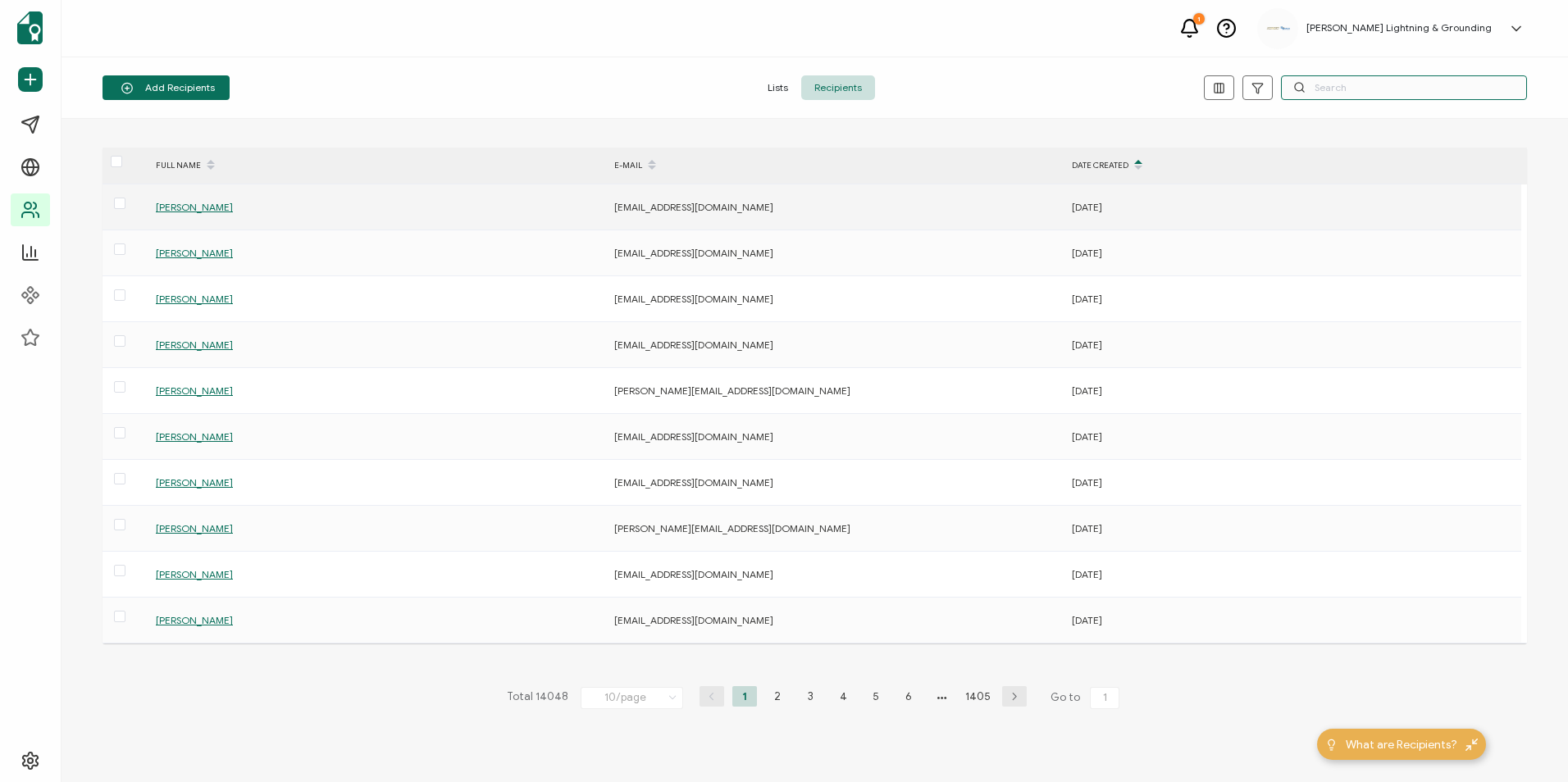 paste on "[PERSON_NAME]" 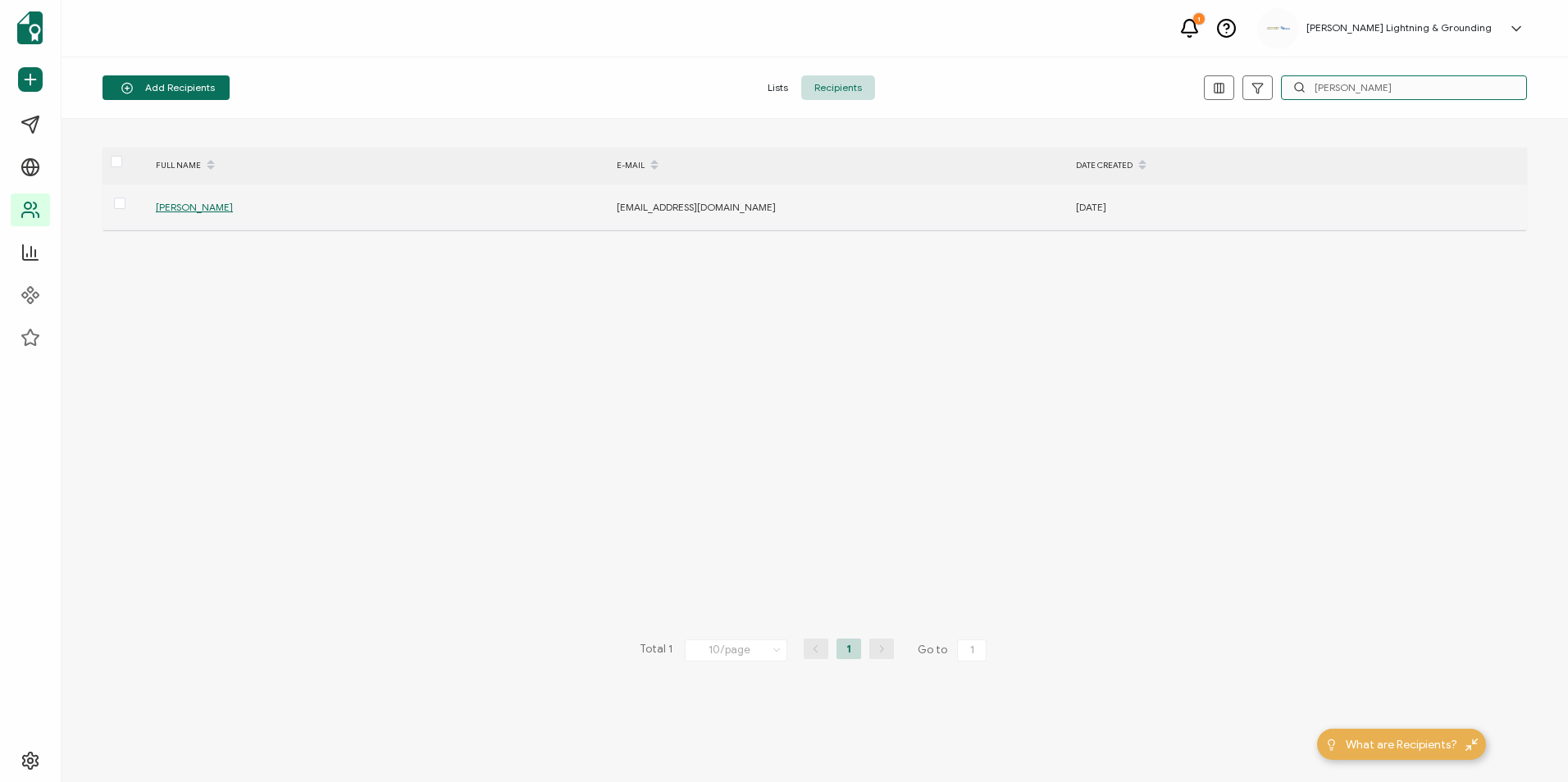 type on "[PERSON_NAME]" 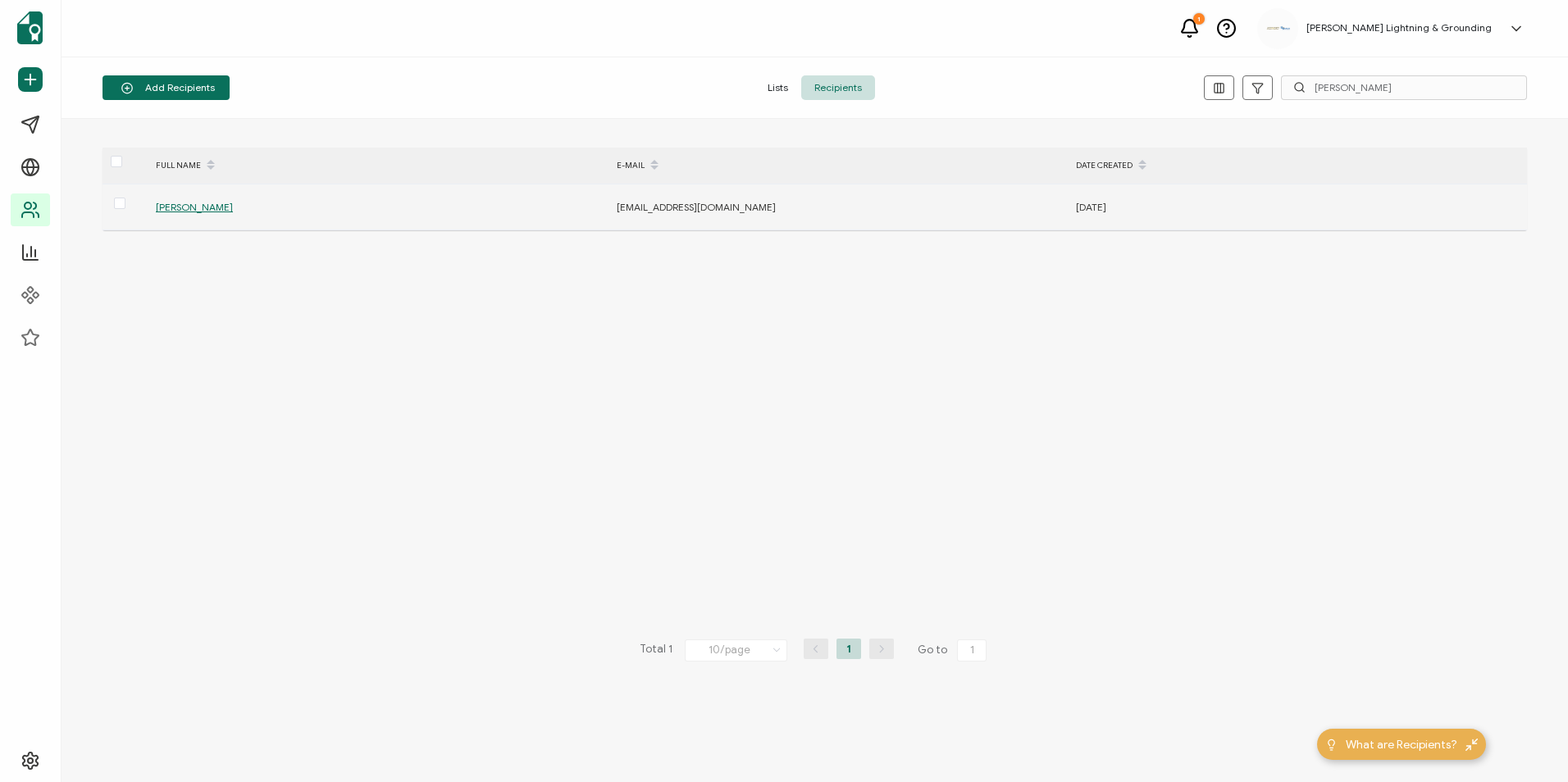 click on "[PERSON_NAME]" at bounding box center [194, 207] 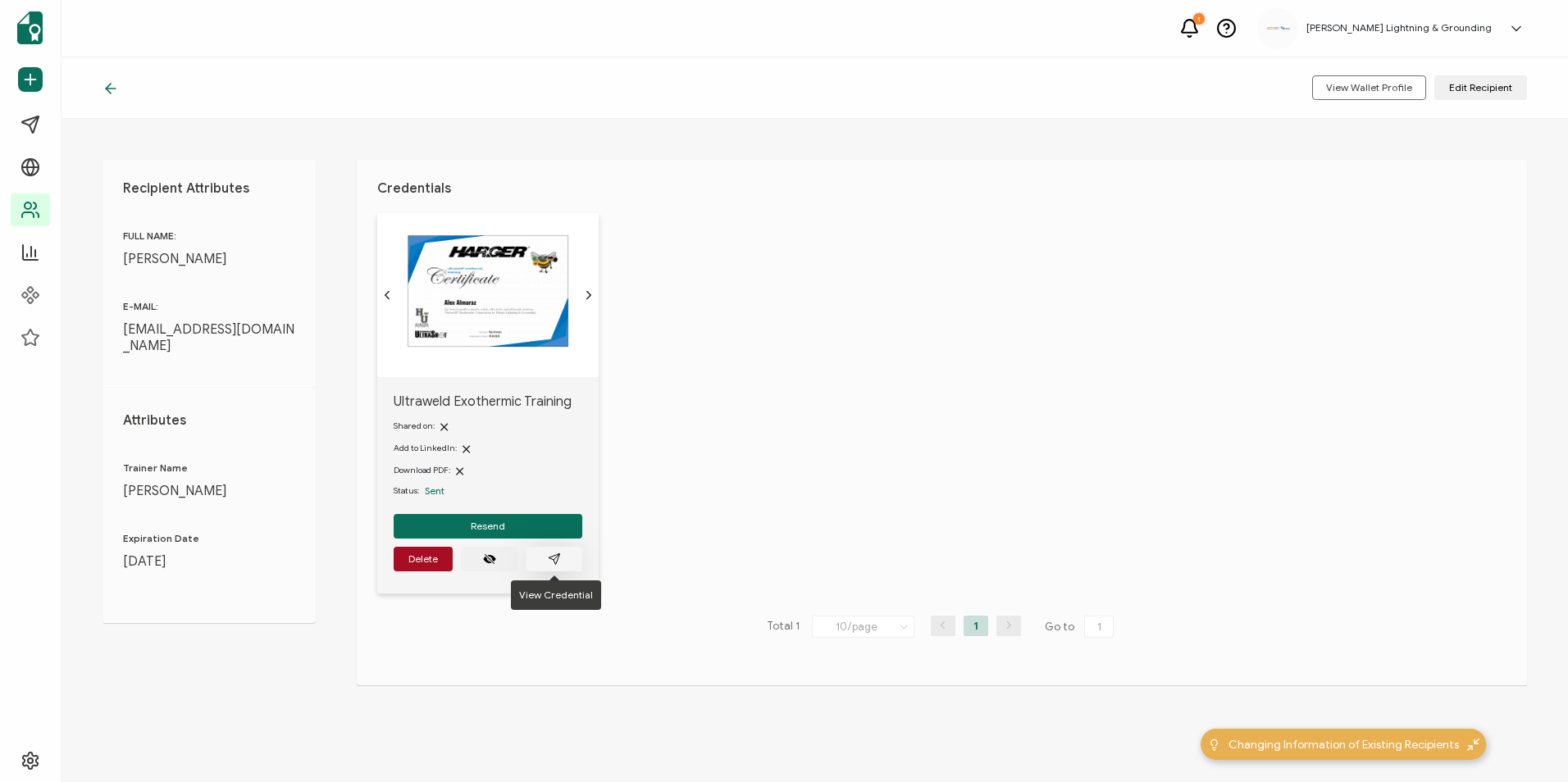 click at bounding box center (554, 559) 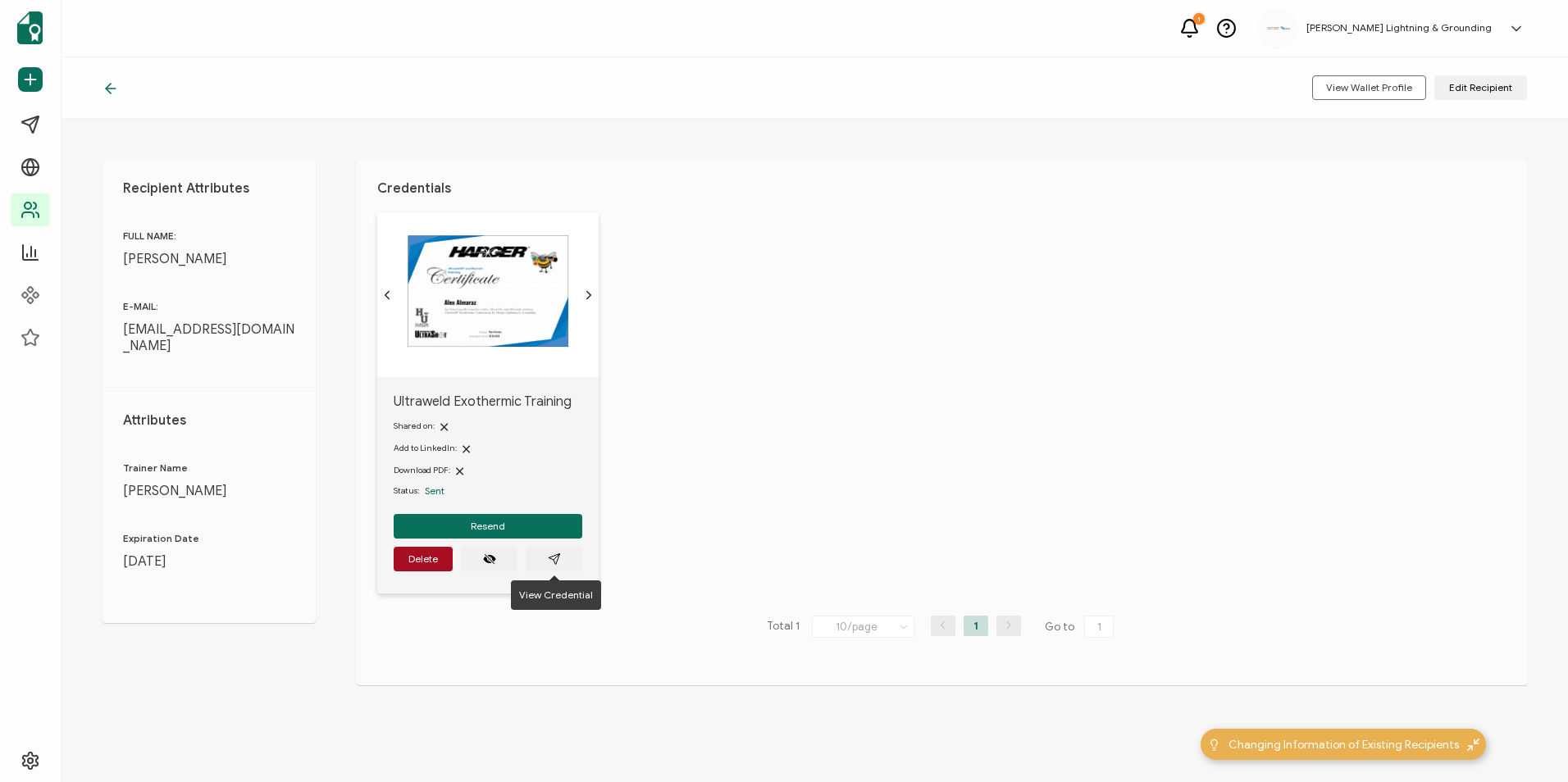 click at bounding box center [115, 88] 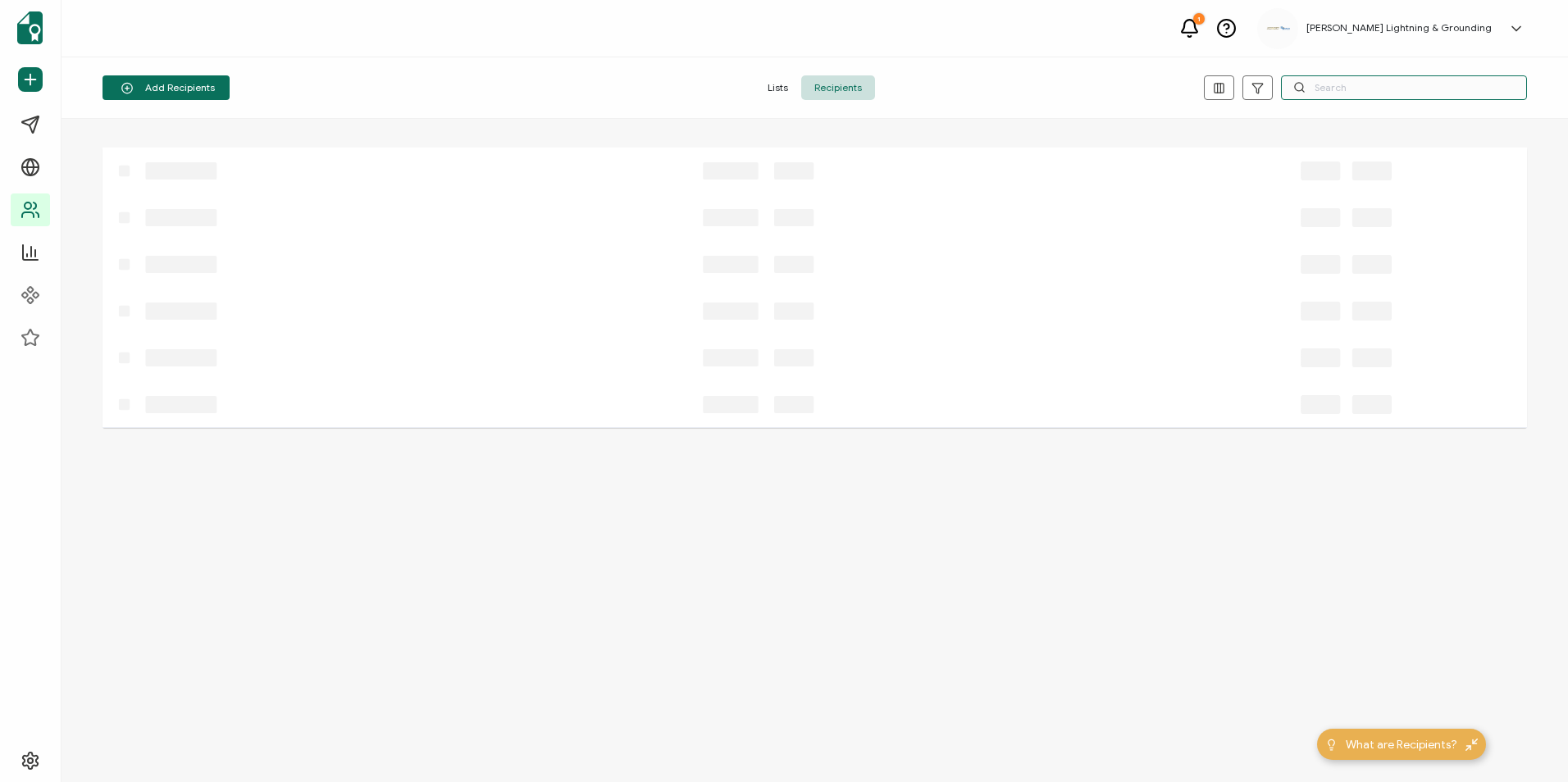 click at bounding box center (1404, 88) 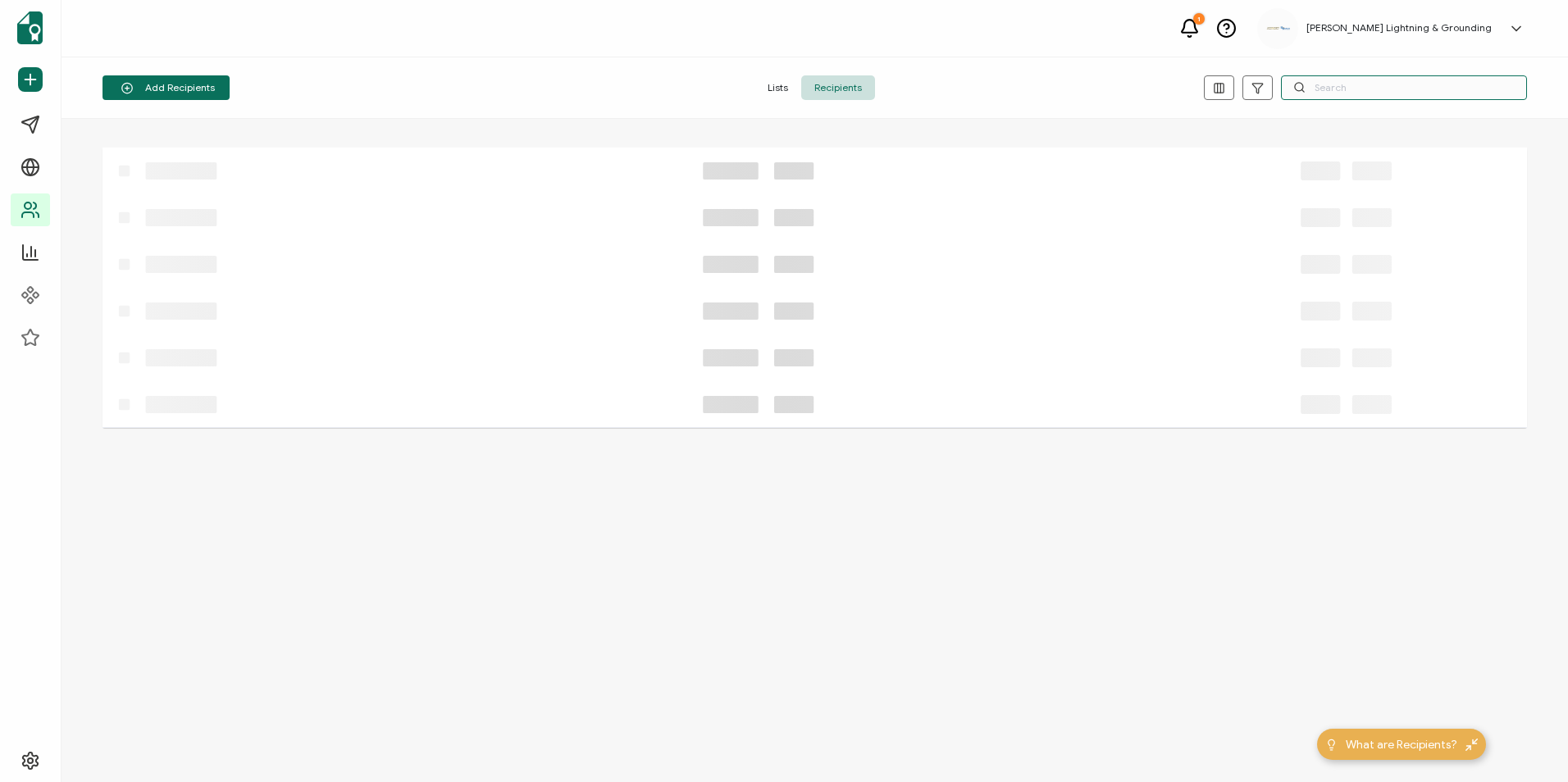 paste on "[PERSON_NAME]" 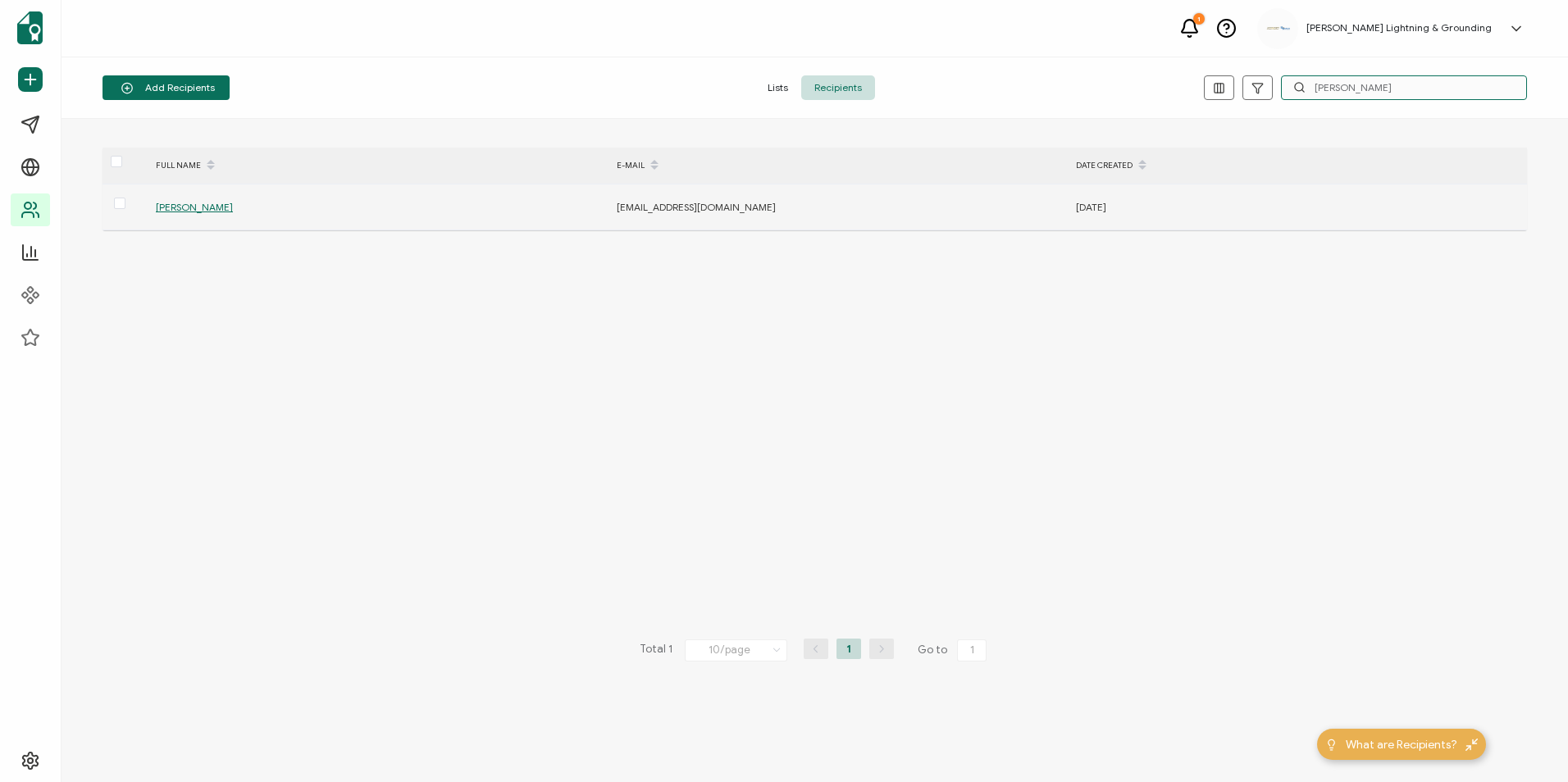 type on "[PERSON_NAME]" 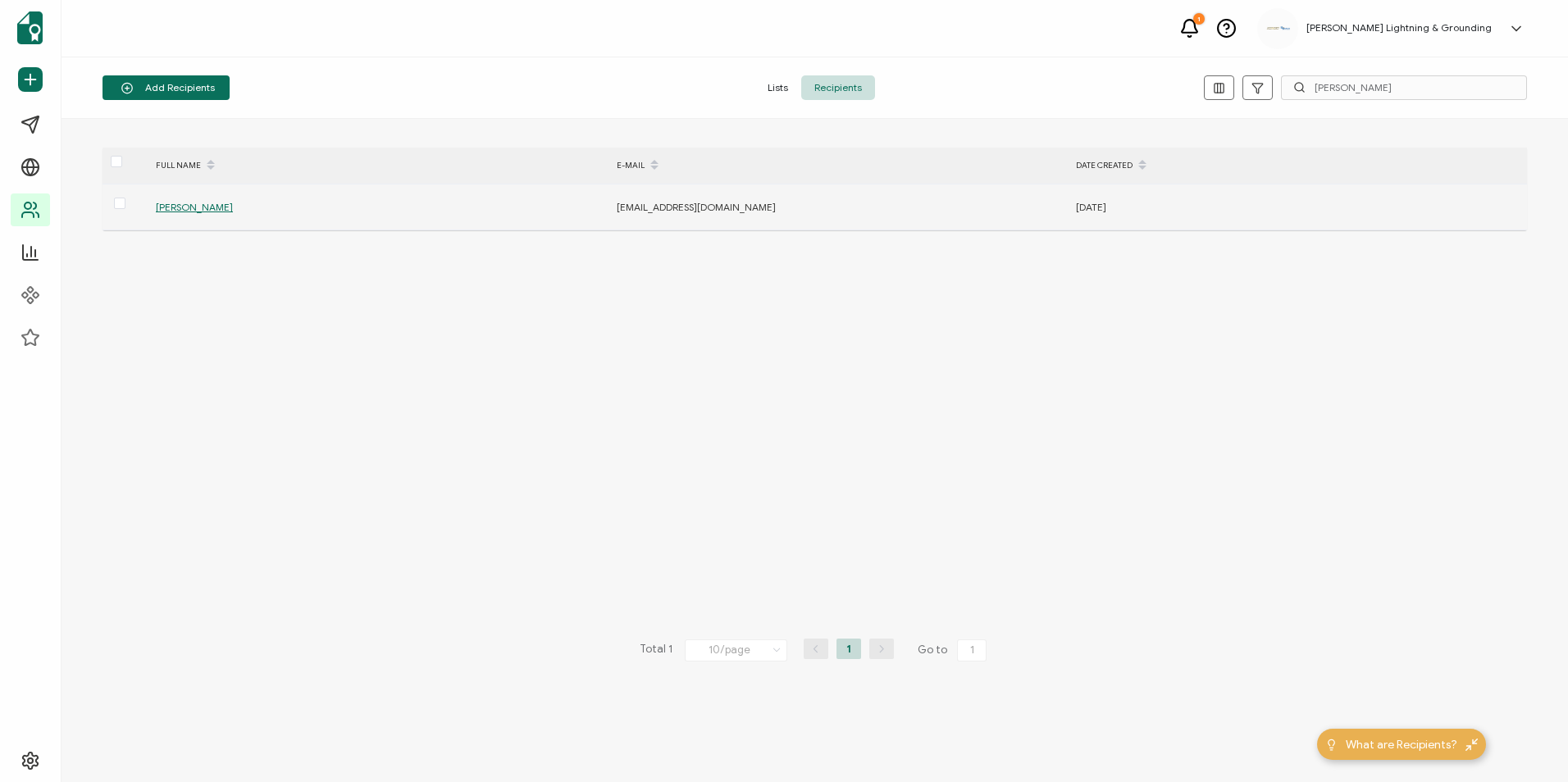 click on "[PERSON_NAME]" at bounding box center [194, 207] 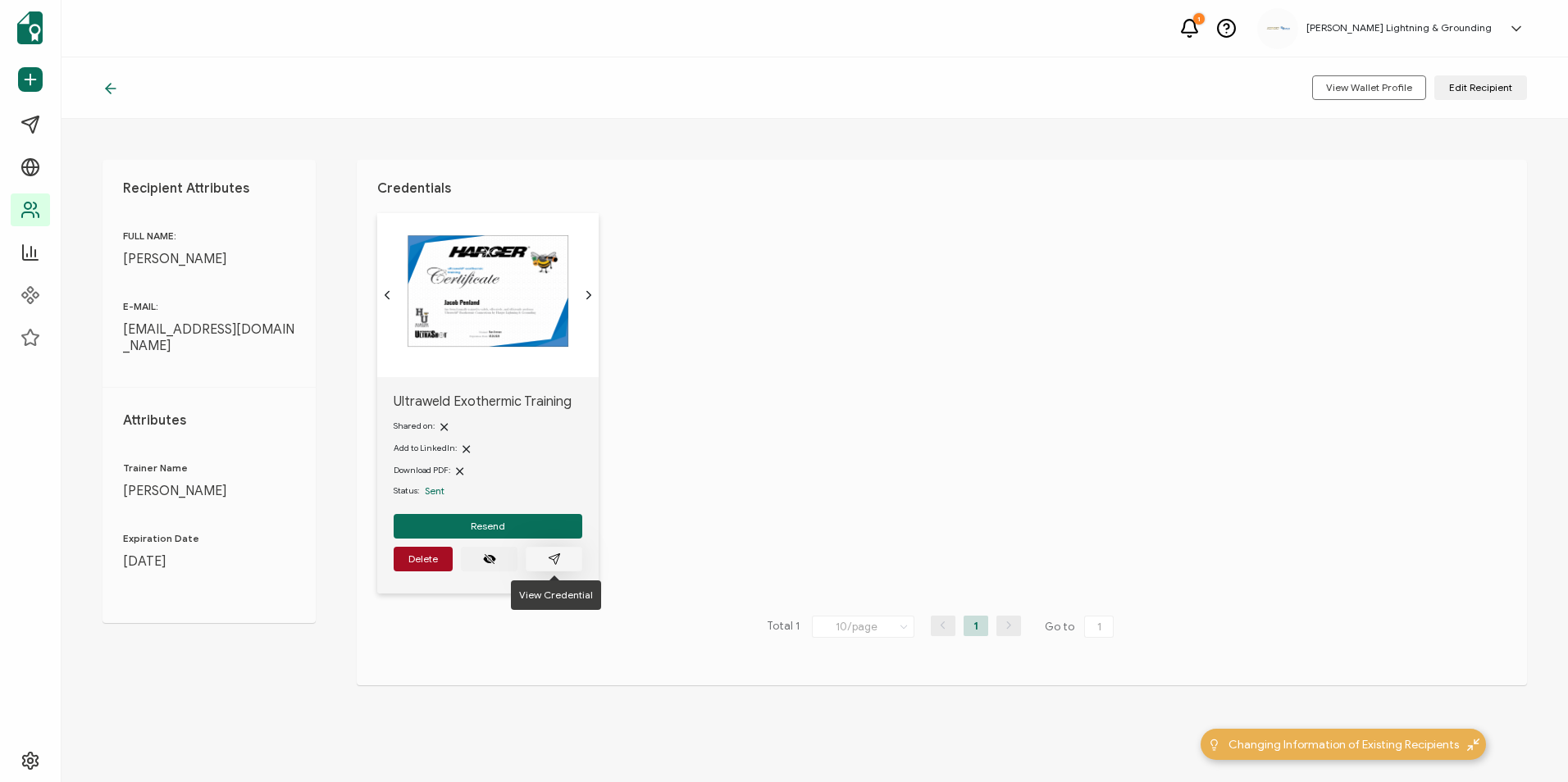 click 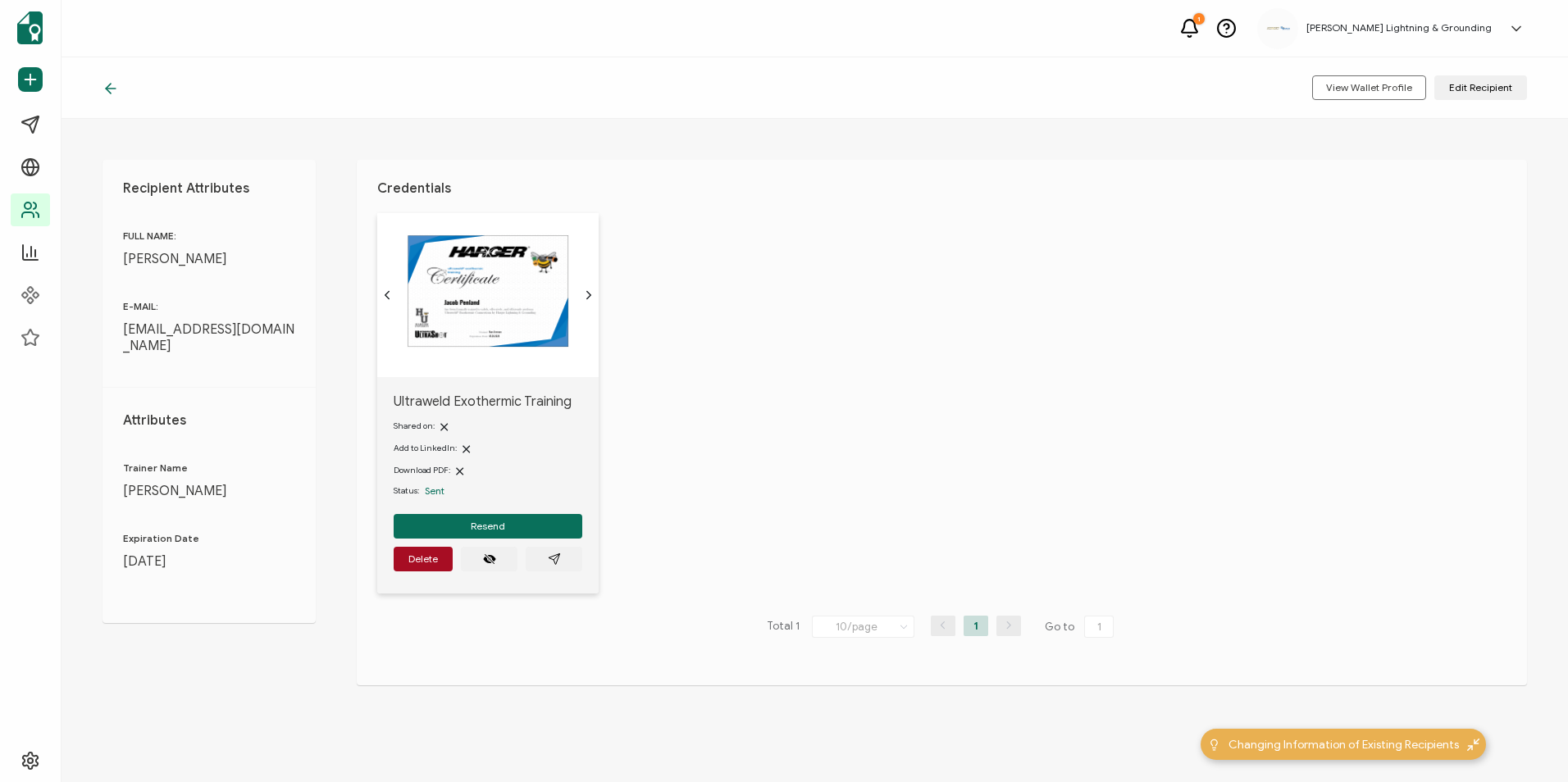 click 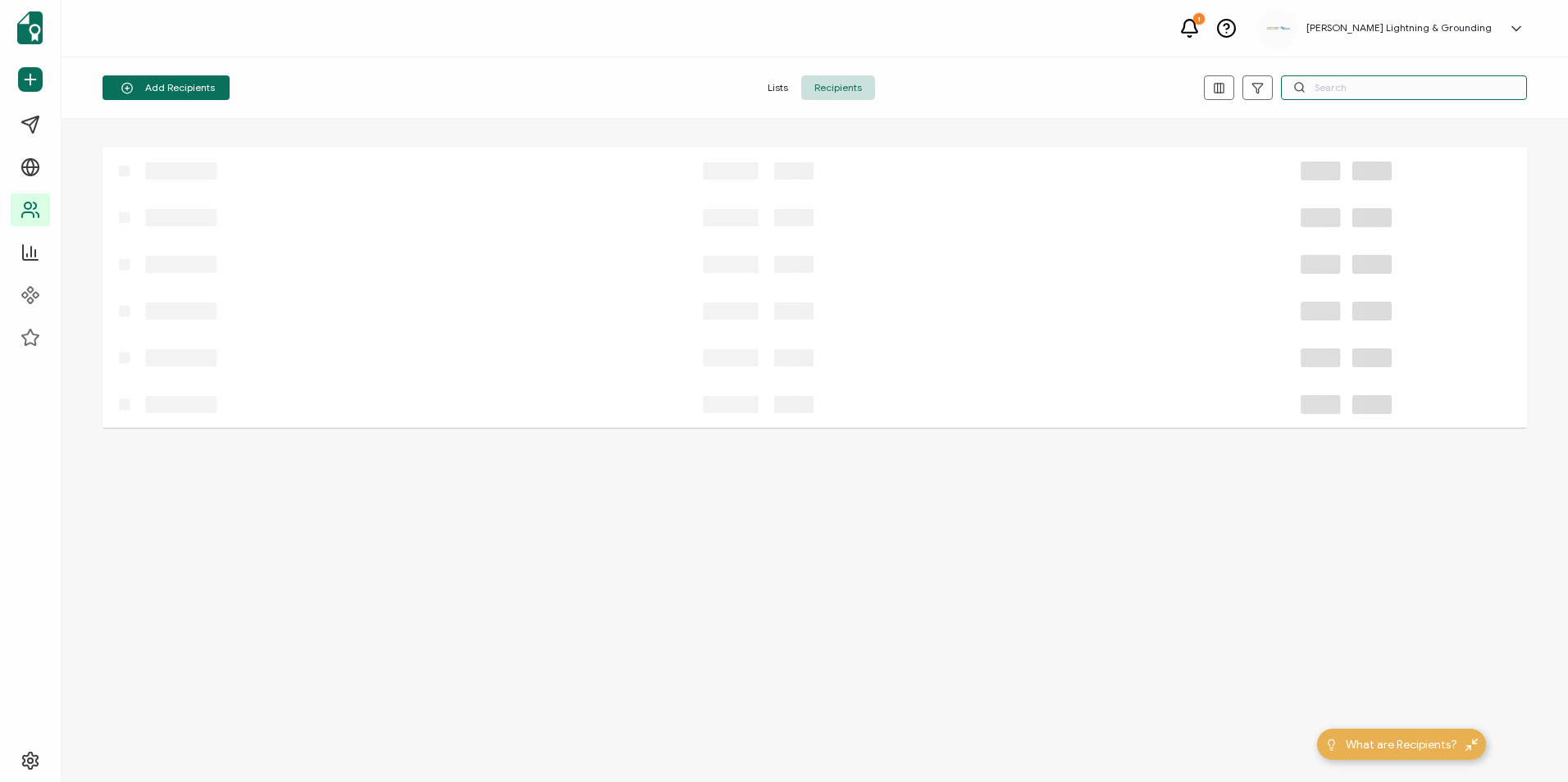 click at bounding box center (1404, 88) 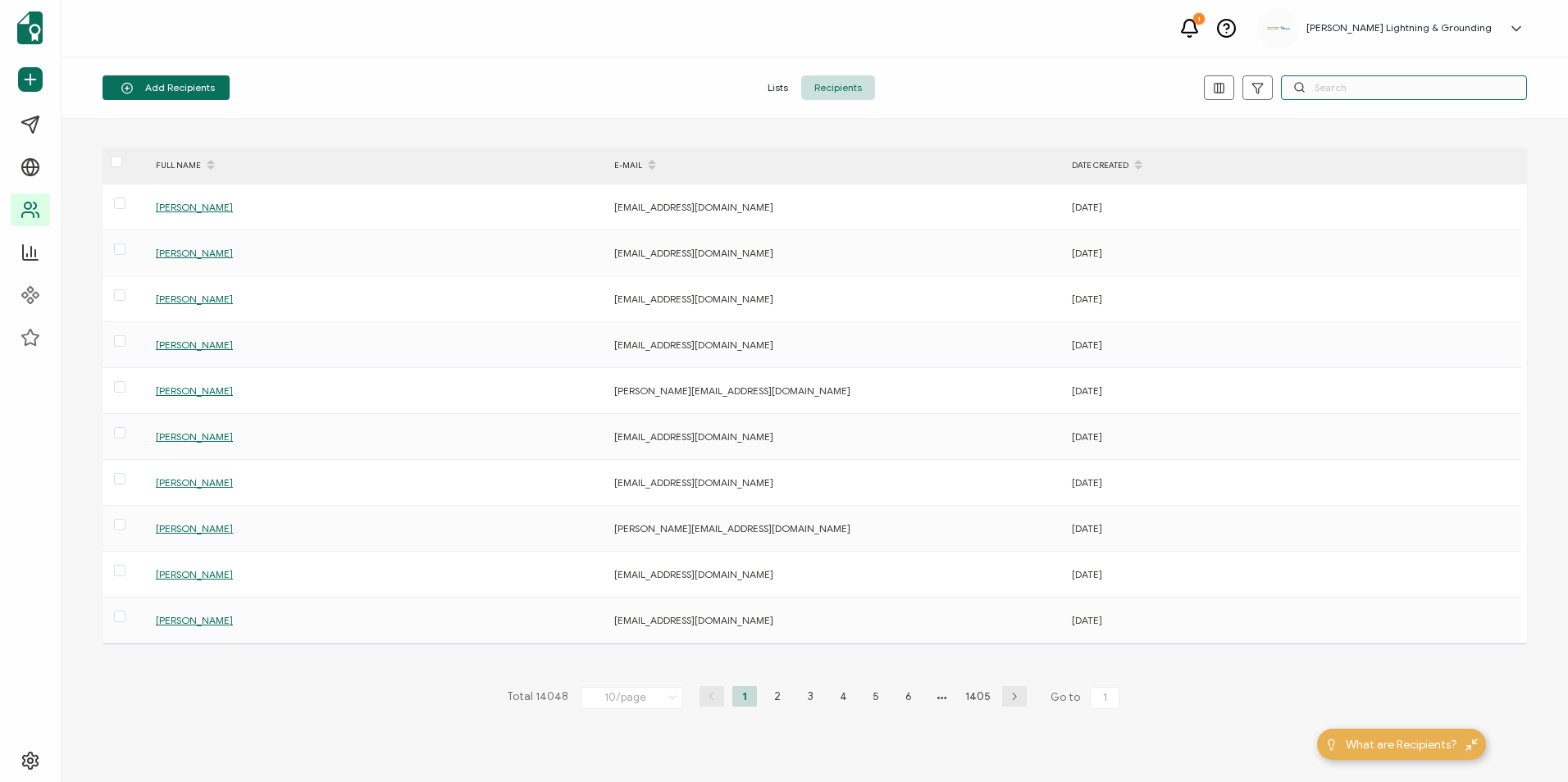 paste on "[PERSON_NAME]" 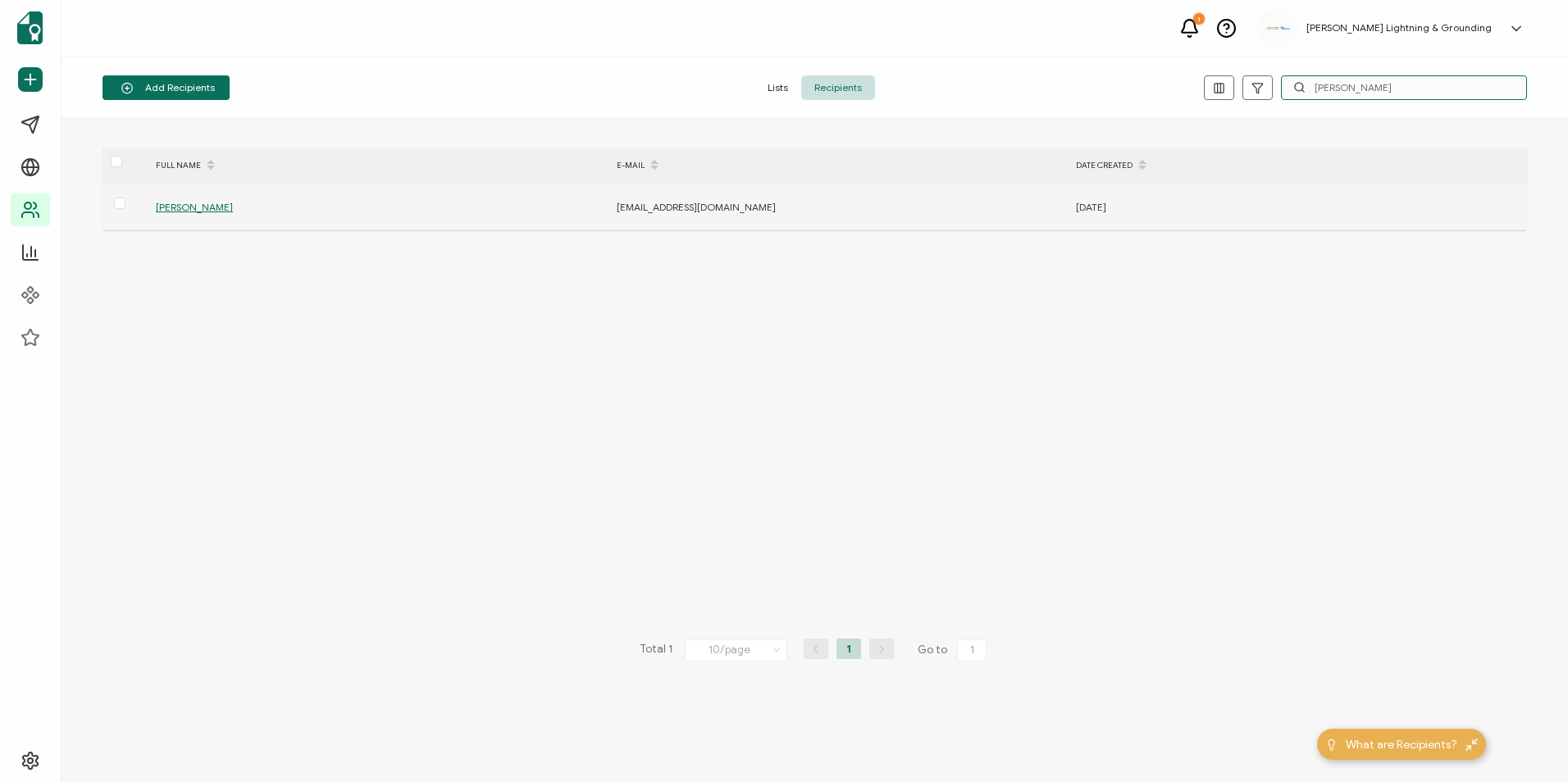 type on "[PERSON_NAME]" 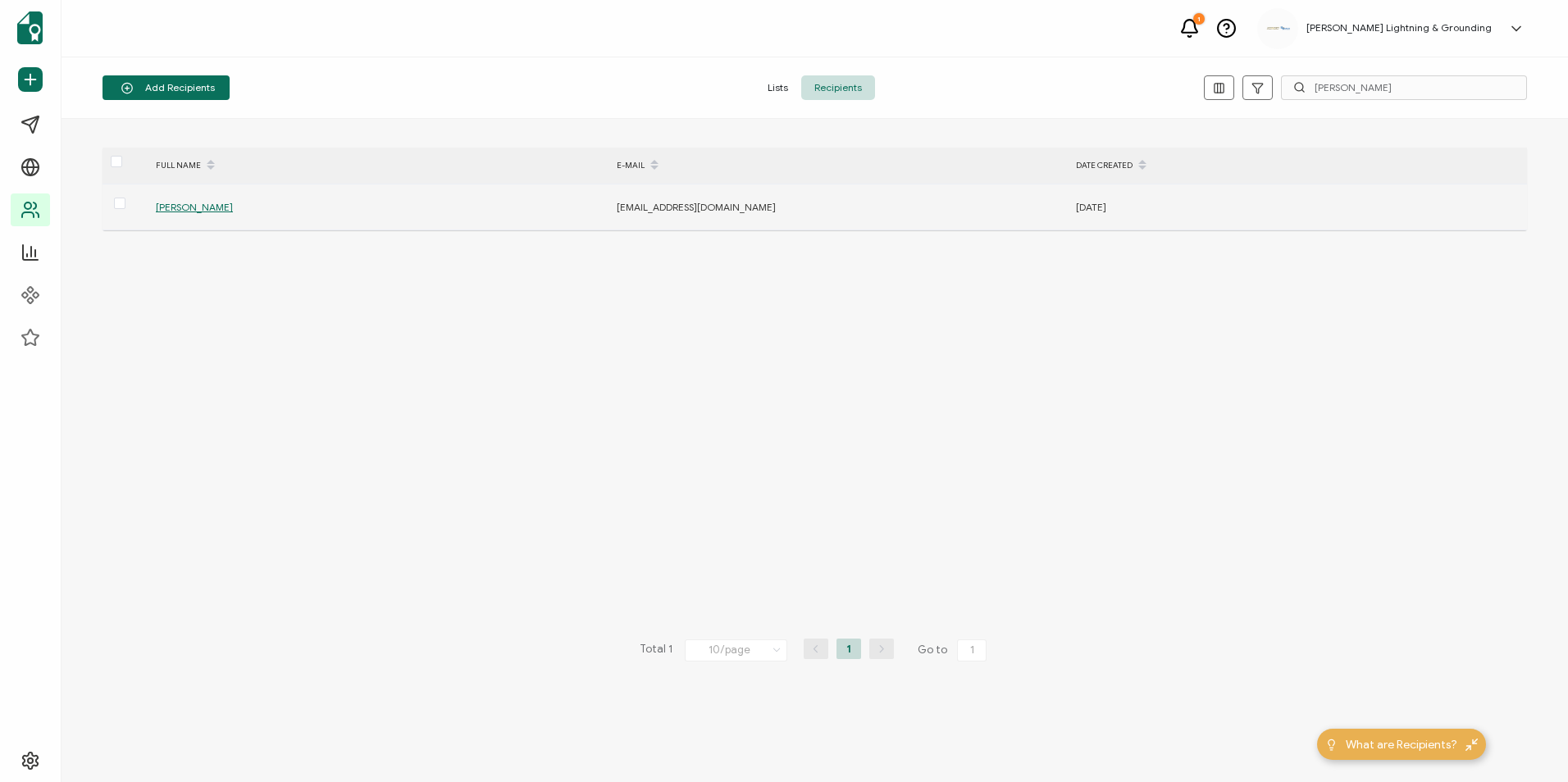 click on "[PERSON_NAME]" at bounding box center (194, 207) 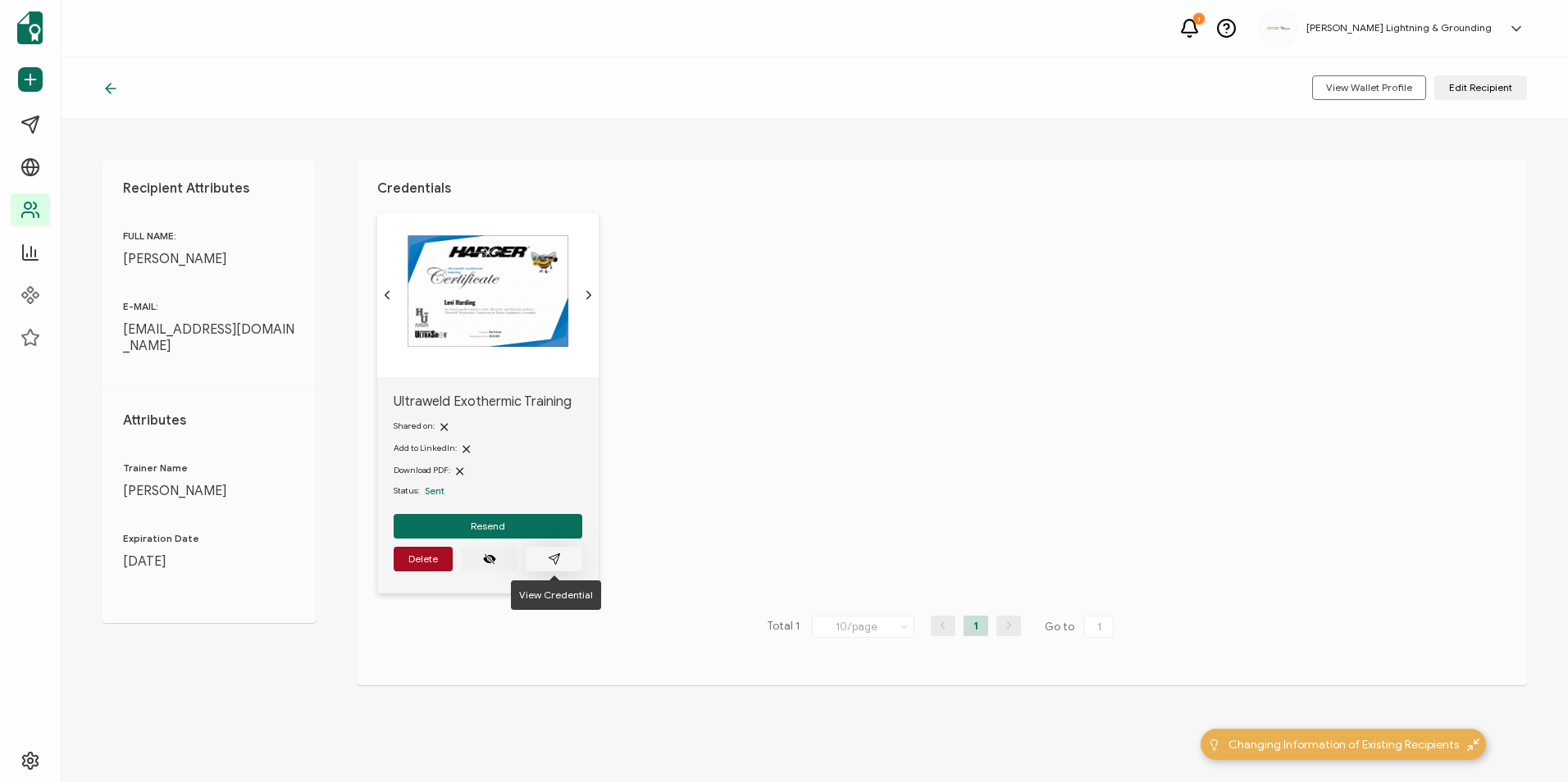 click 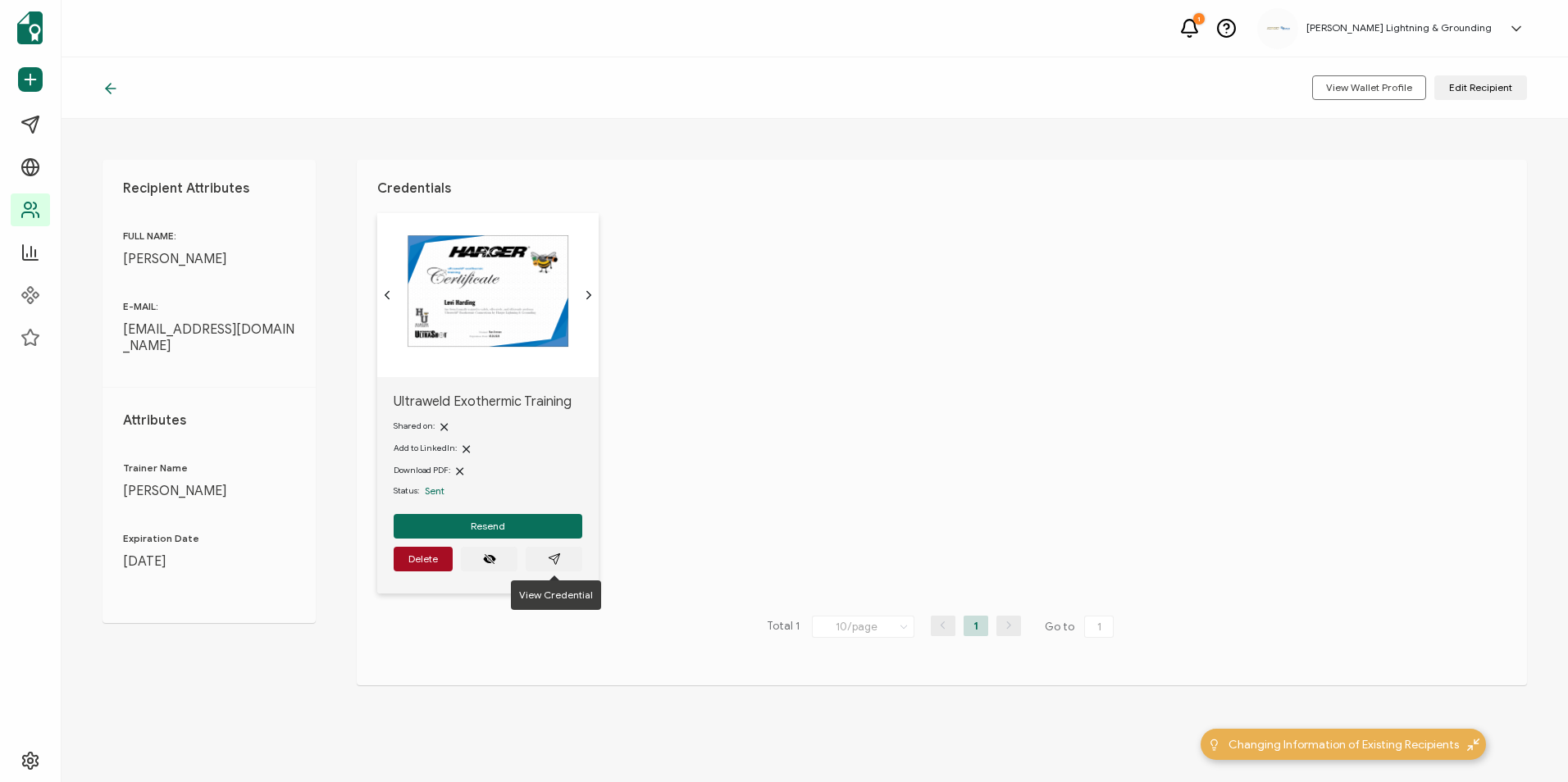 click 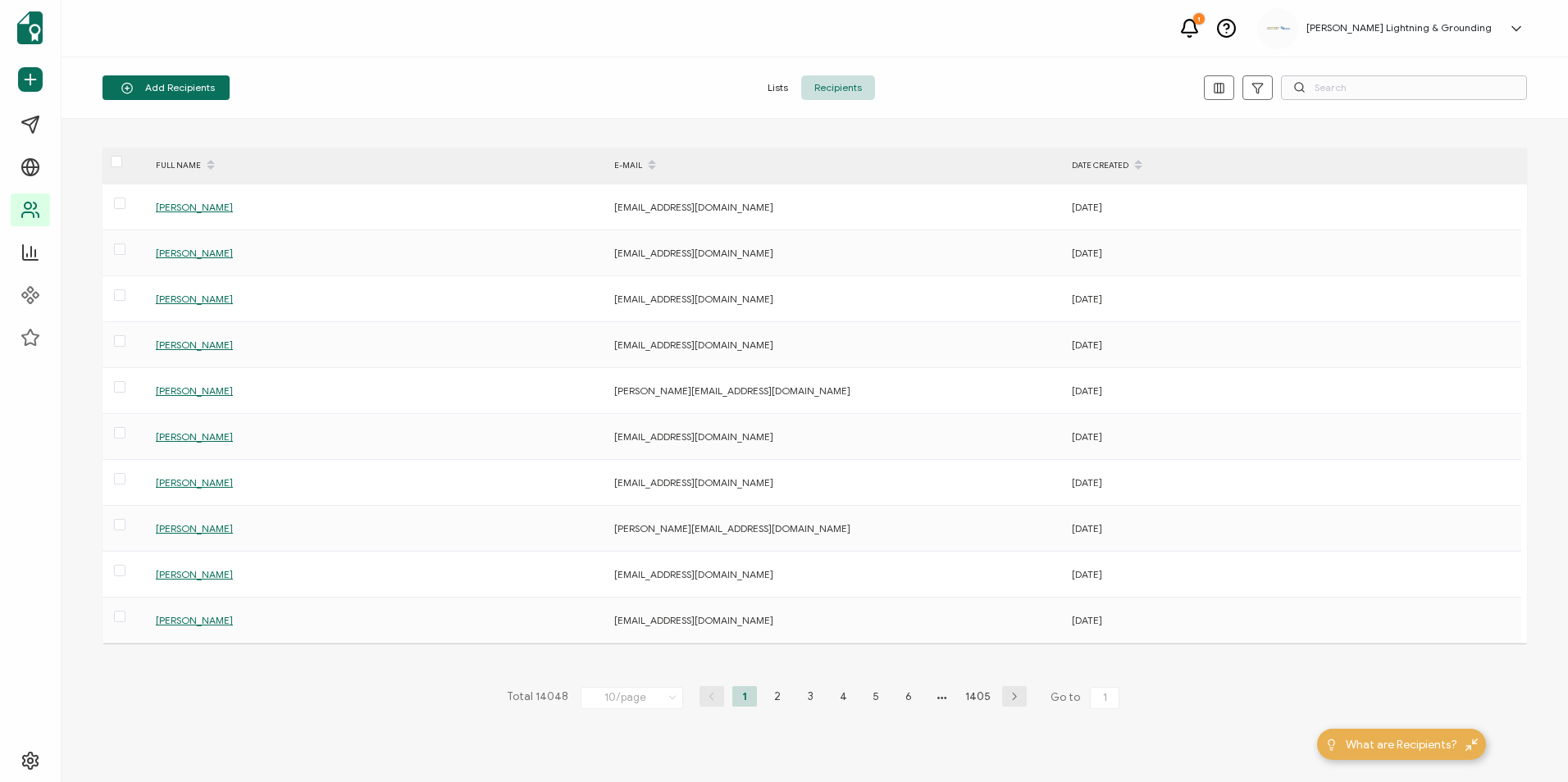 click on "Add Recipients
Upload Spreadsheet   Add a Single Recipient
Lists
Recipients" at bounding box center [814, 88] 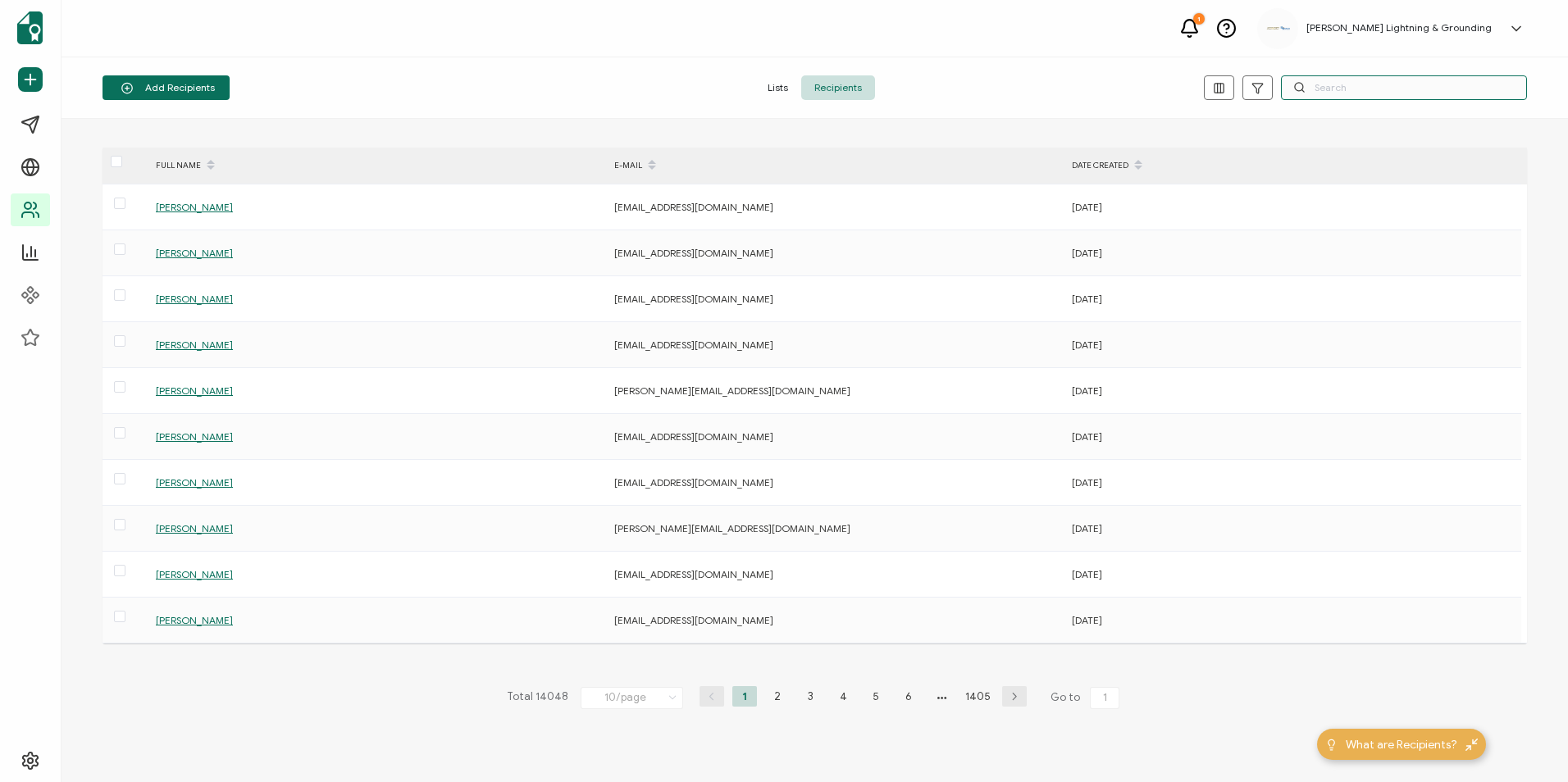 click at bounding box center [1404, 88] 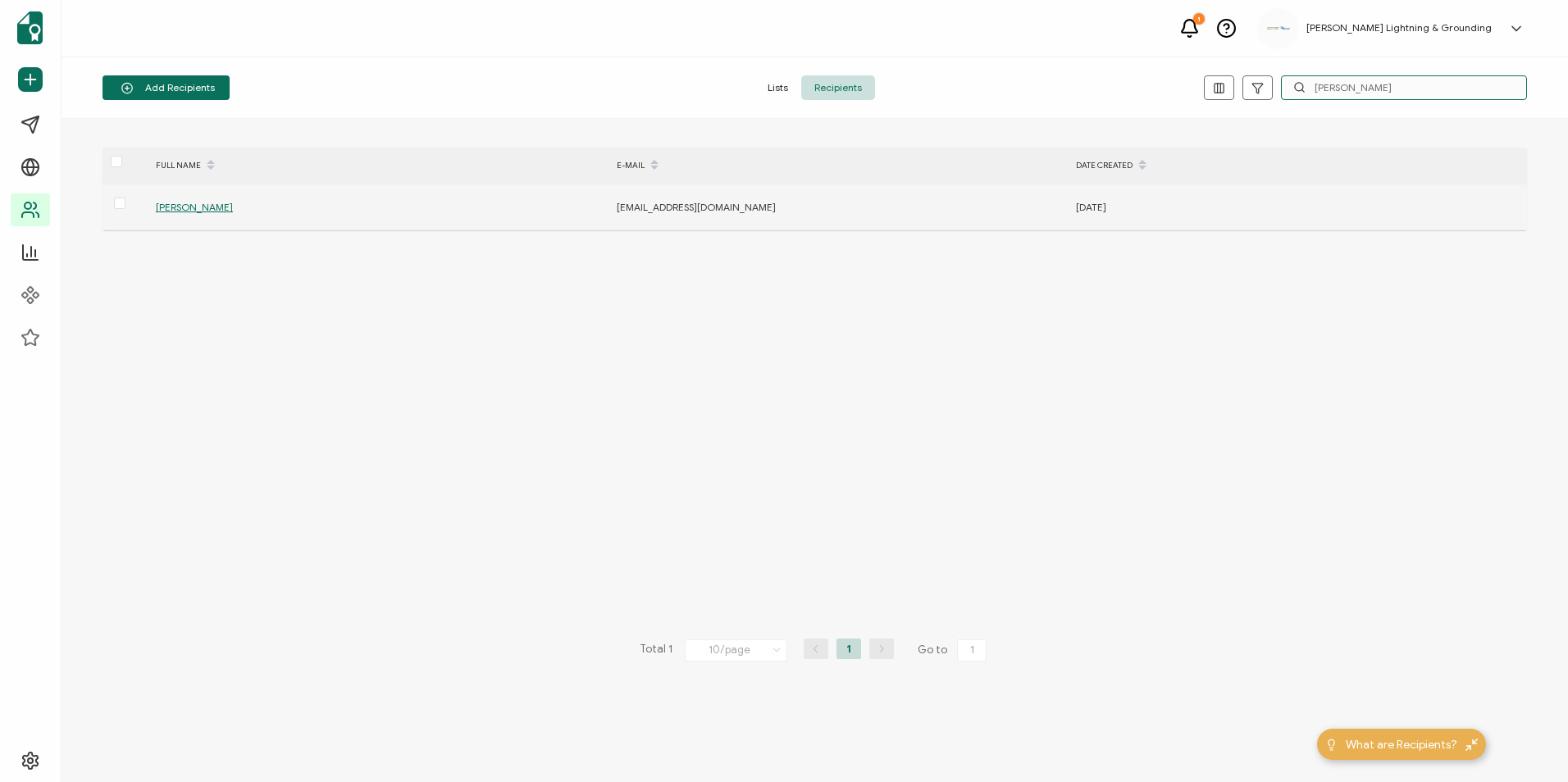 type on "[PERSON_NAME]" 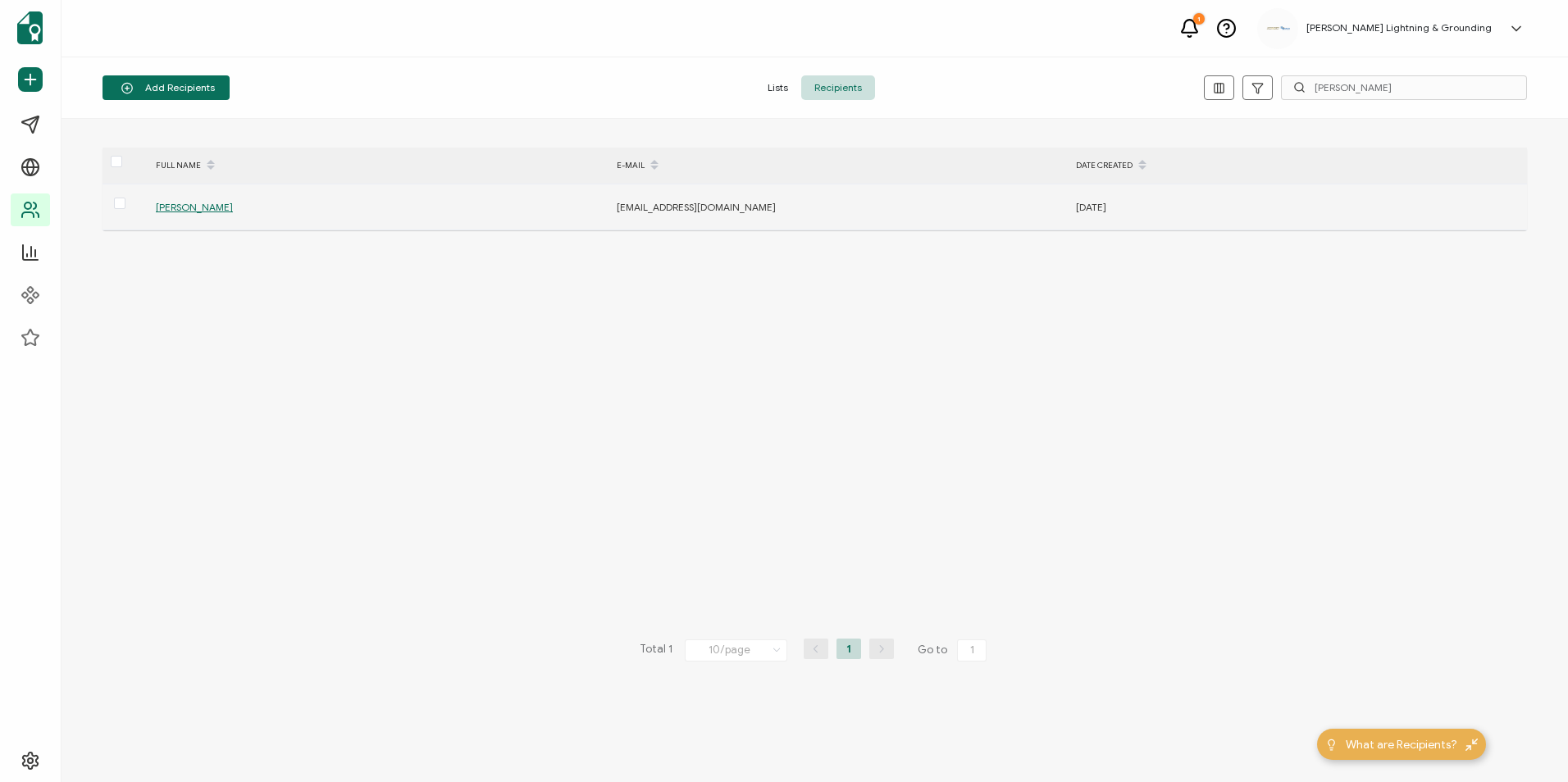 click on "[PERSON_NAME]" at bounding box center (194, 207) 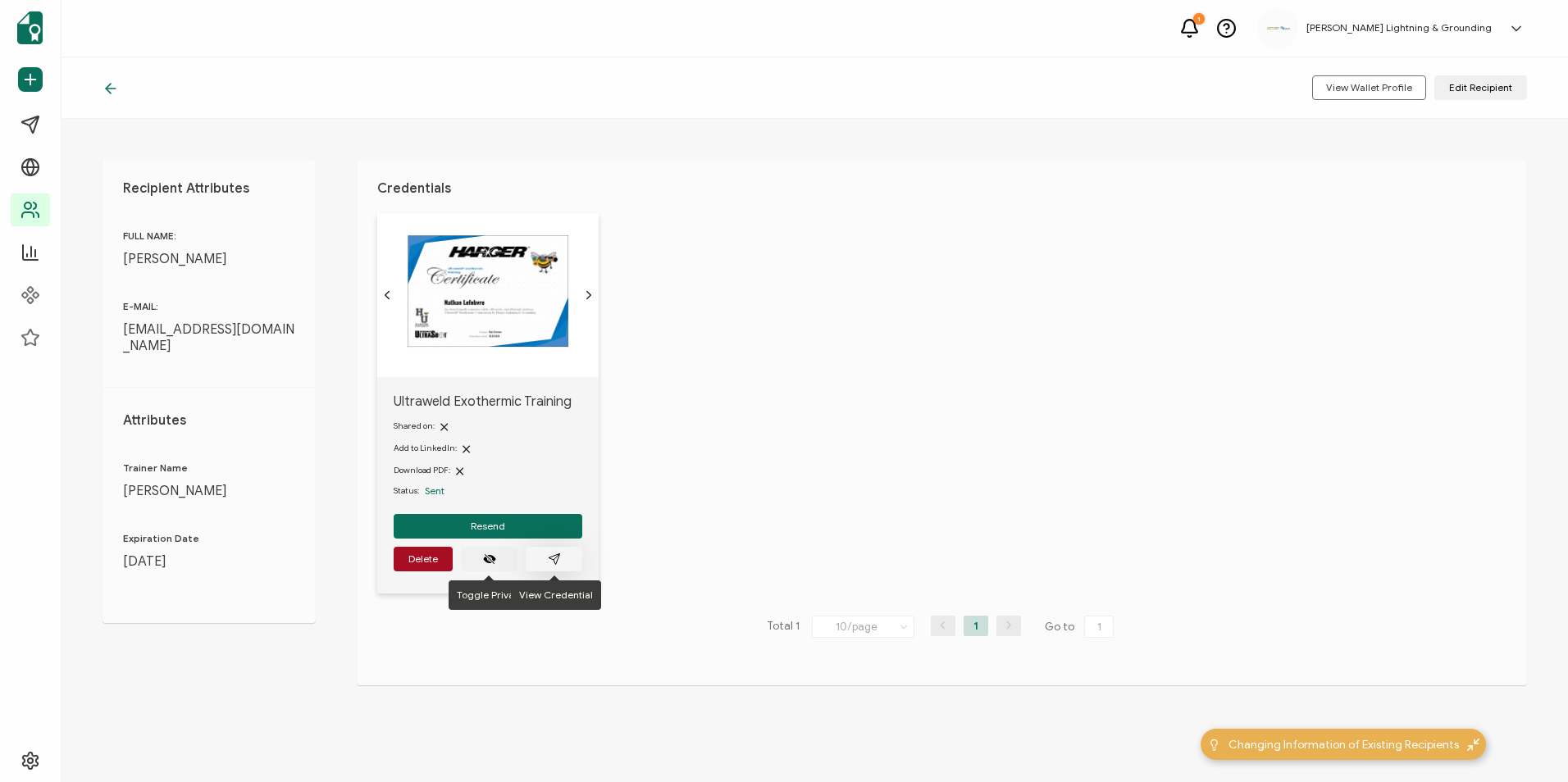 click at bounding box center [554, 559] 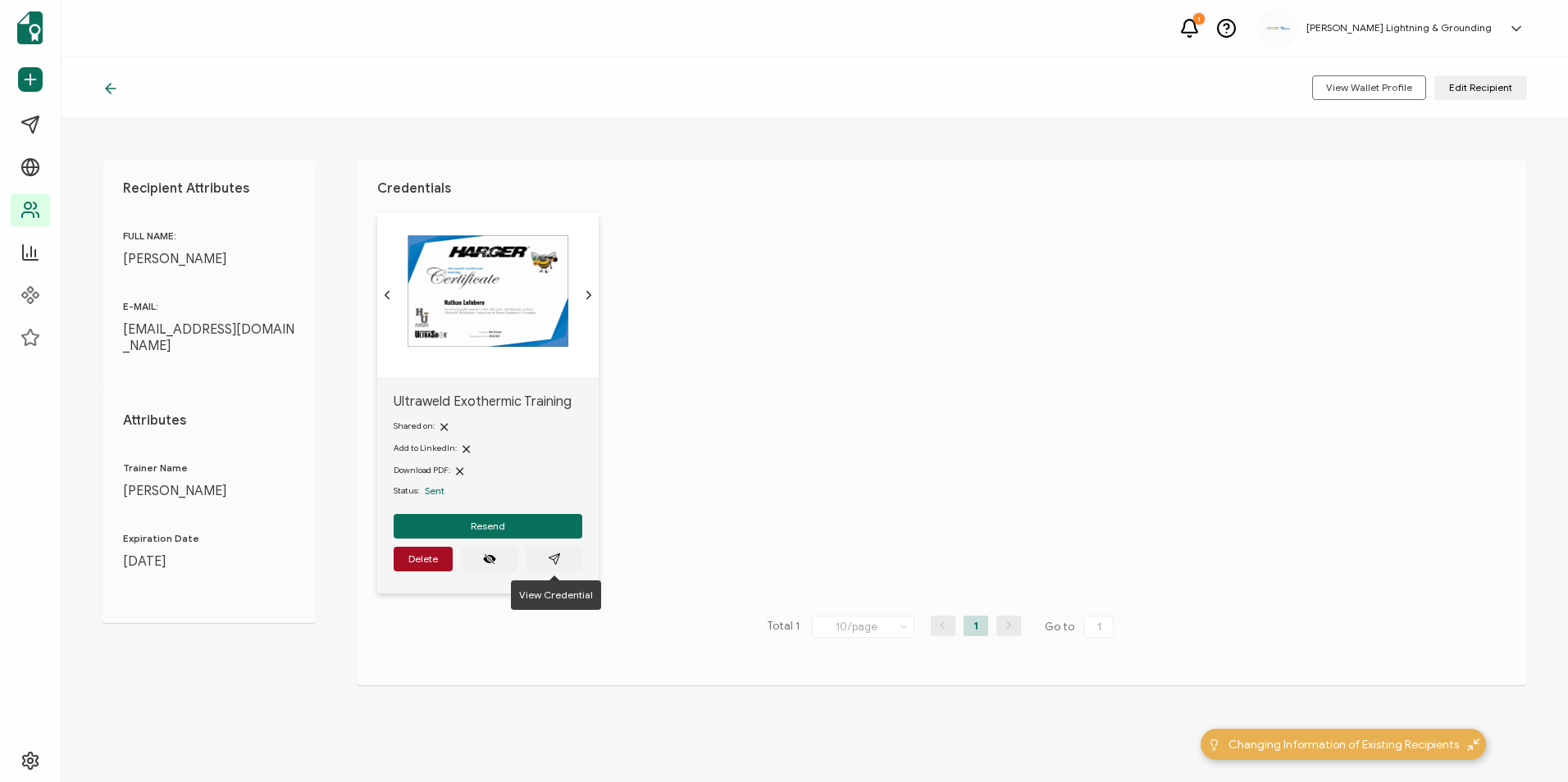 click 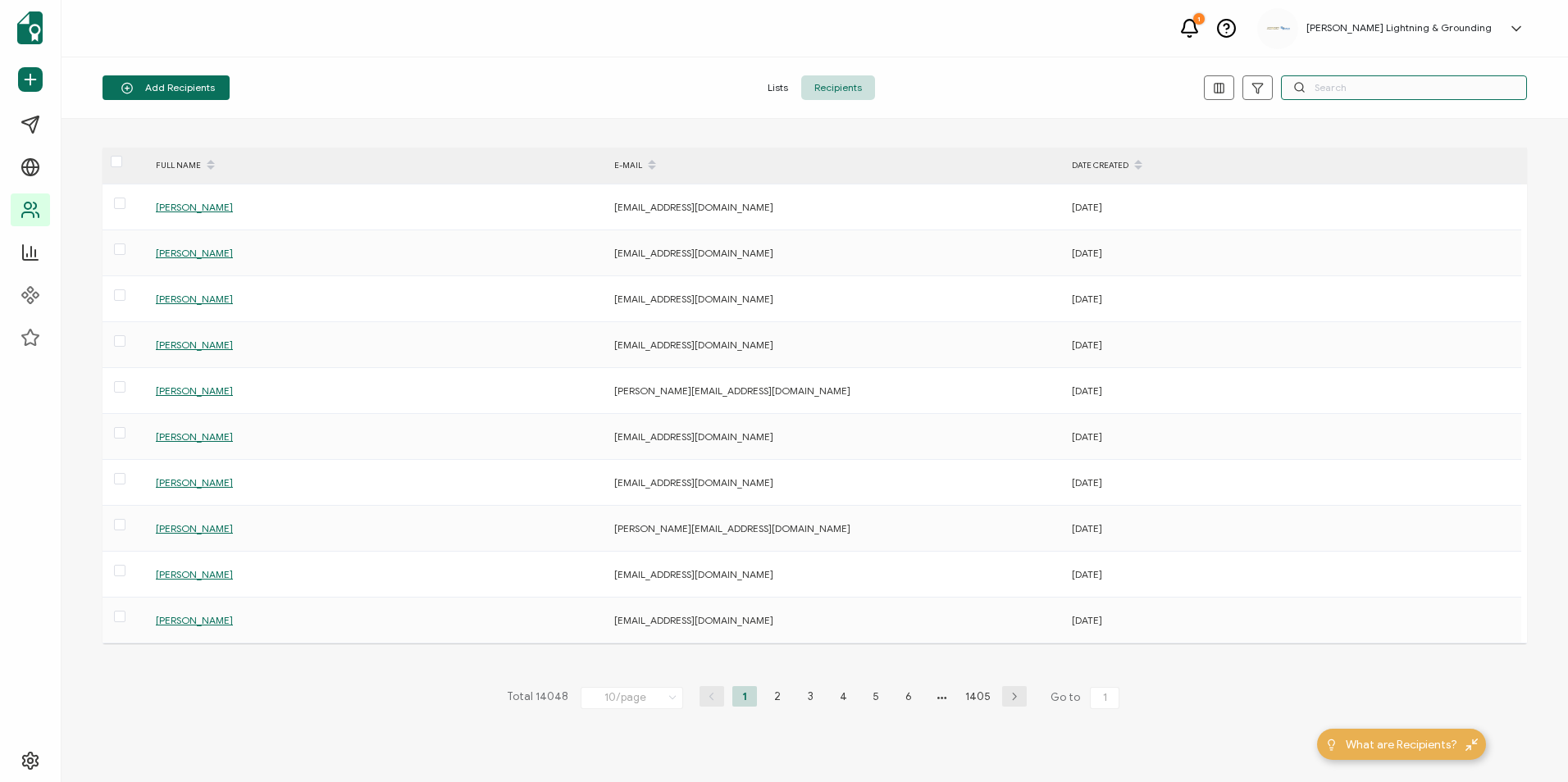 click at bounding box center [1404, 88] 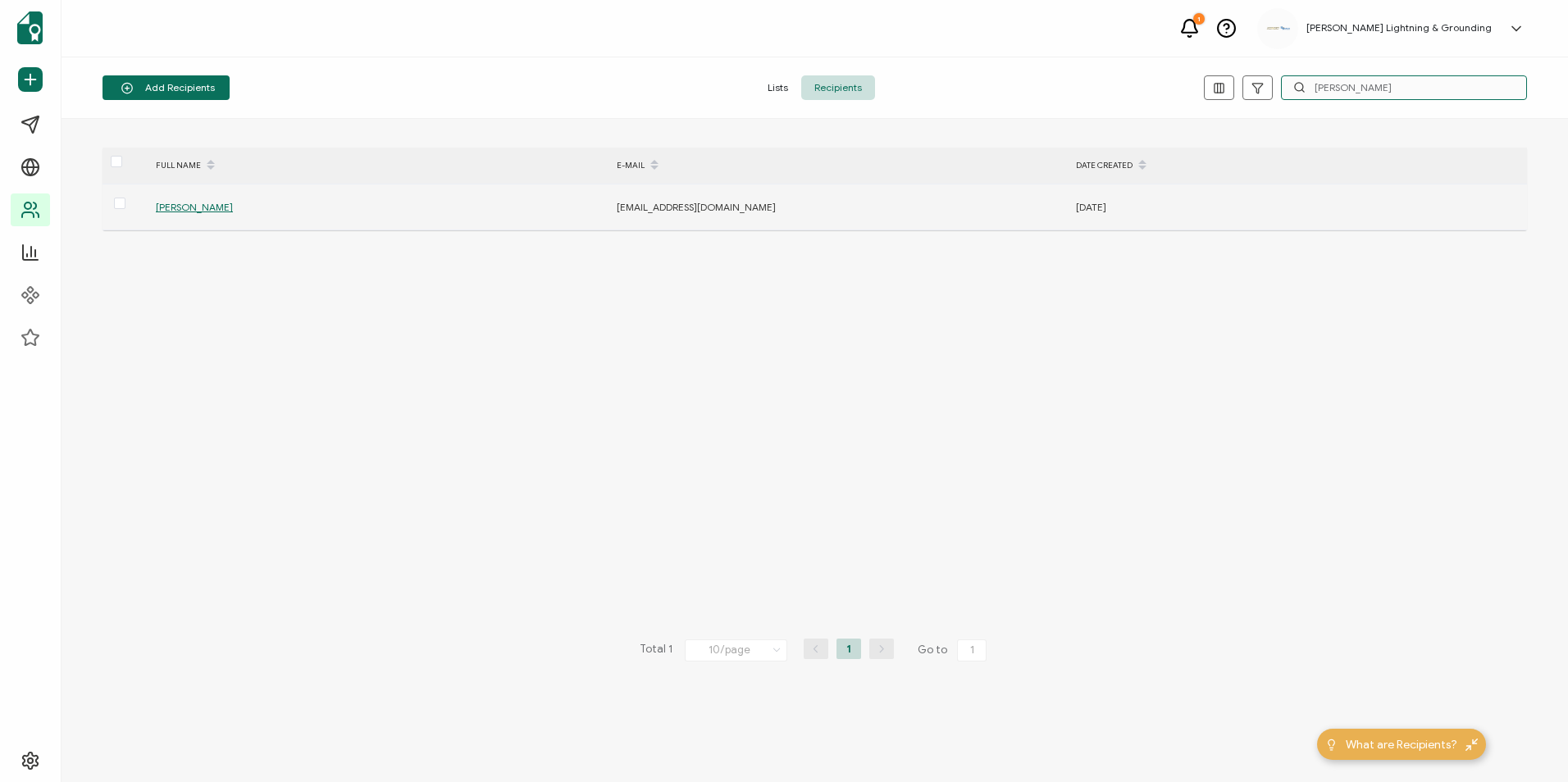 type on "[PERSON_NAME]" 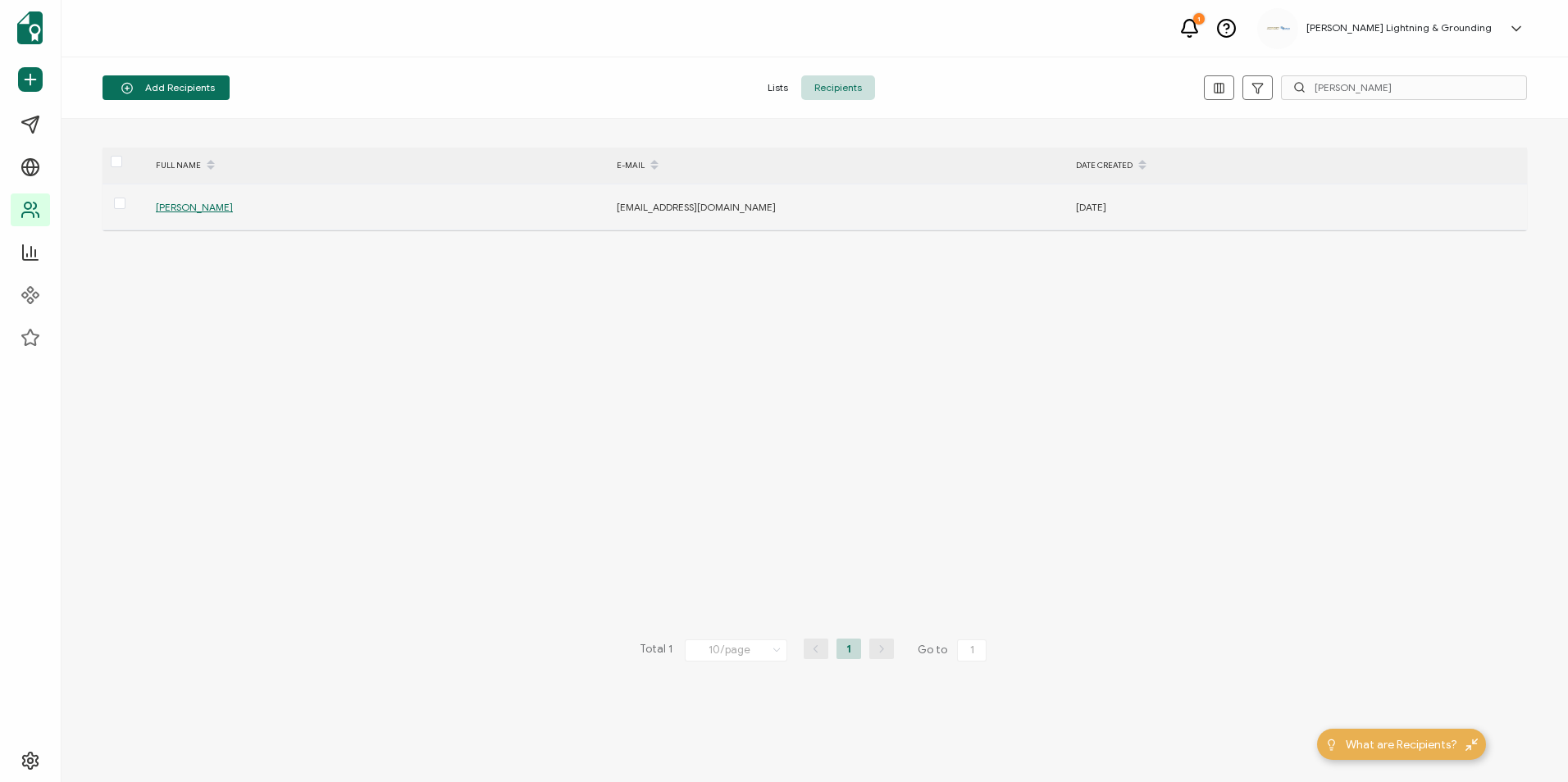 click on "[PERSON_NAME]" at bounding box center (194, 207) 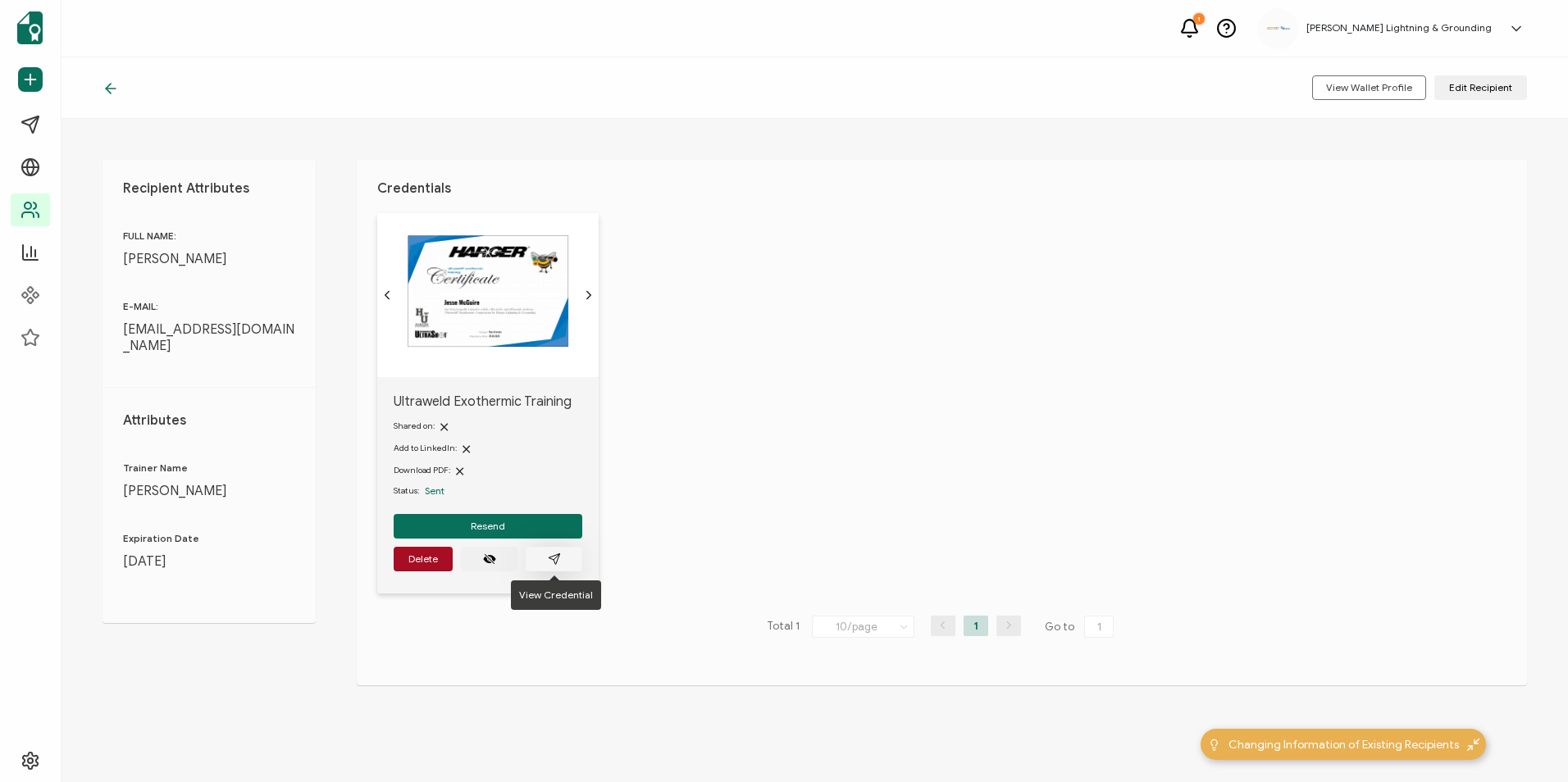 click at bounding box center [554, 559] 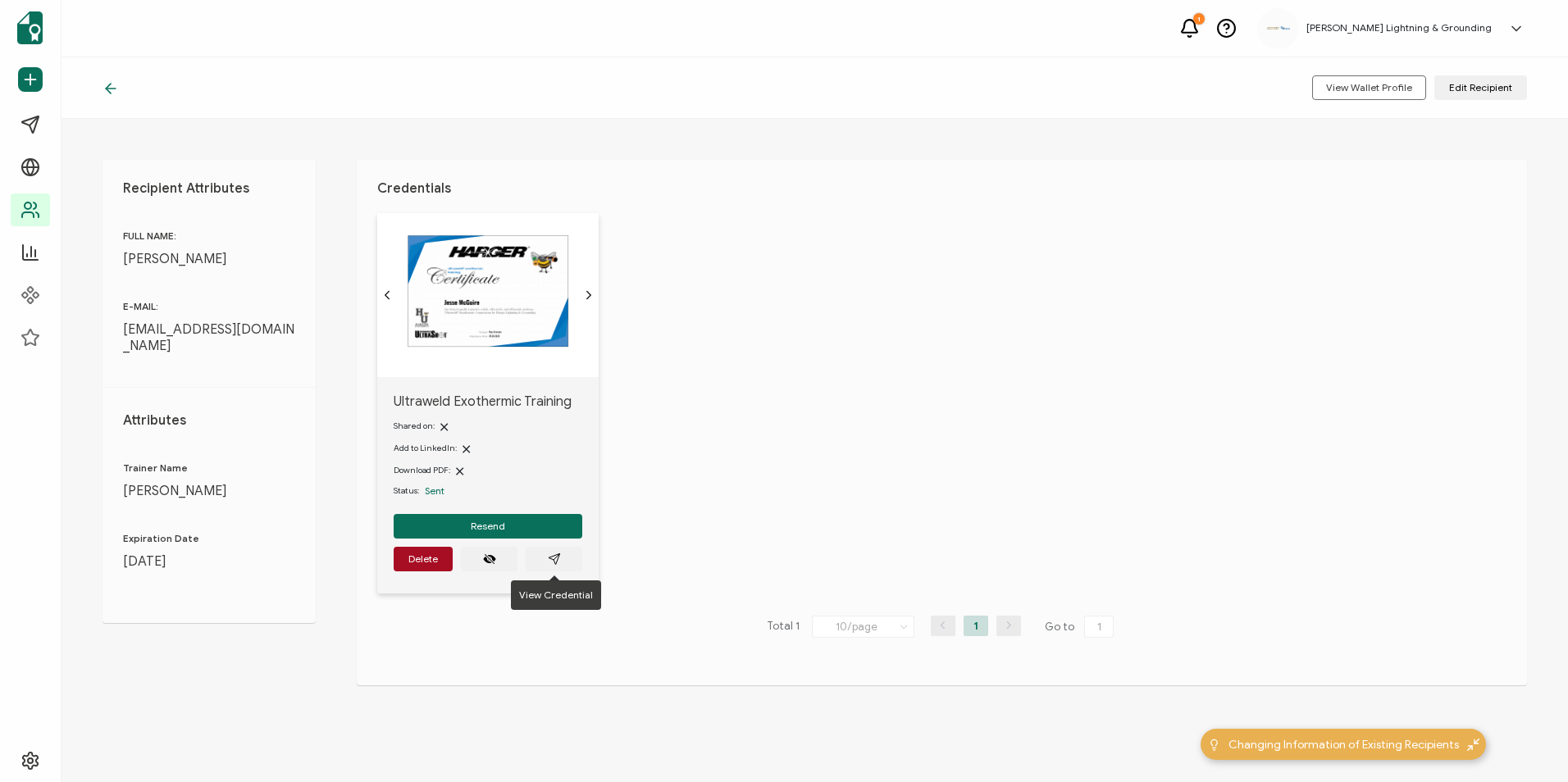 click 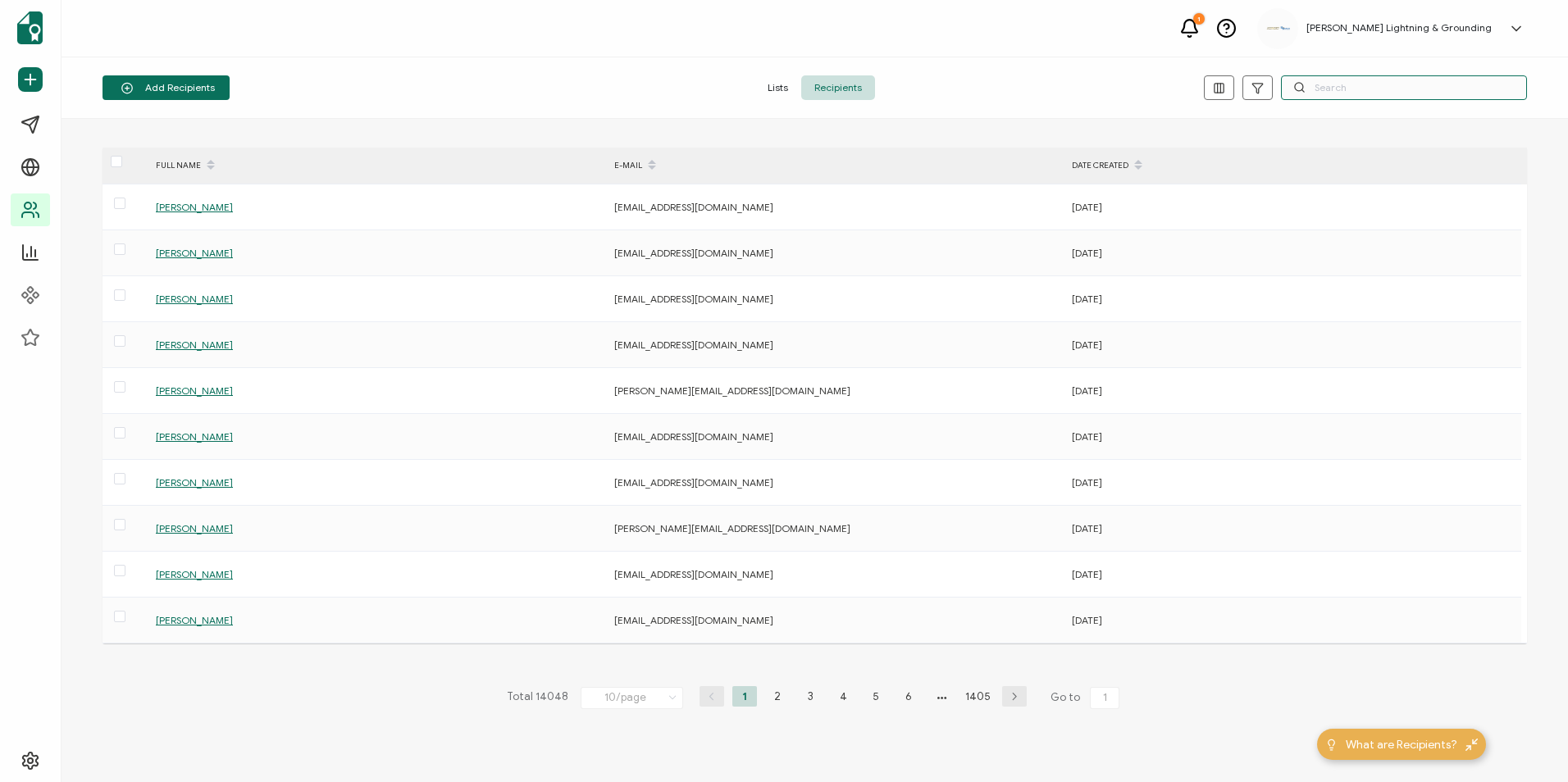 click at bounding box center [1404, 88] 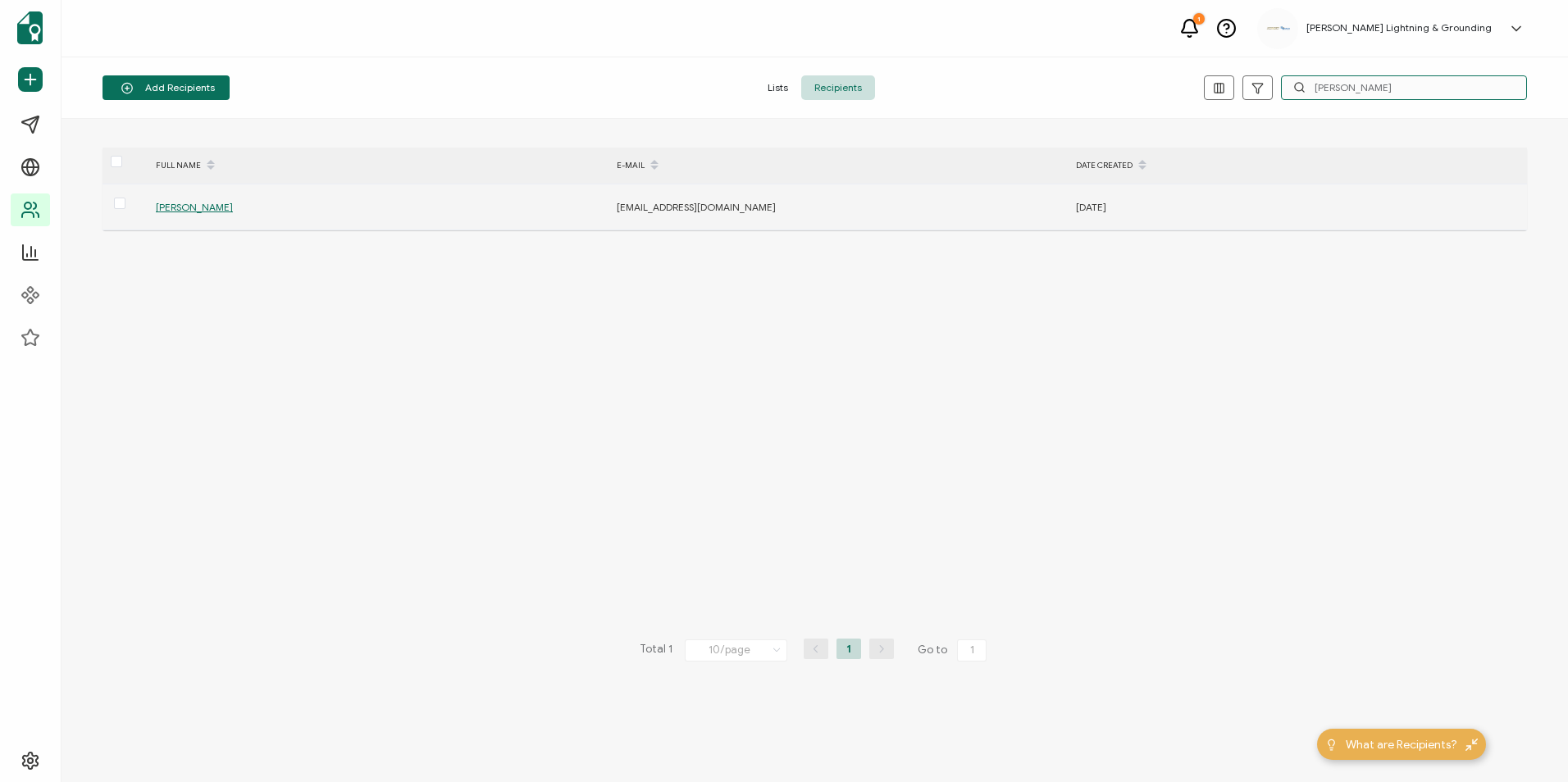 type on "[PERSON_NAME]" 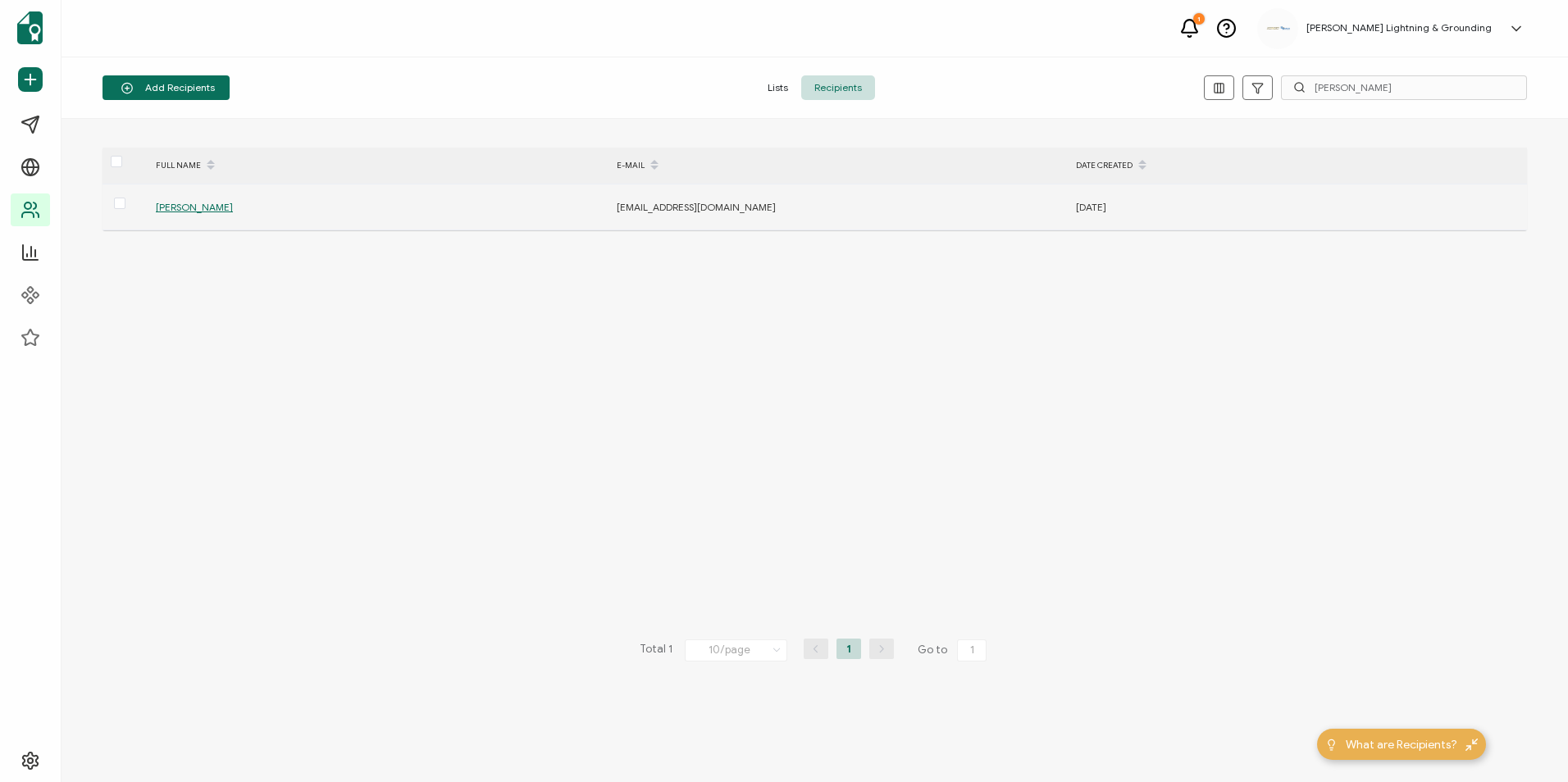 click on "[PERSON_NAME]" at bounding box center [194, 207] 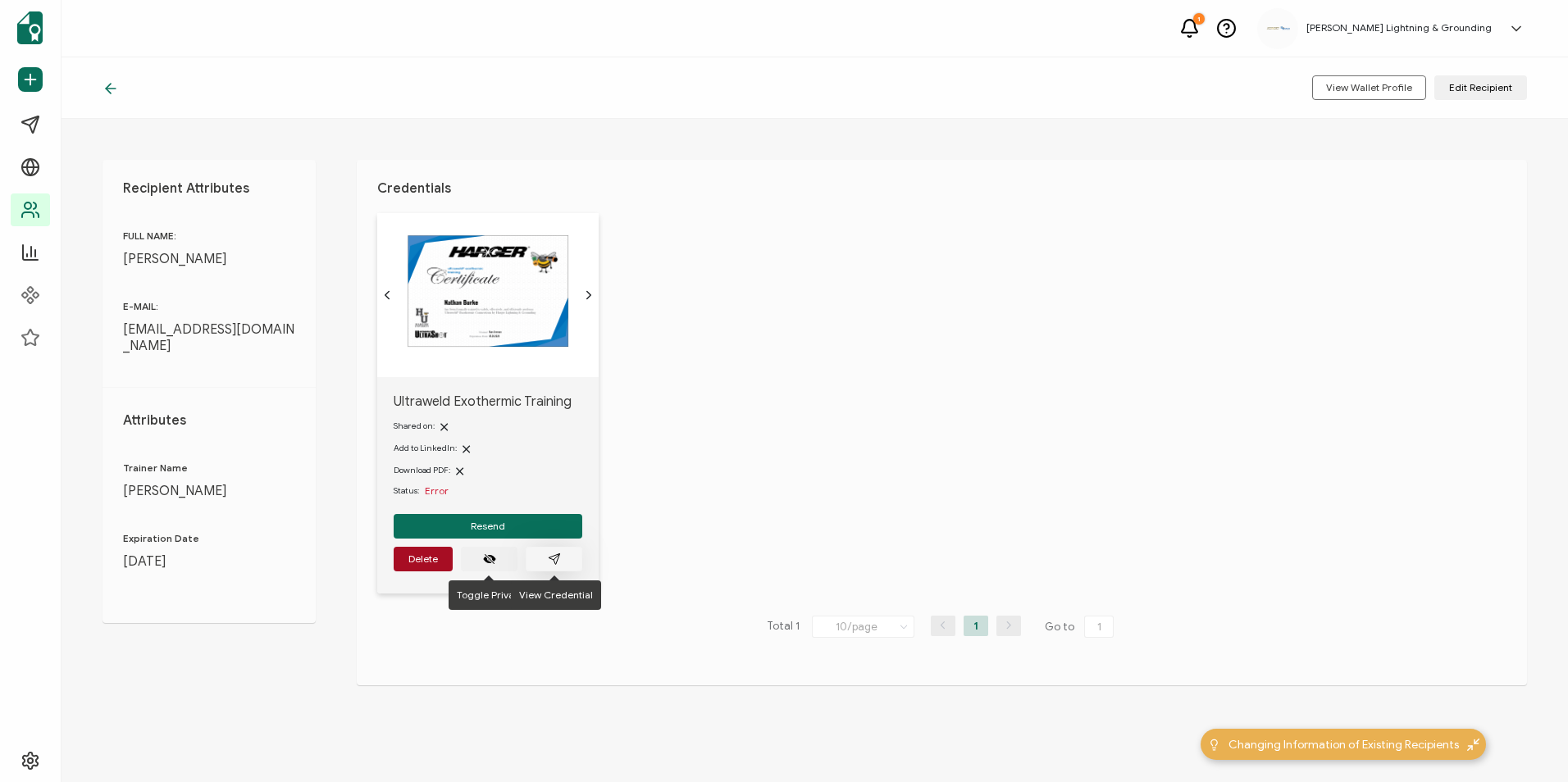 click at bounding box center (554, 559) 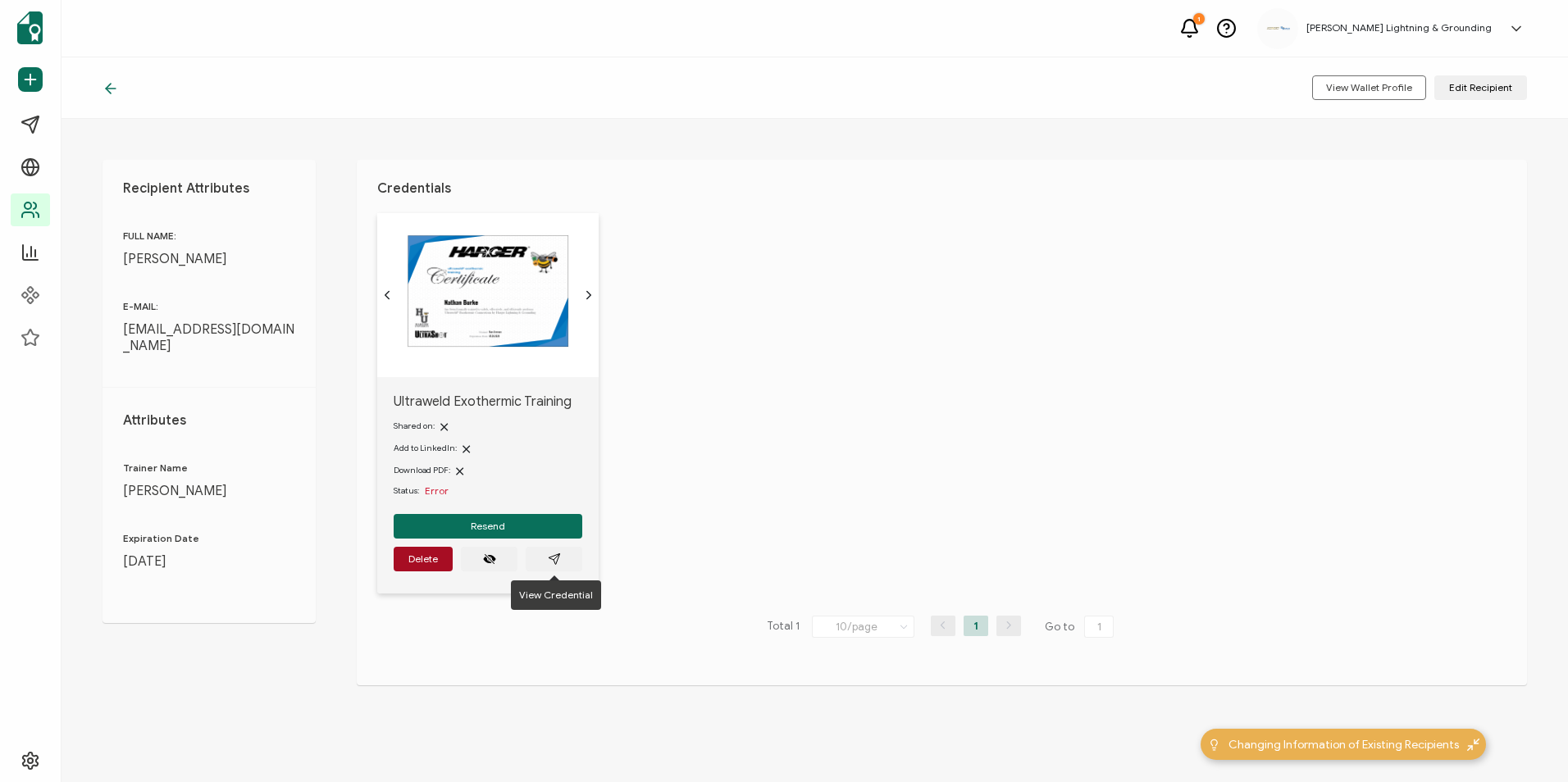 click 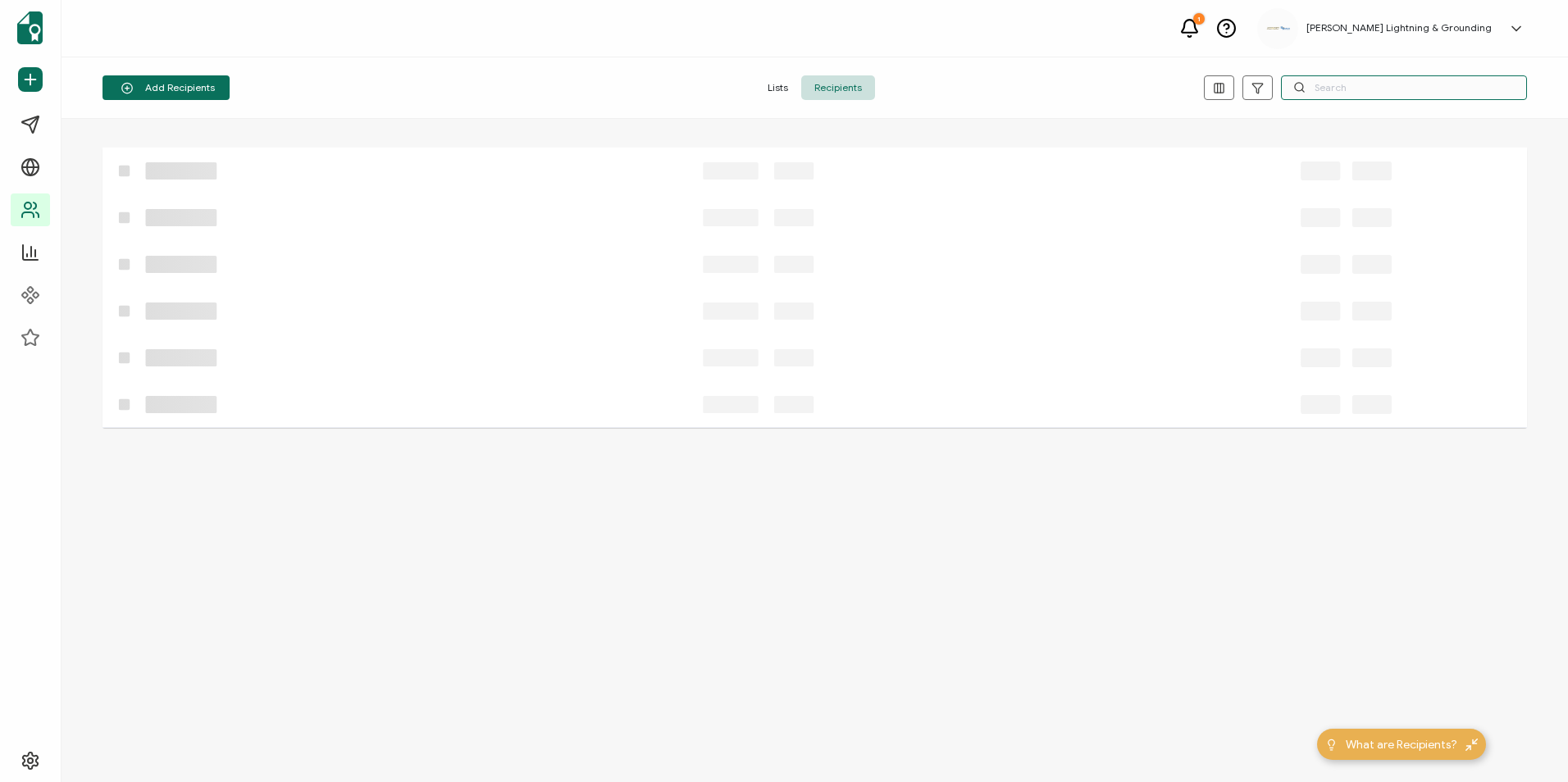 click at bounding box center (1404, 88) 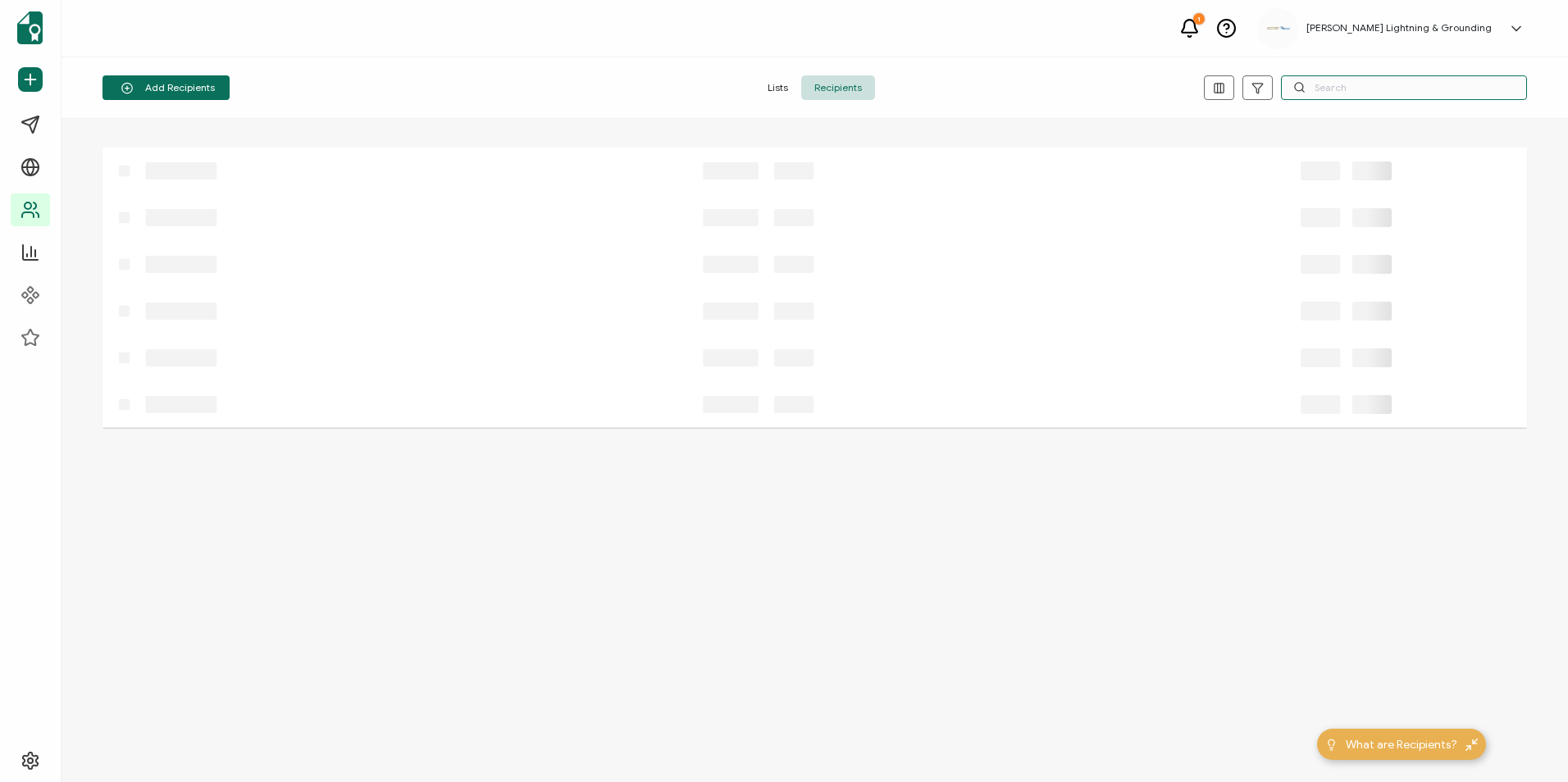 paste on "[PERSON_NAME]" 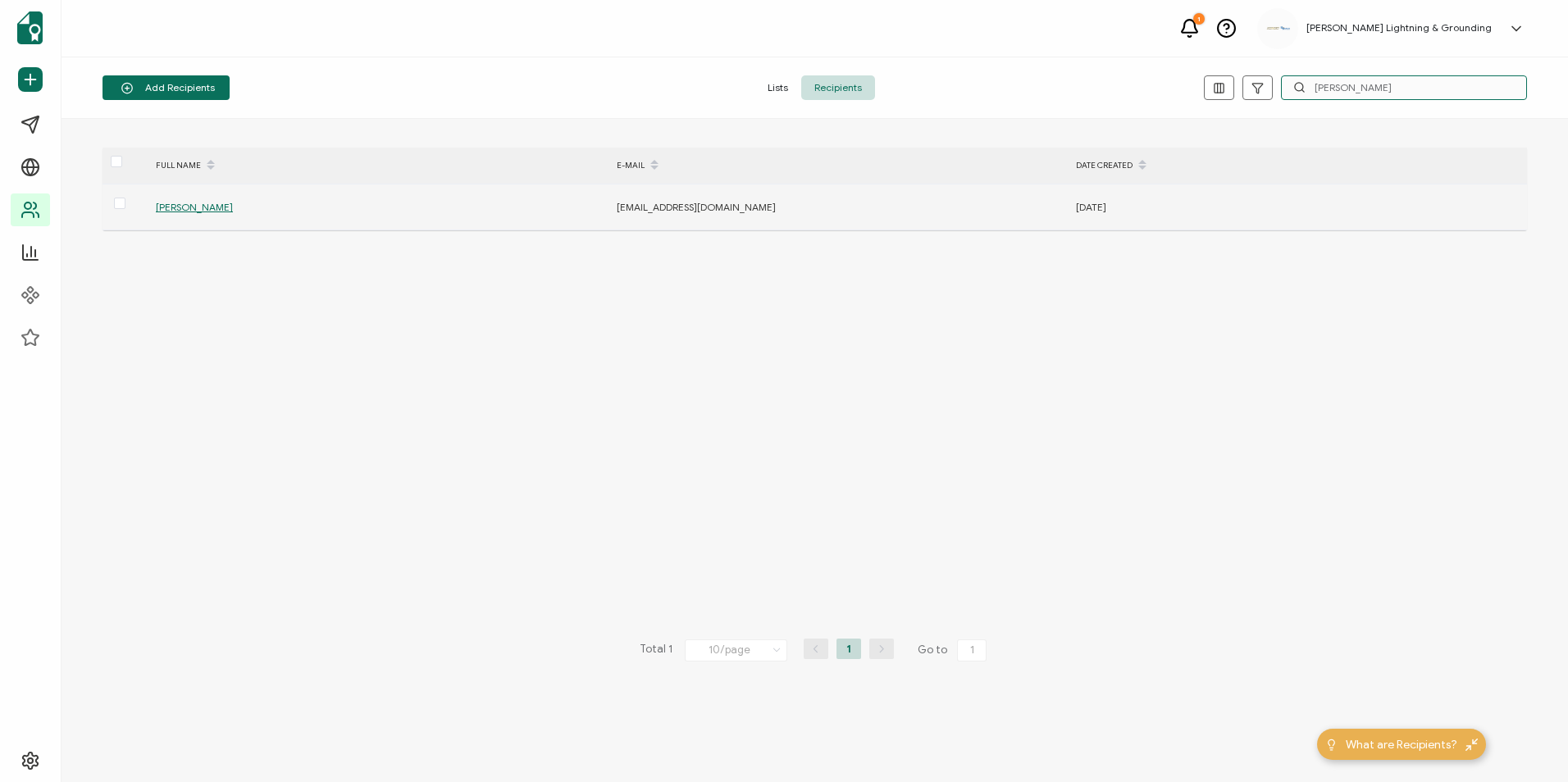 type on "[PERSON_NAME]" 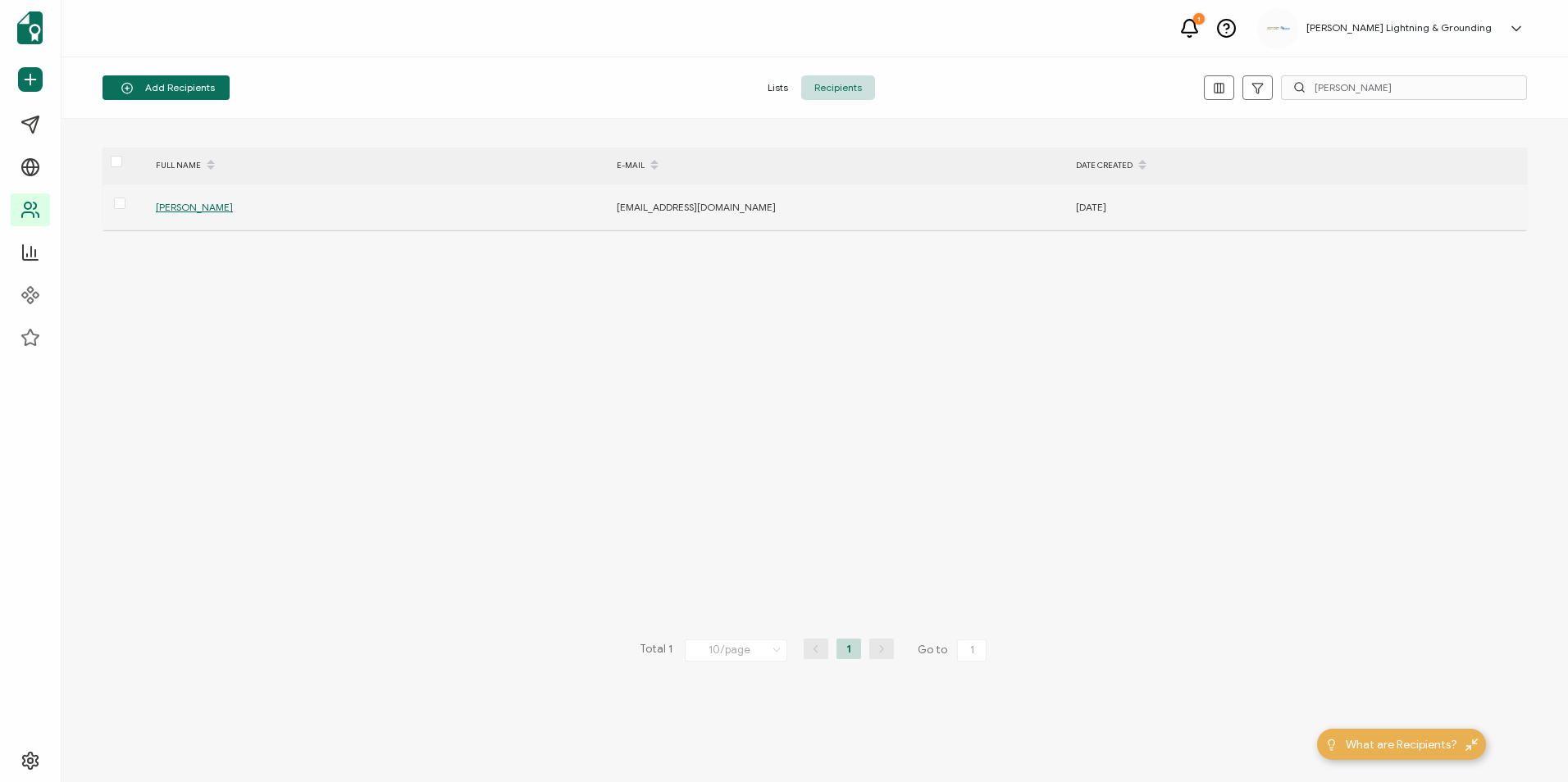 click on "[PERSON_NAME]" at bounding box center (194, 207) 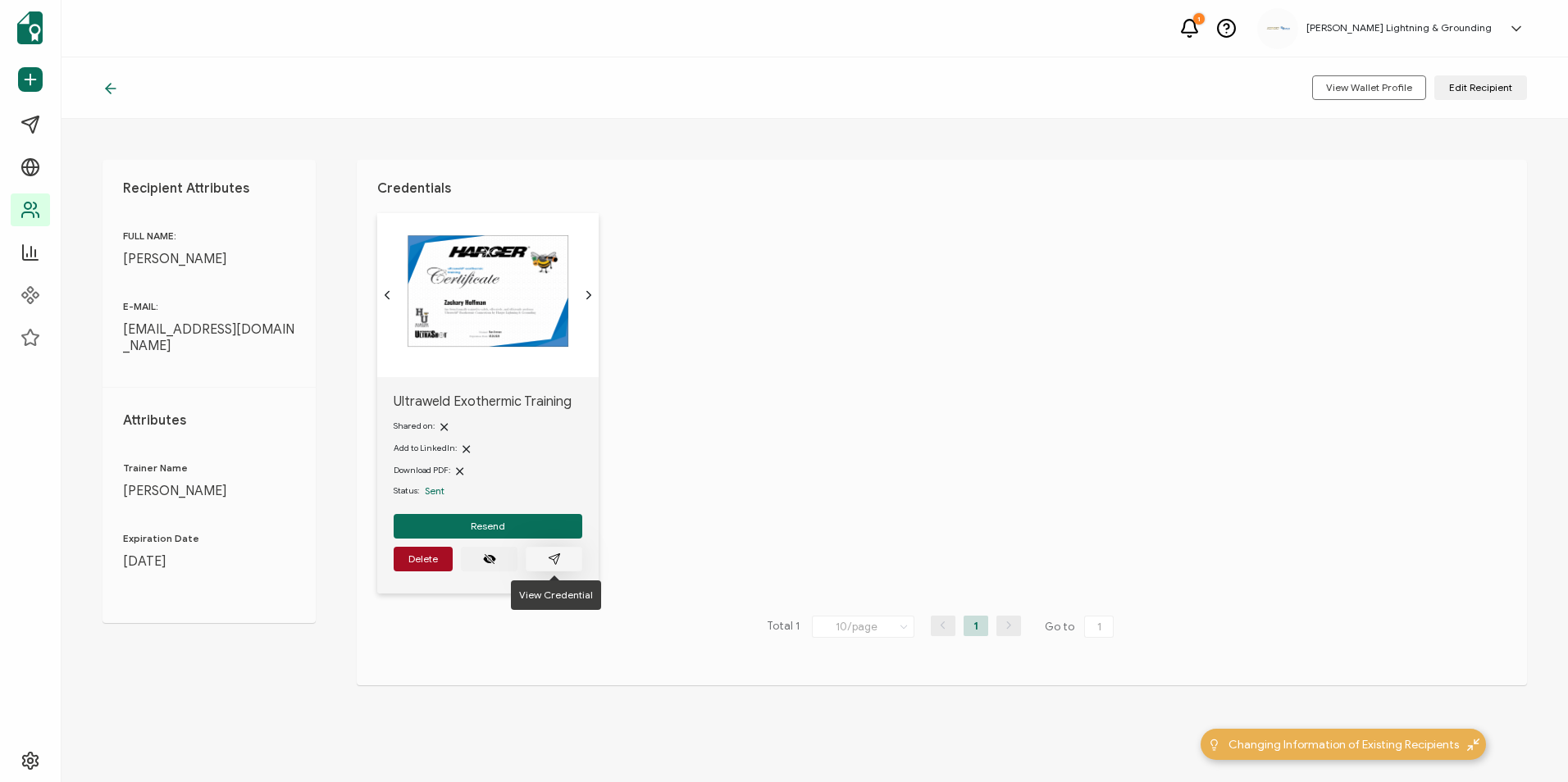 click at bounding box center [554, 559] 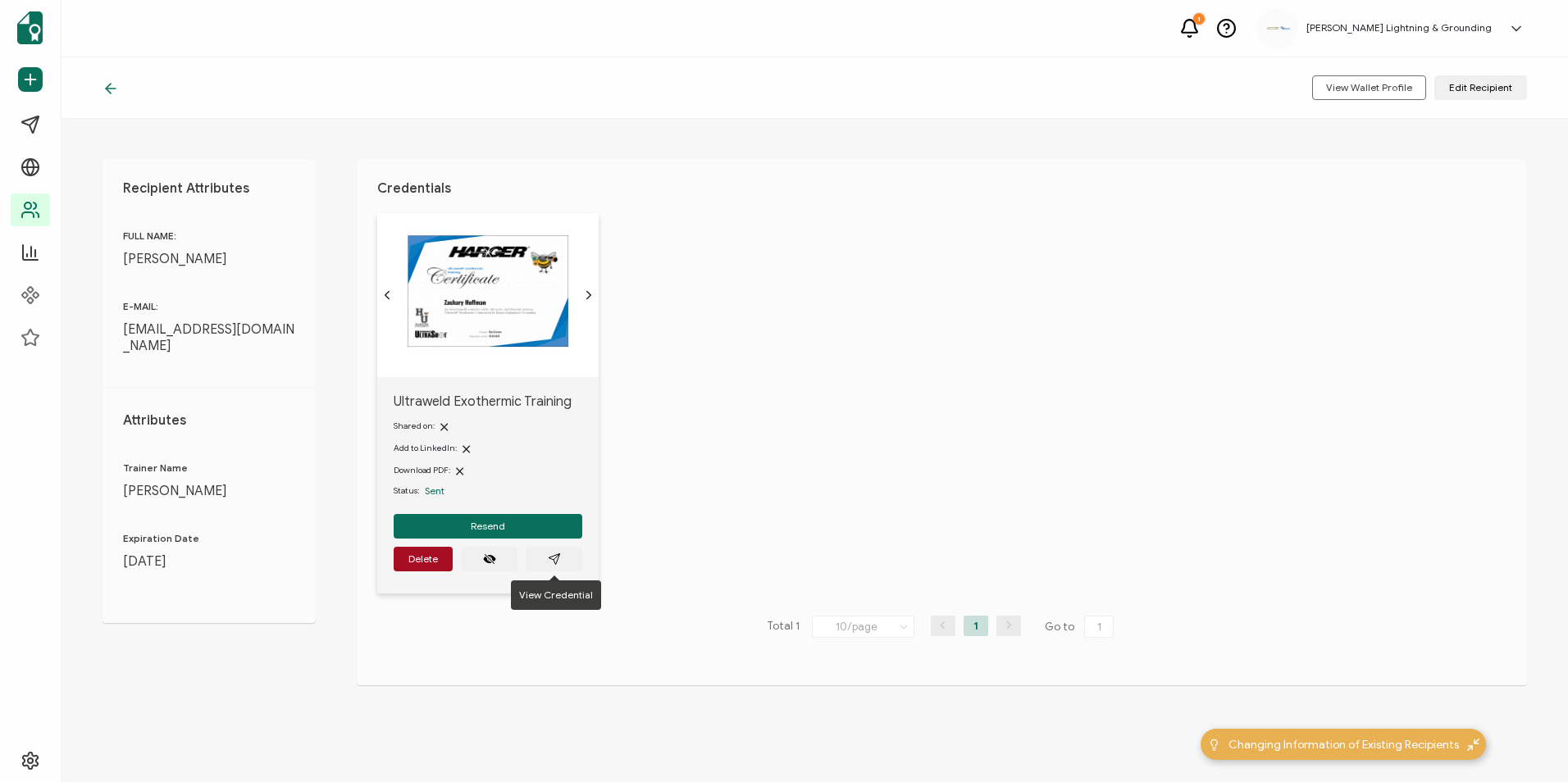 click 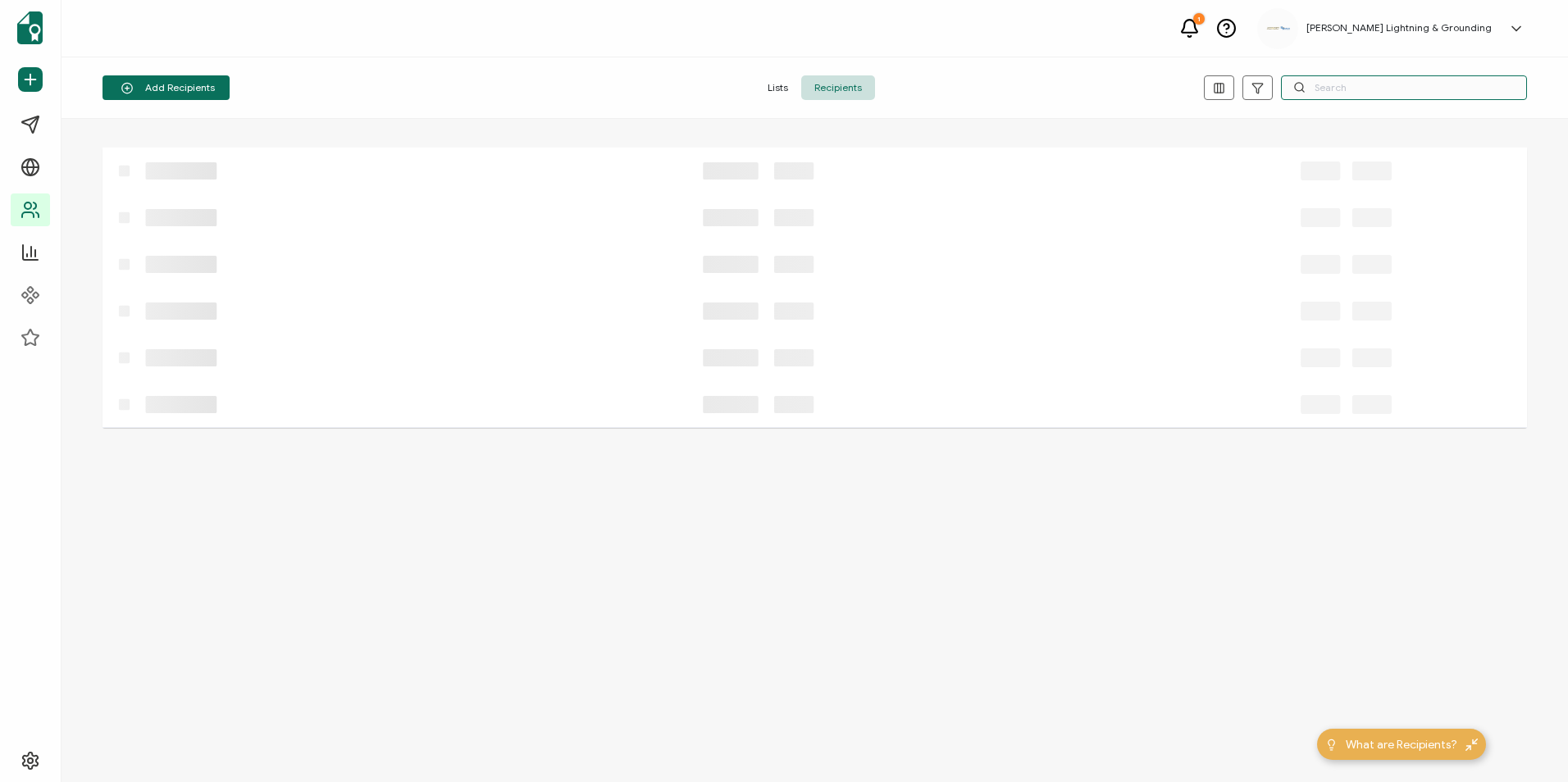 click at bounding box center (1404, 88) 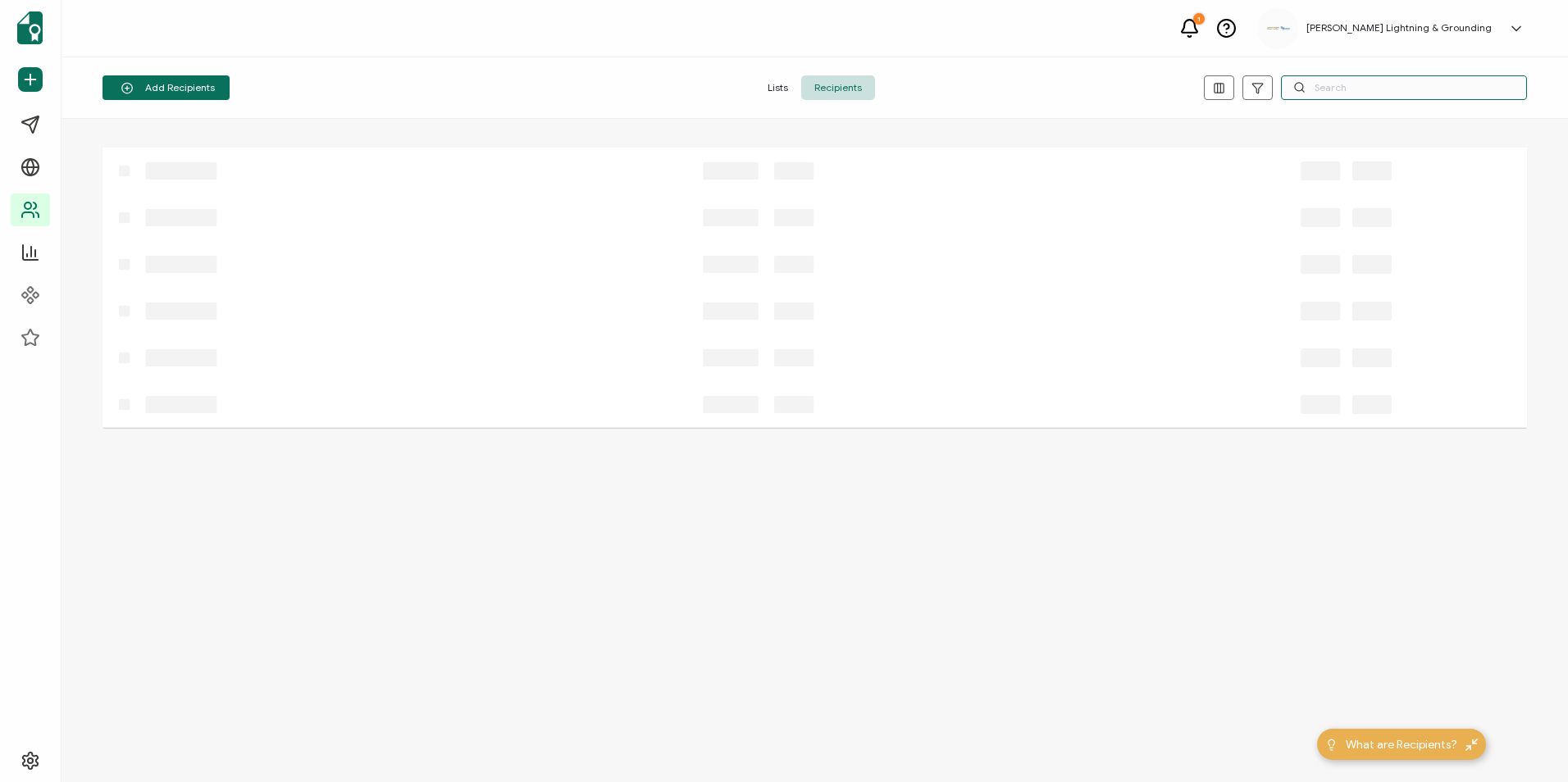 paste on "[PERSON_NAME]" 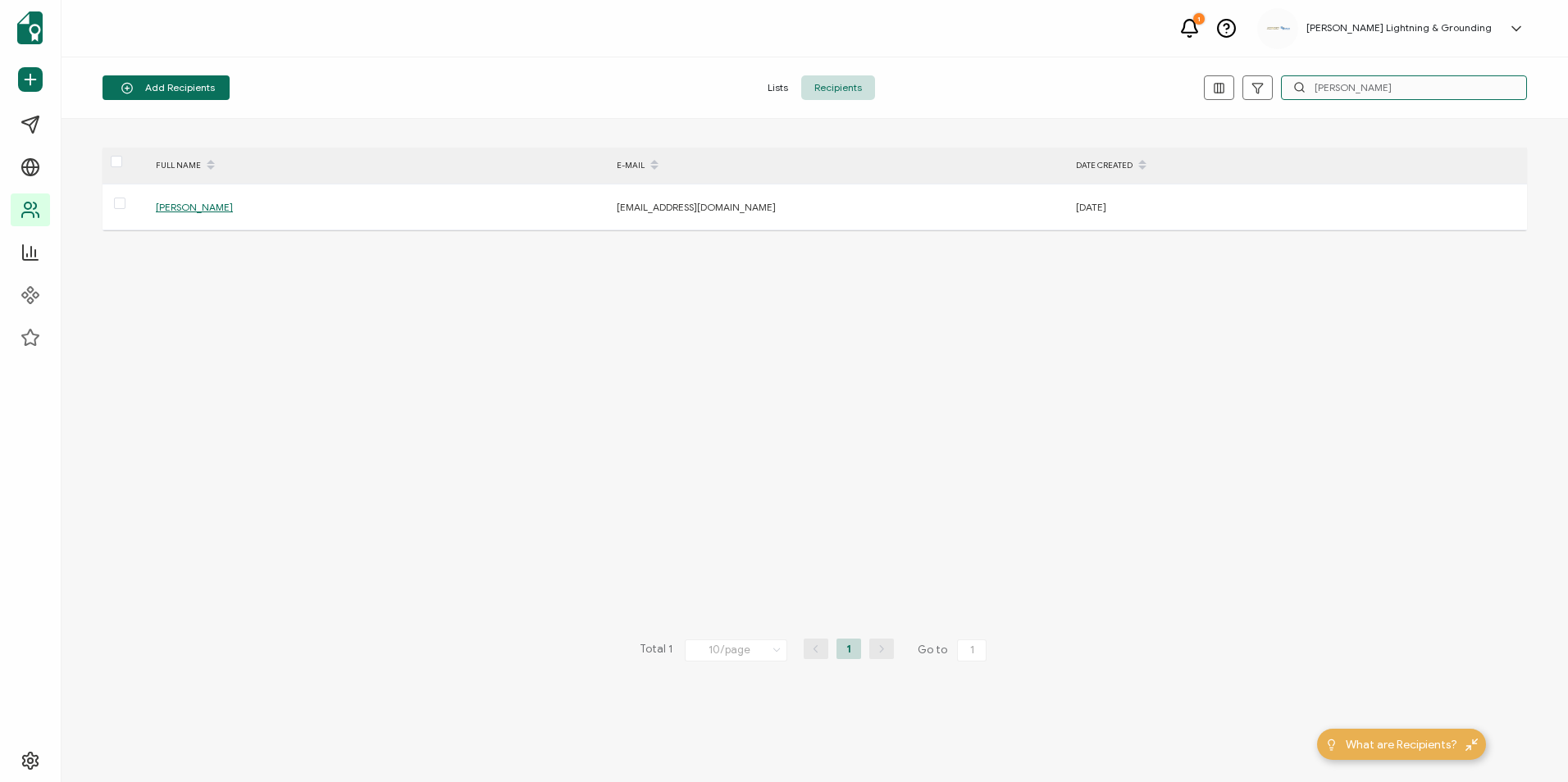 type on "[PERSON_NAME]" 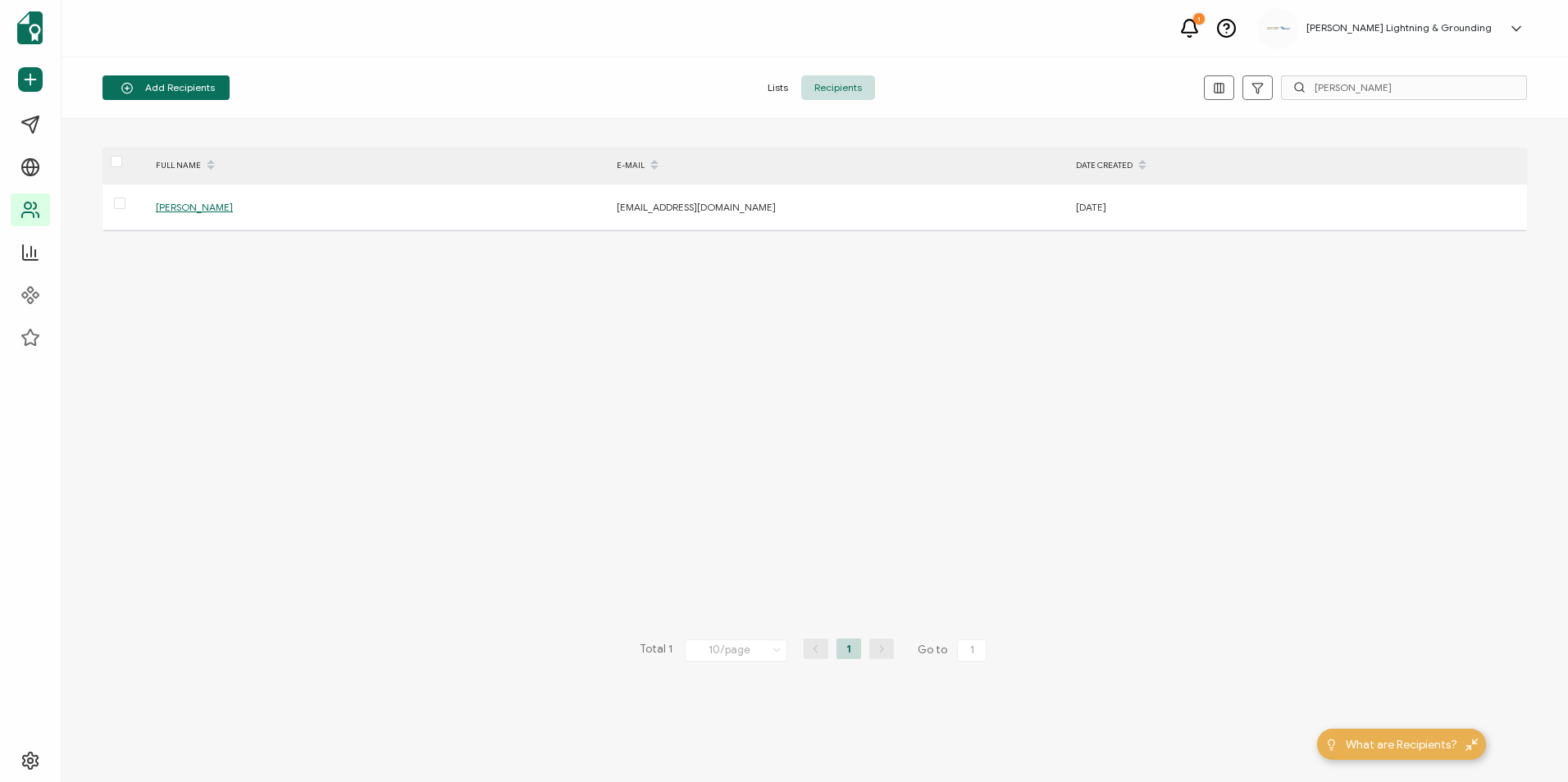 click on "[PERSON_NAME]" at bounding box center [194, 207] 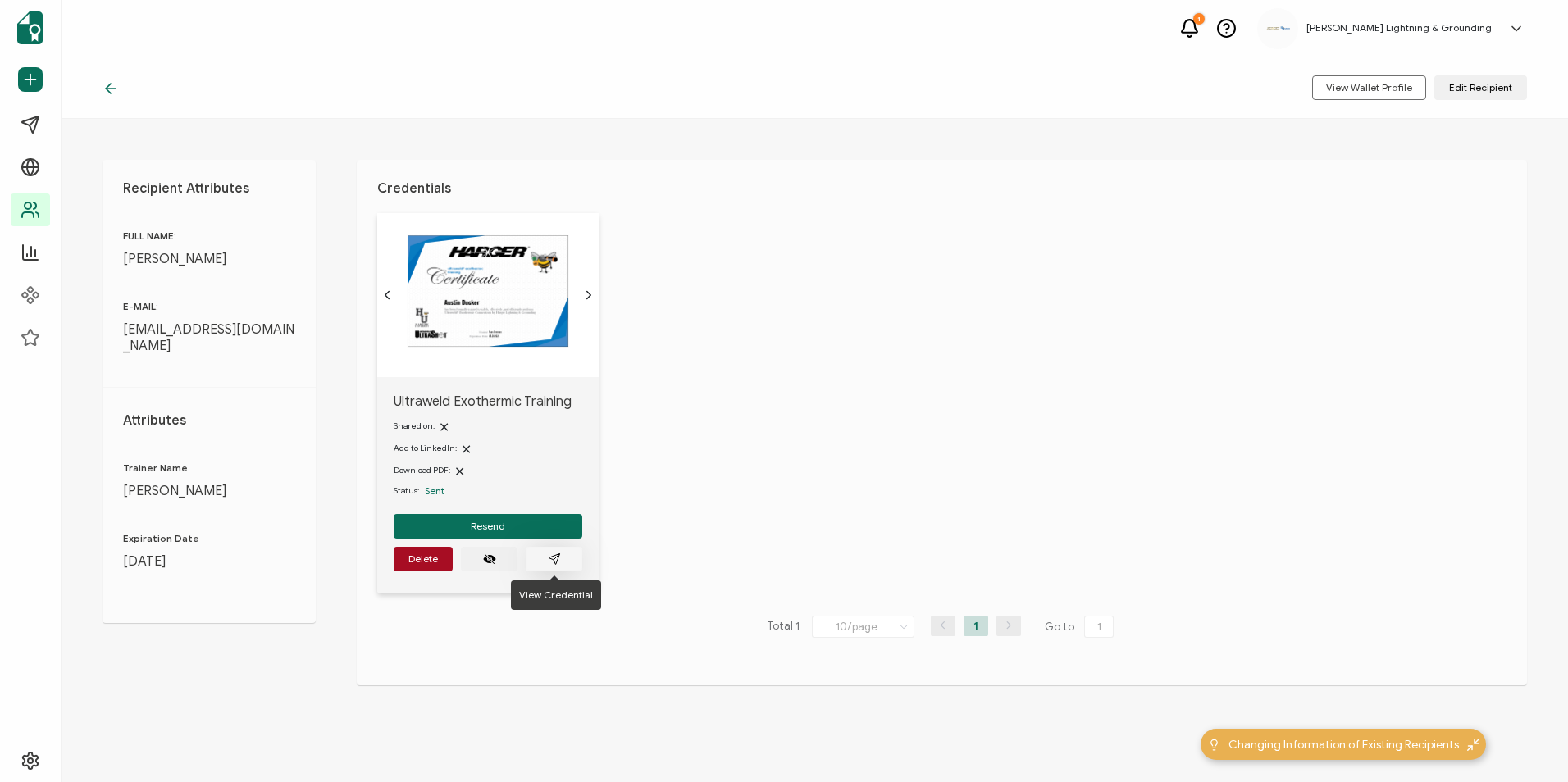 click at bounding box center [554, 559] 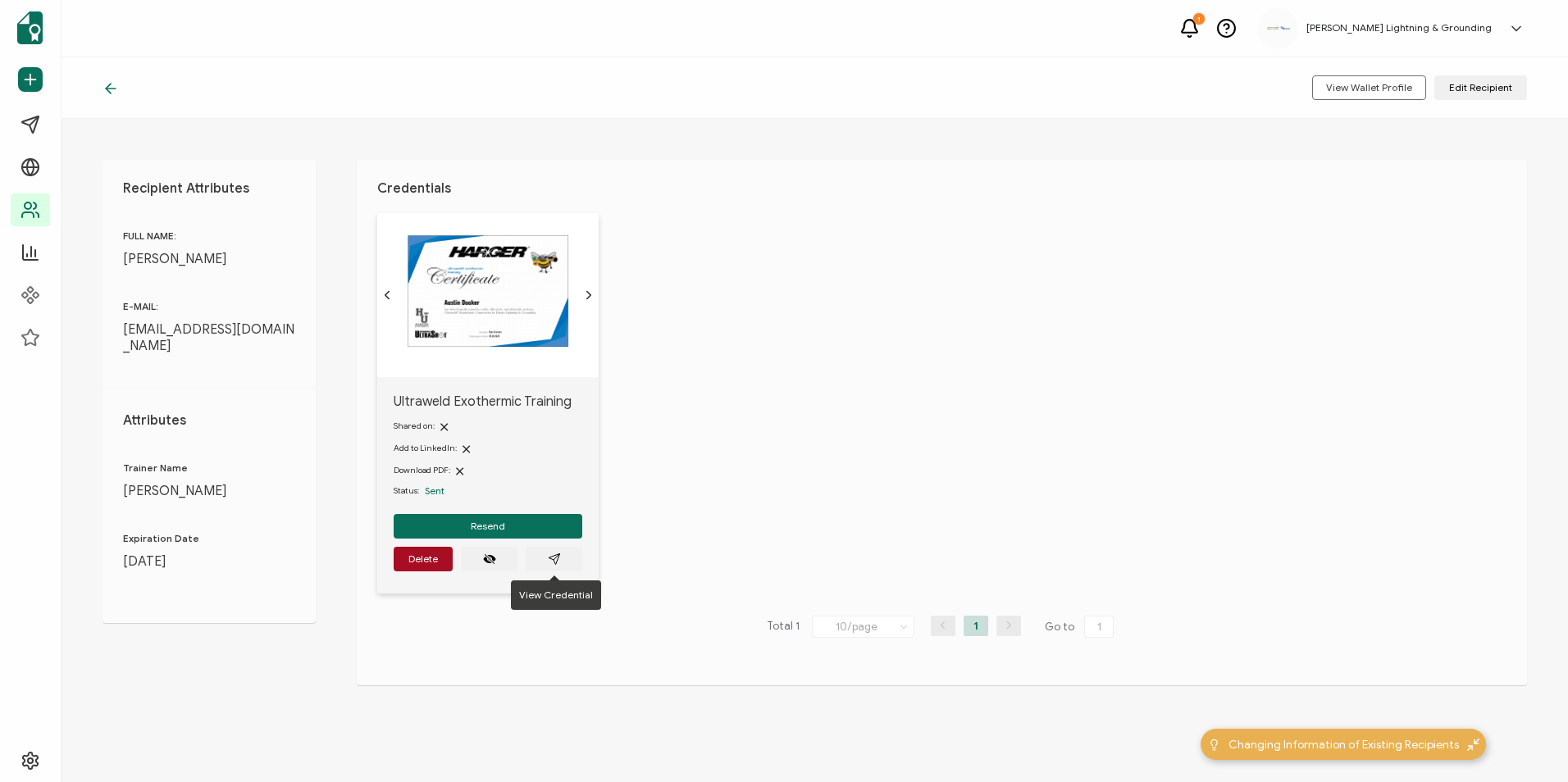 click on "View Wallet Profile
Edit Recipient" at bounding box center (814, 88) 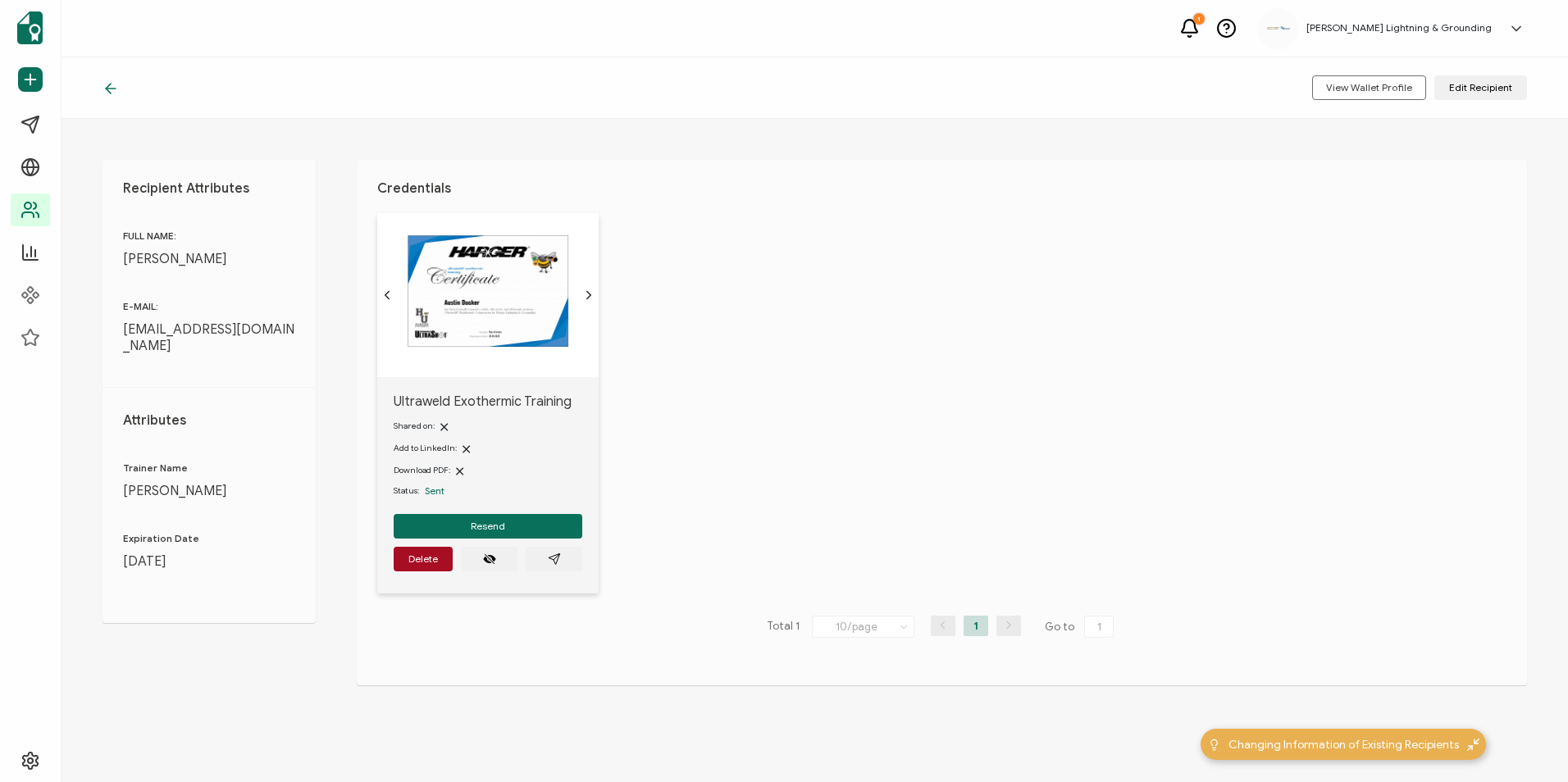 click 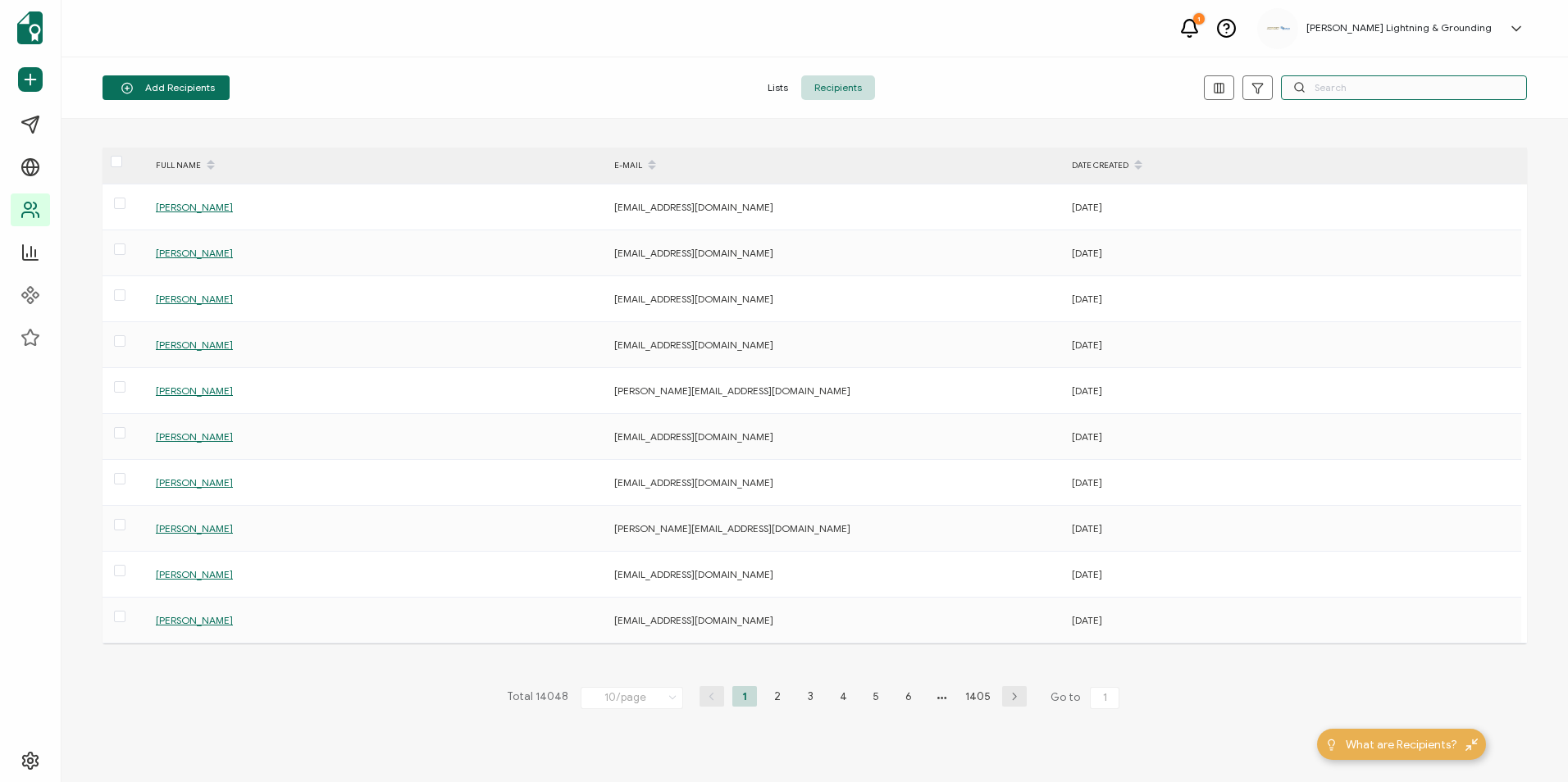 click at bounding box center (1404, 88) 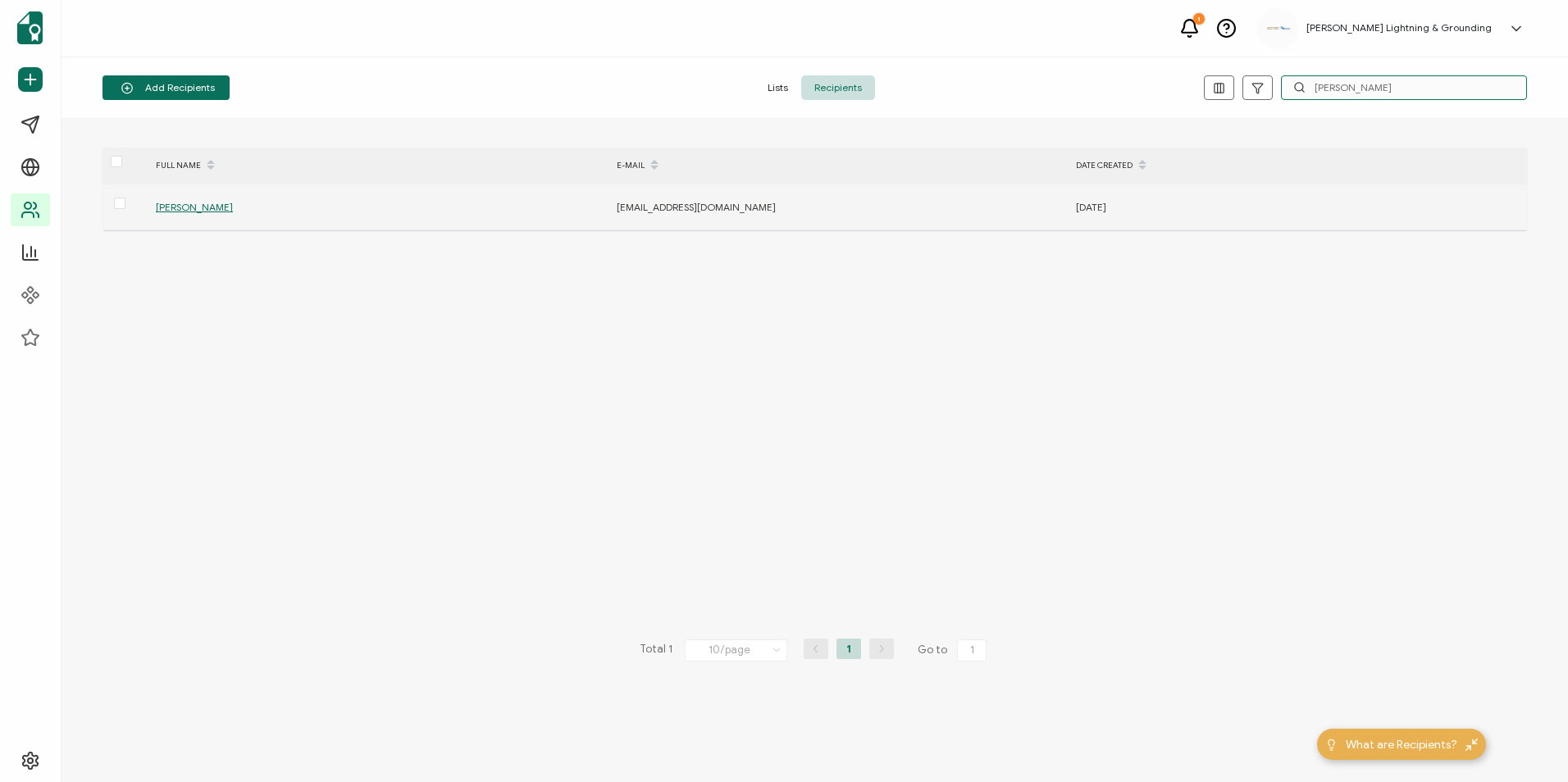 type on "[PERSON_NAME]" 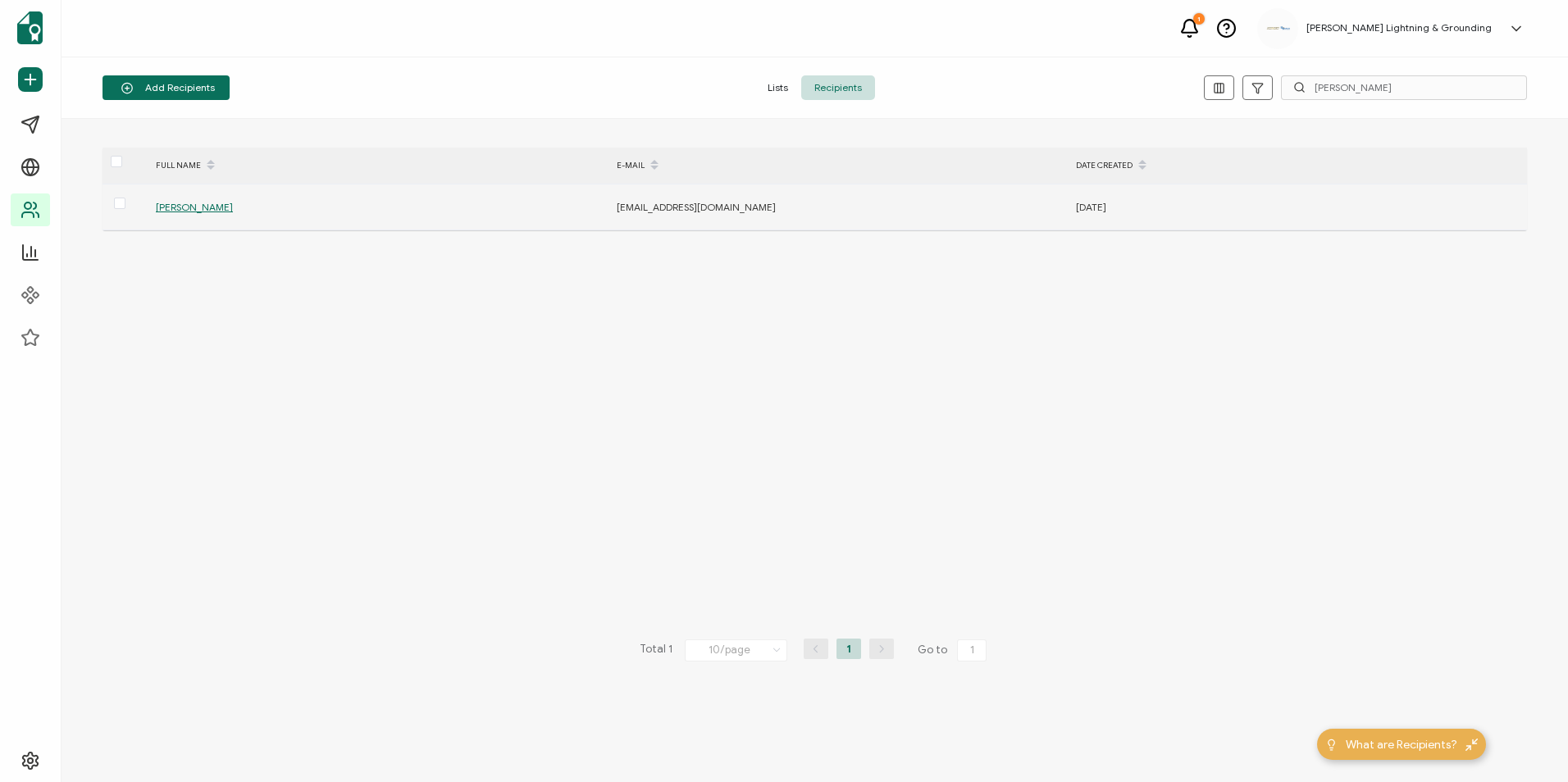 click on "[PERSON_NAME]" at bounding box center [194, 207] 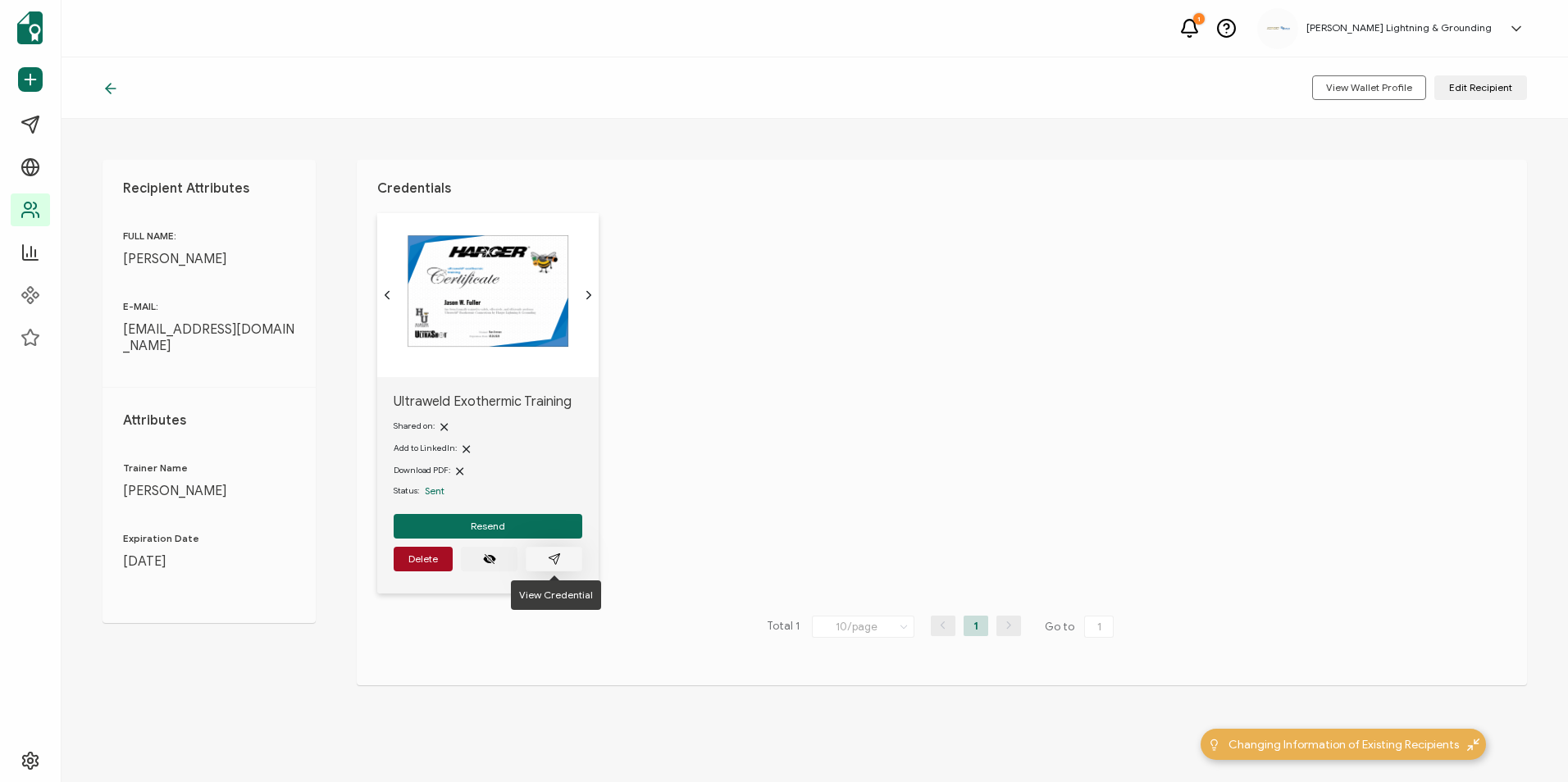 click at bounding box center (554, 559) 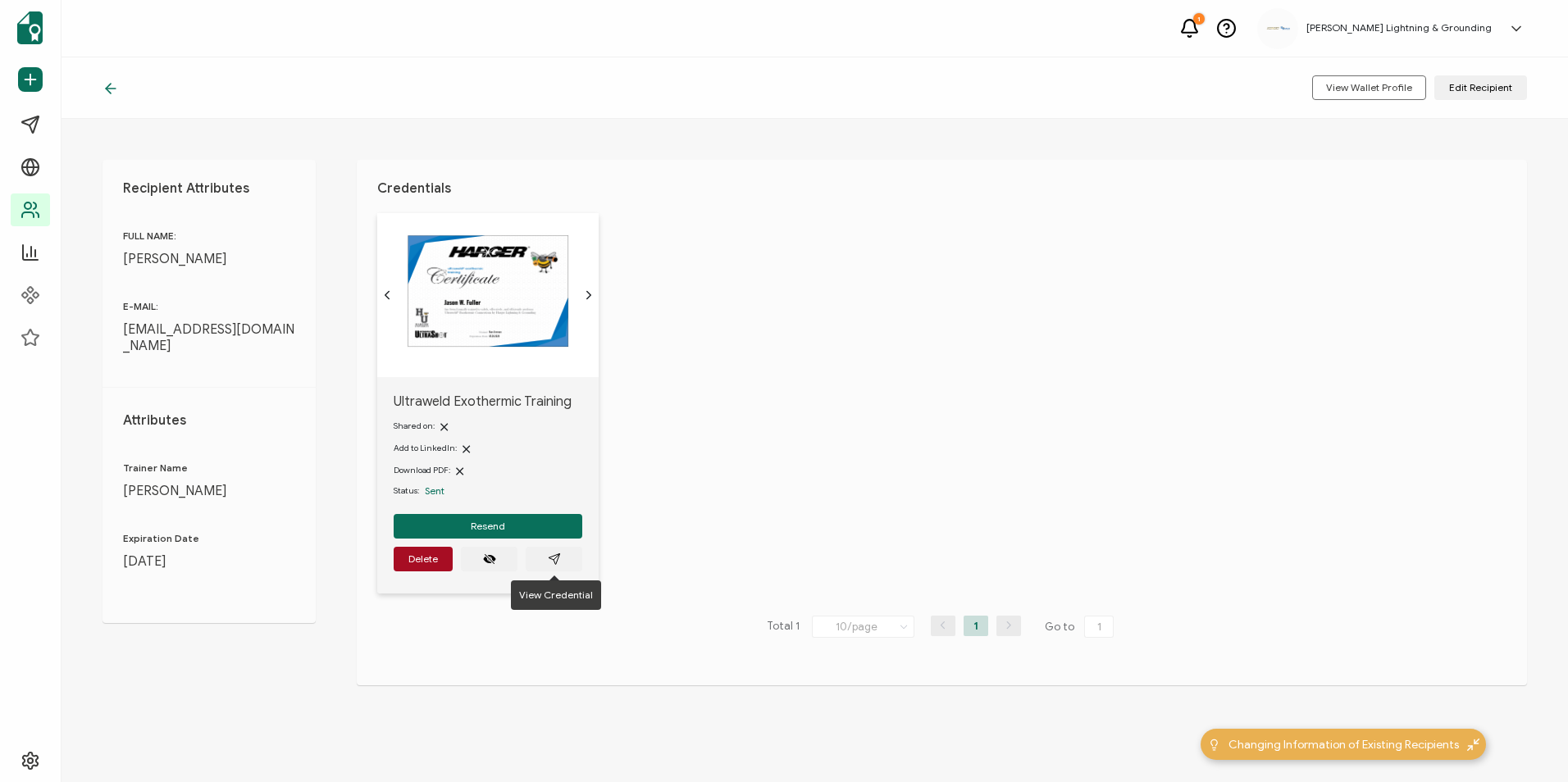click 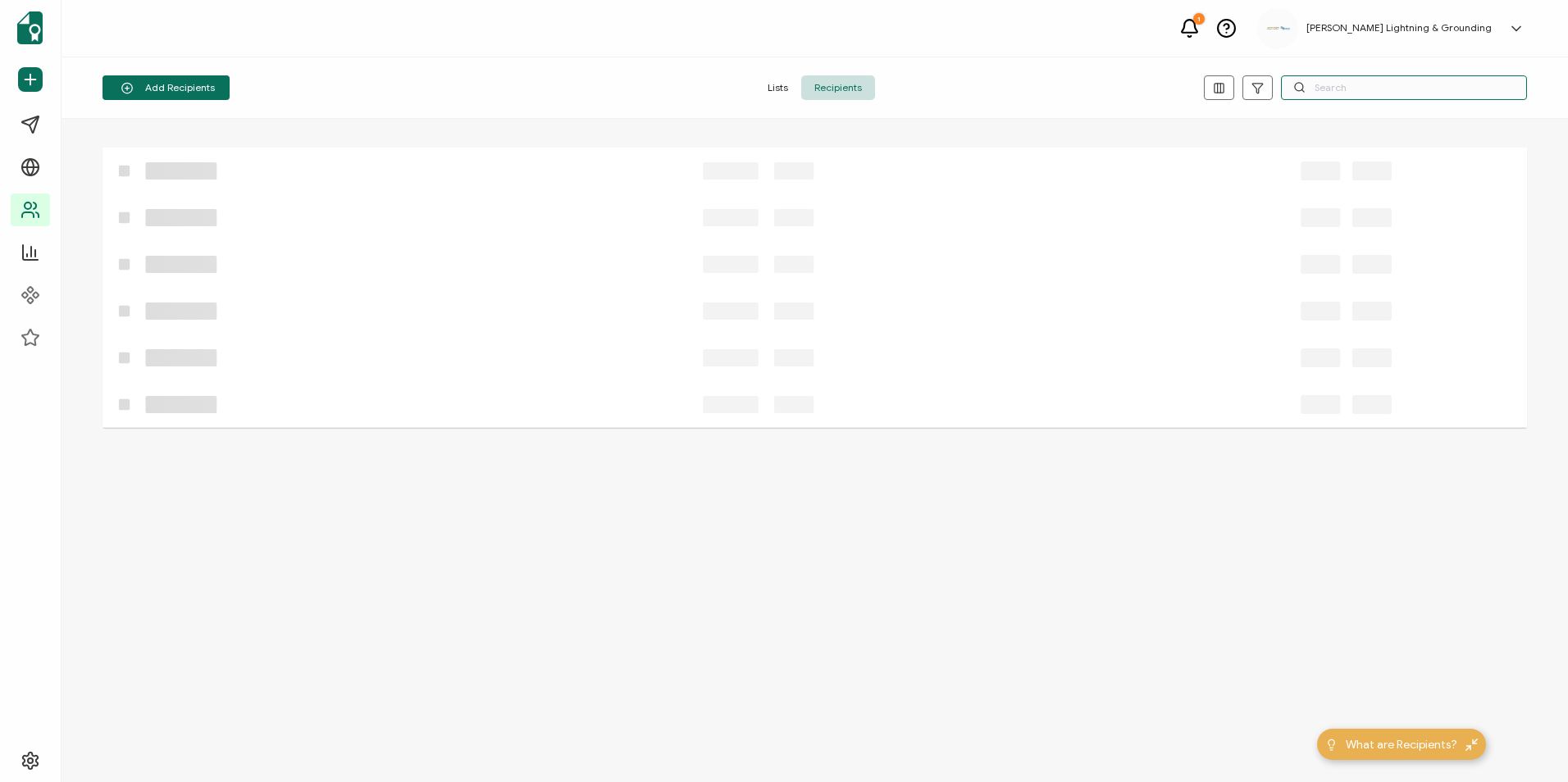 click at bounding box center [1404, 88] 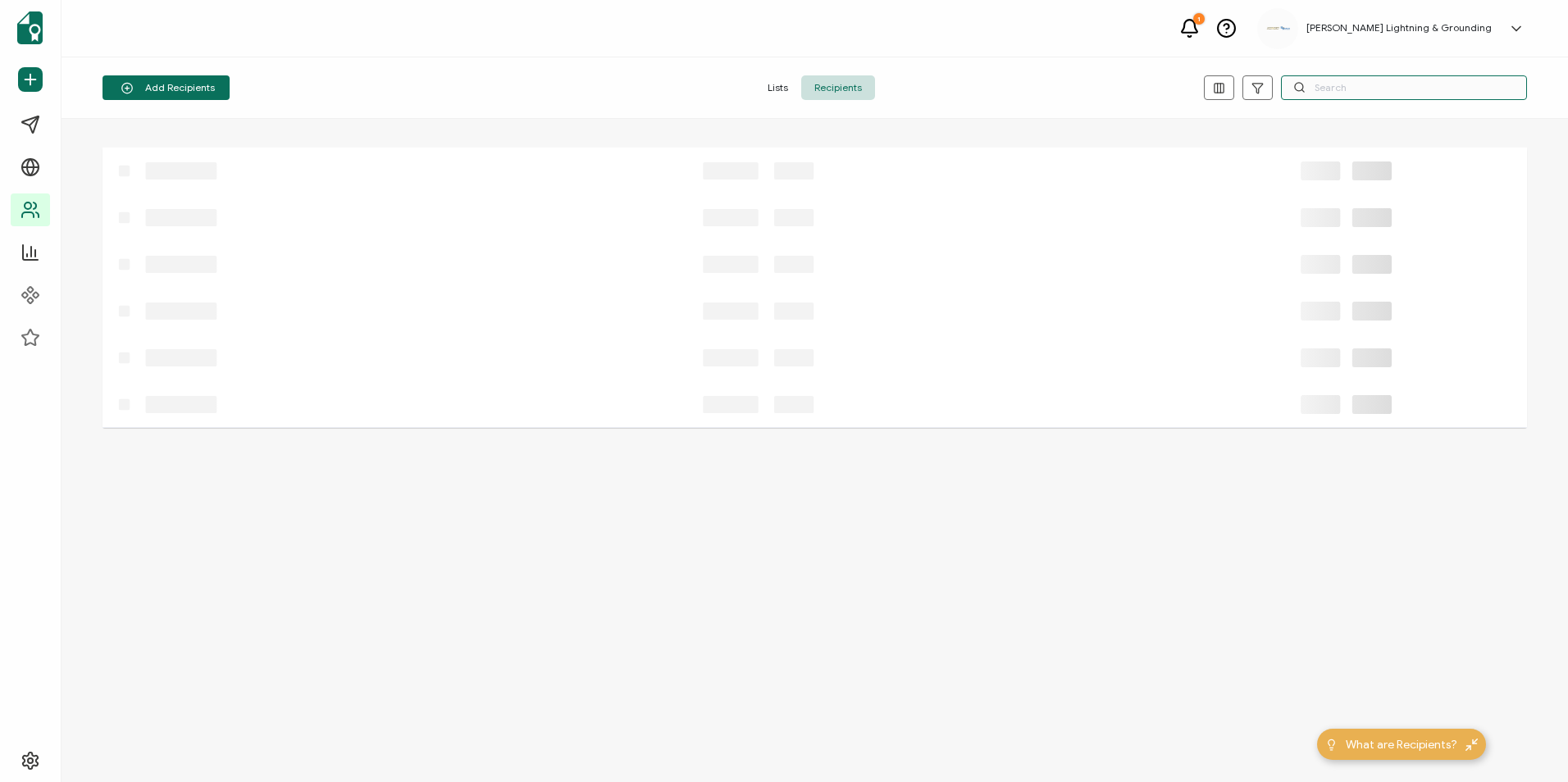 paste on "[PERSON_NAME]" 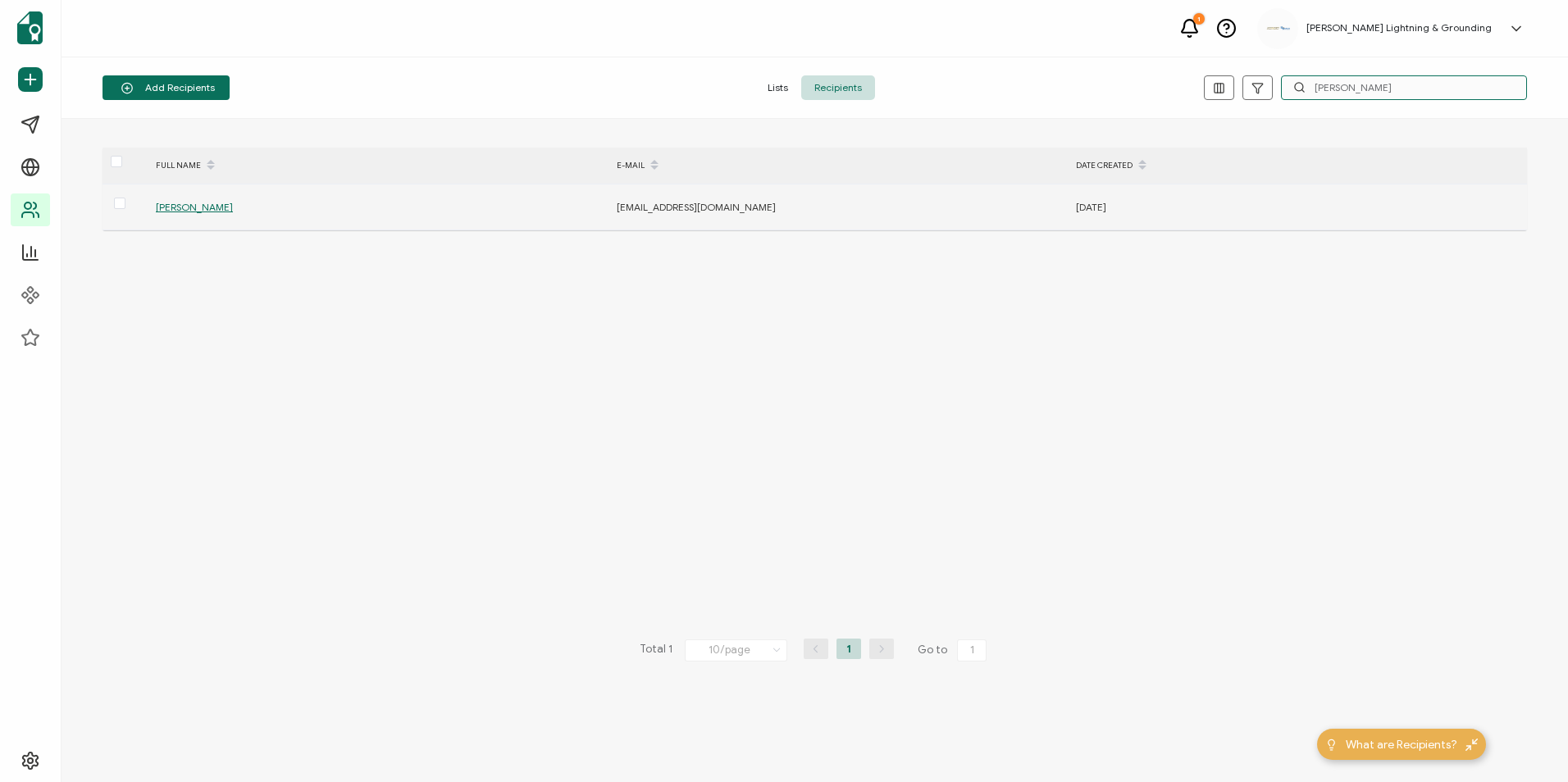 type on "[PERSON_NAME]" 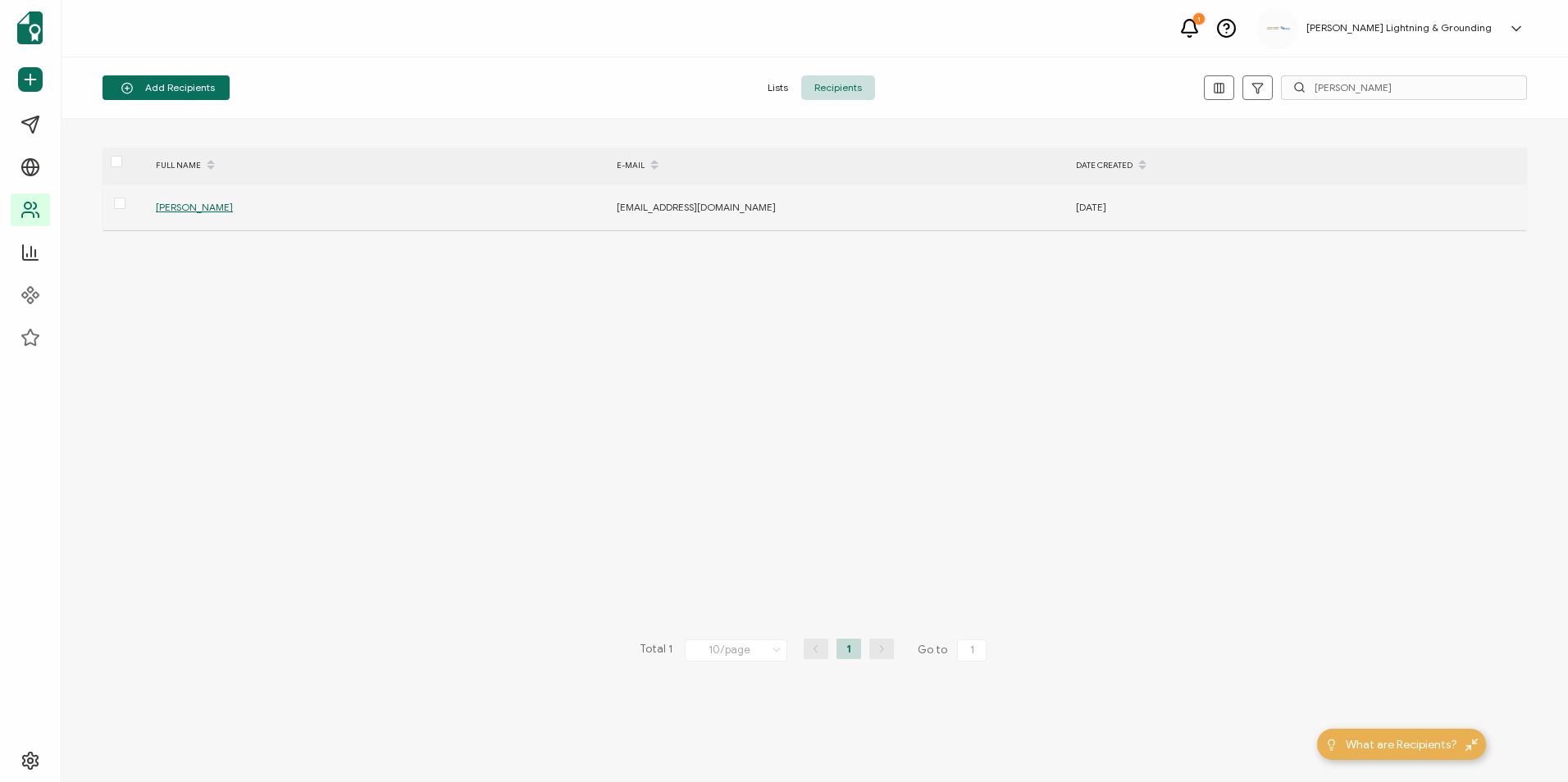click on "[PERSON_NAME]" at bounding box center (194, 207) 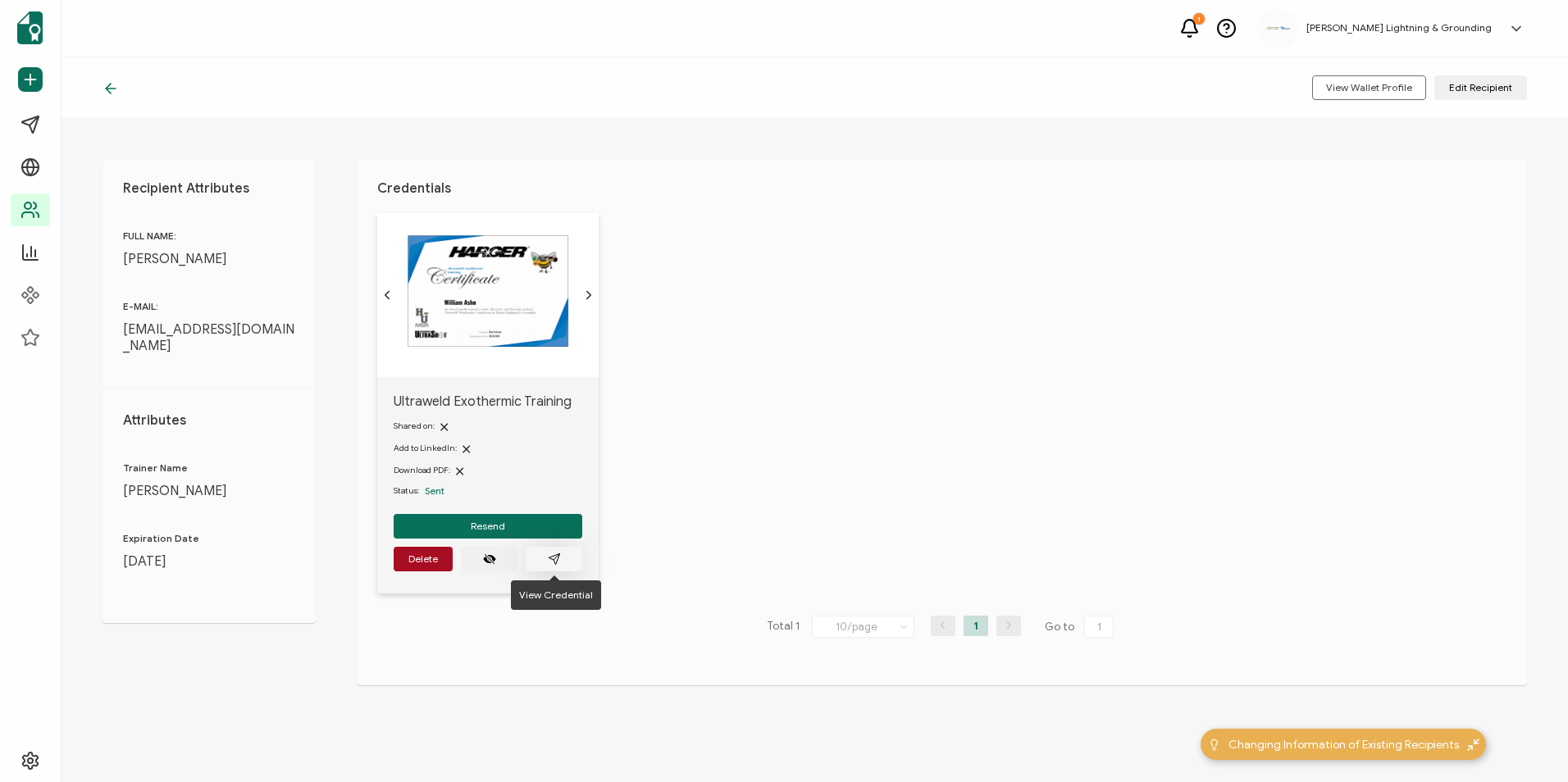 click 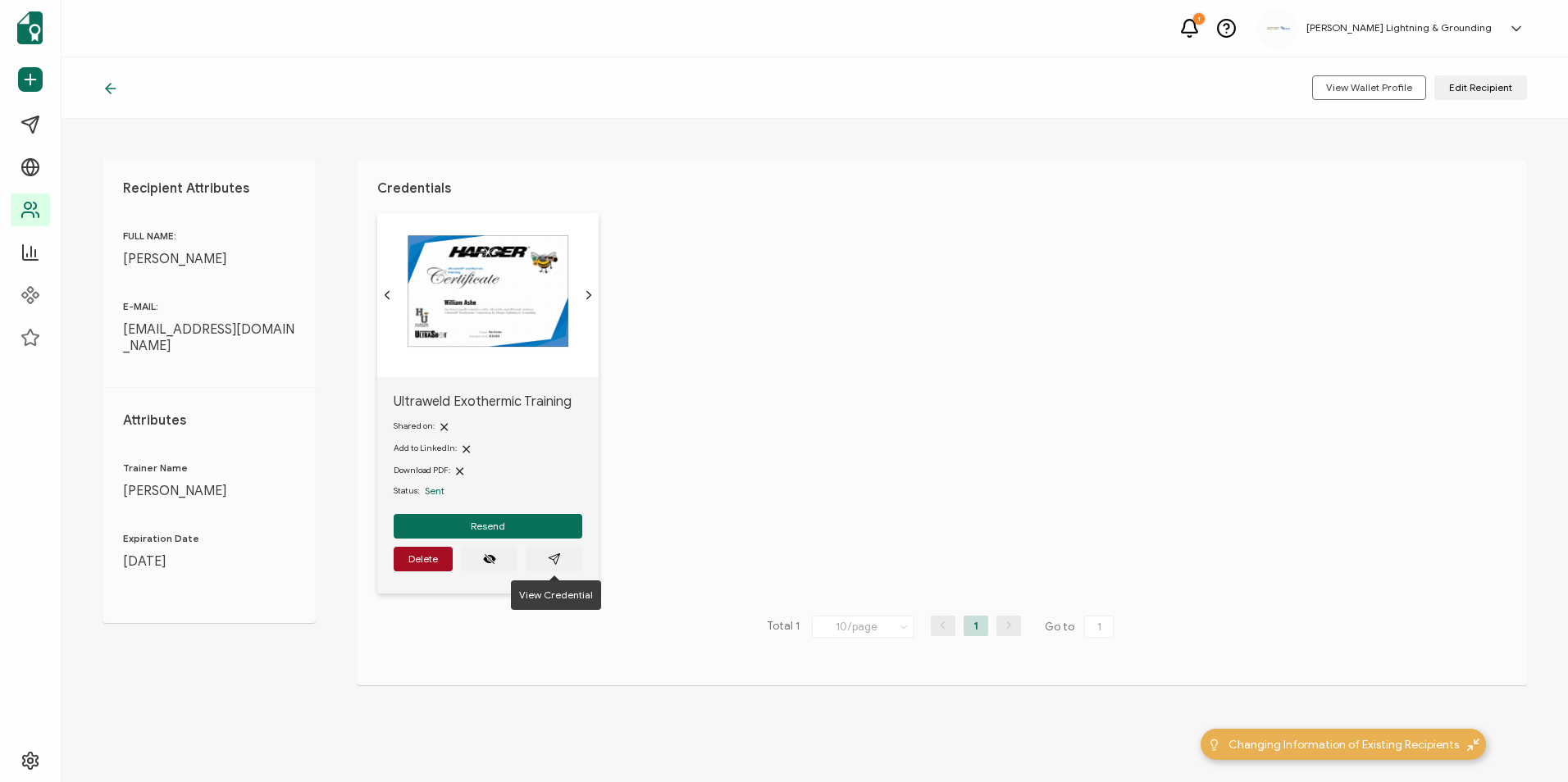 click 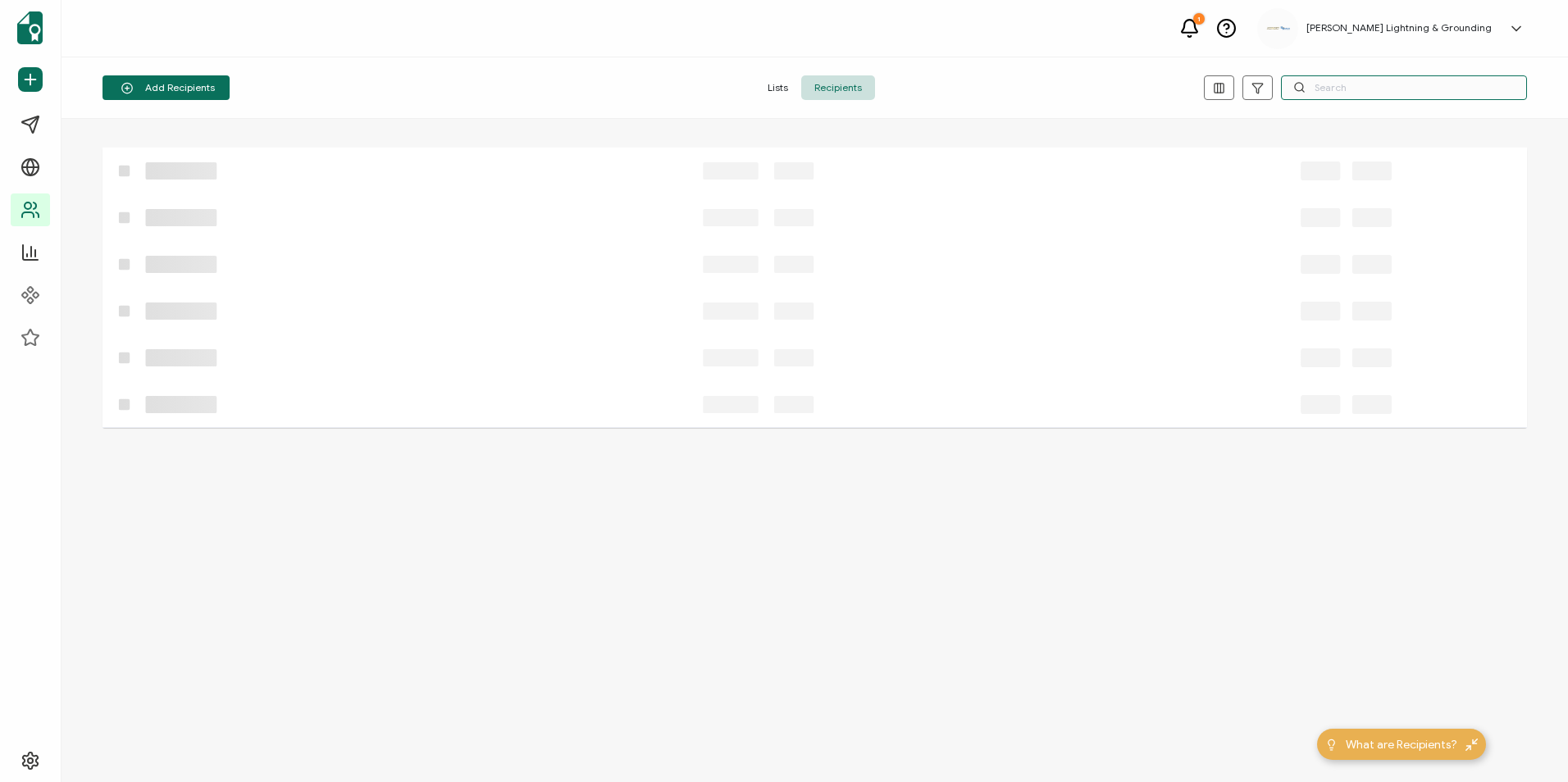 click at bounding box center (1404, 88) 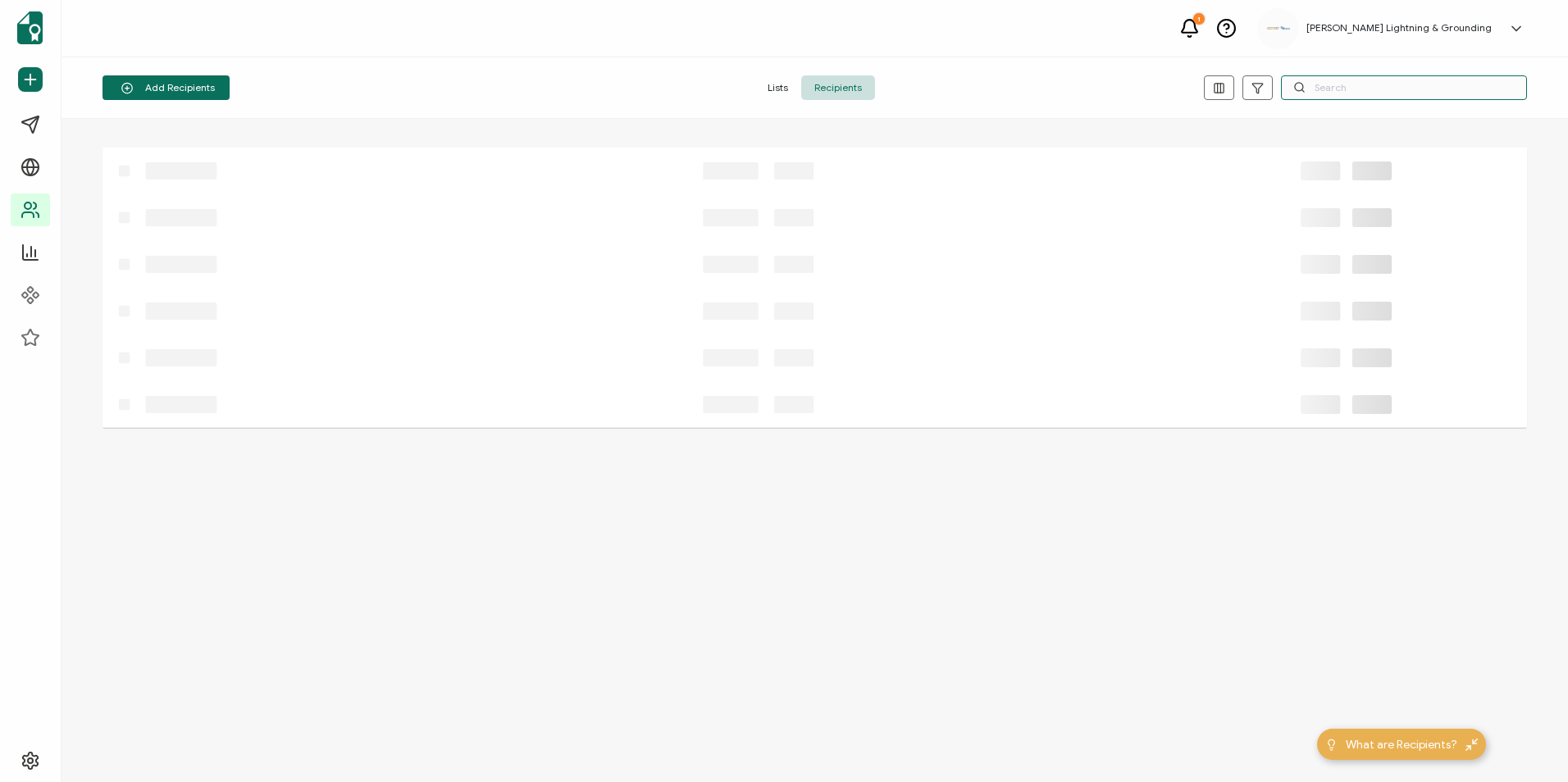 paste on "[PERSON_NAME]" 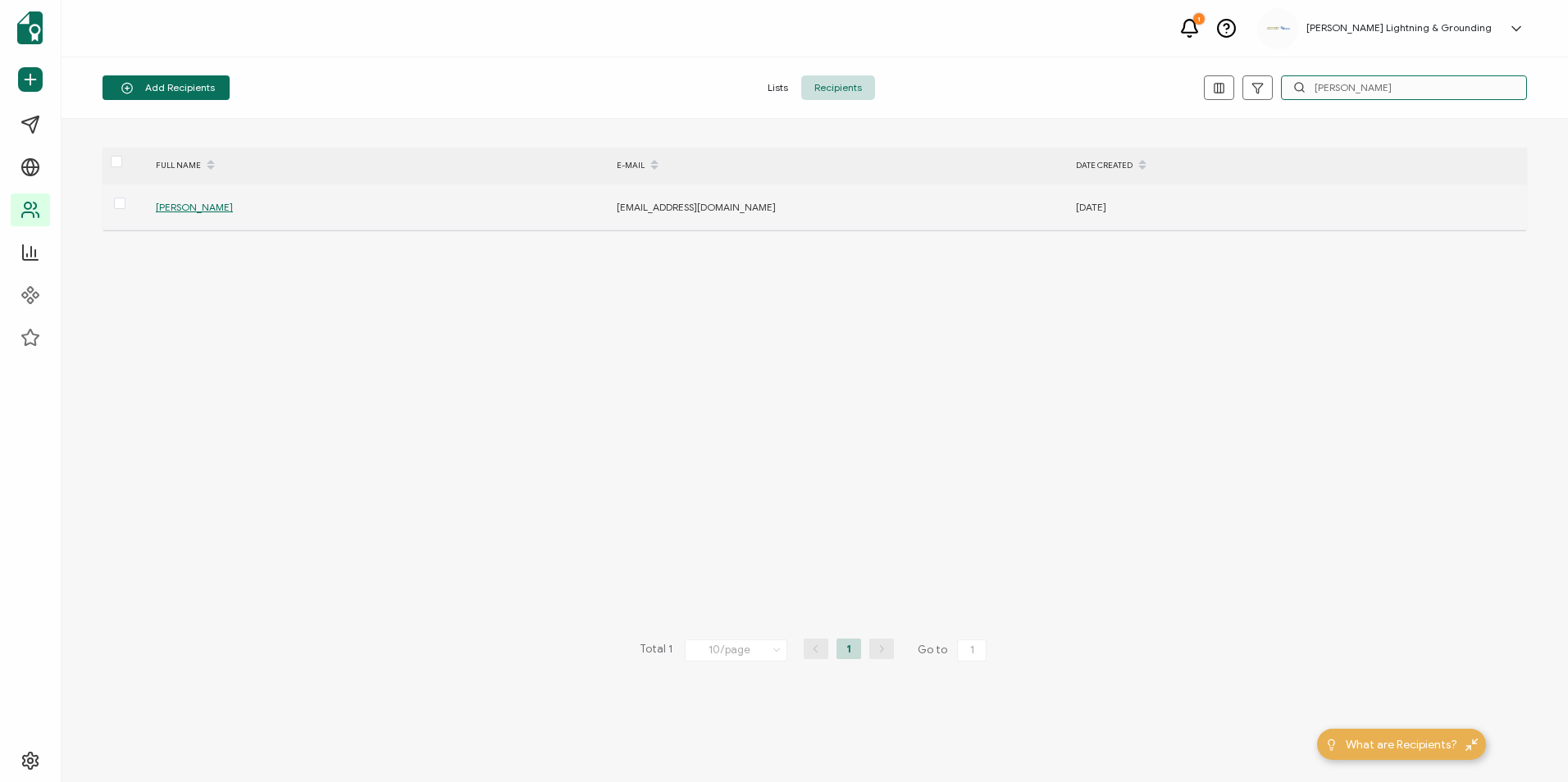 type on "[PERSON_NAME]" 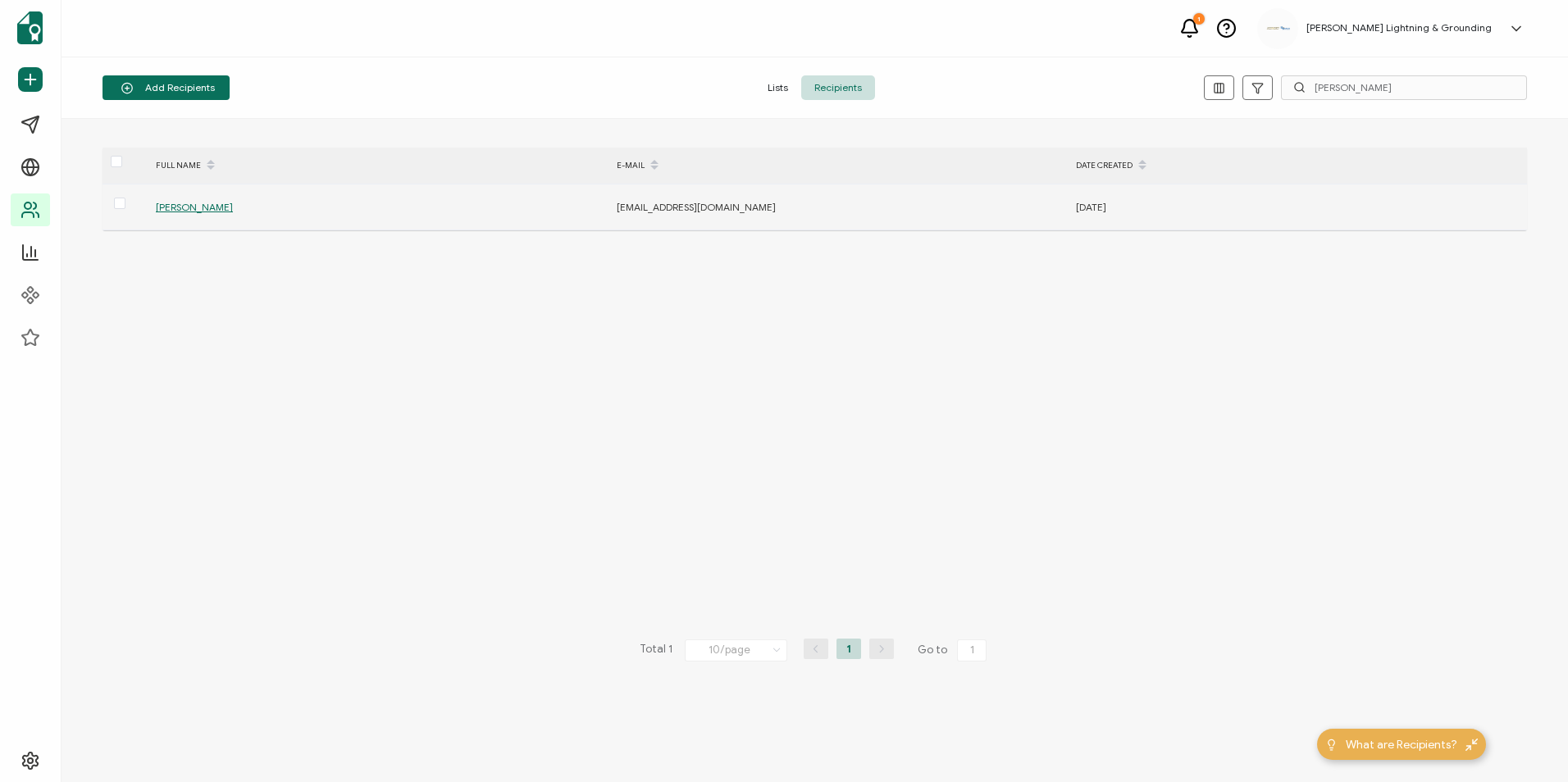 click on "[PERSON_NAME]" at bounding box center (194, 207) 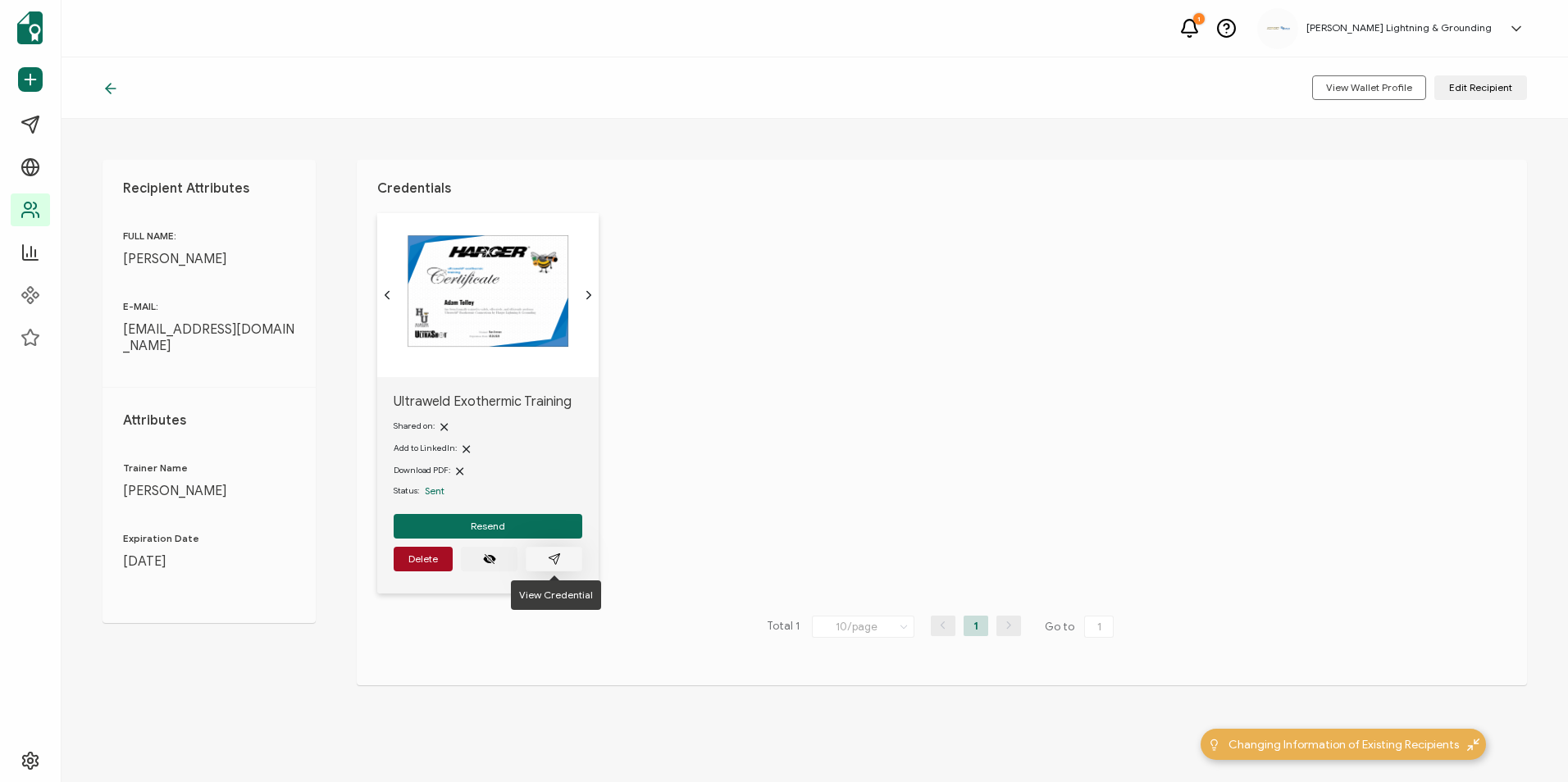 click at bounding box center (554, 559) 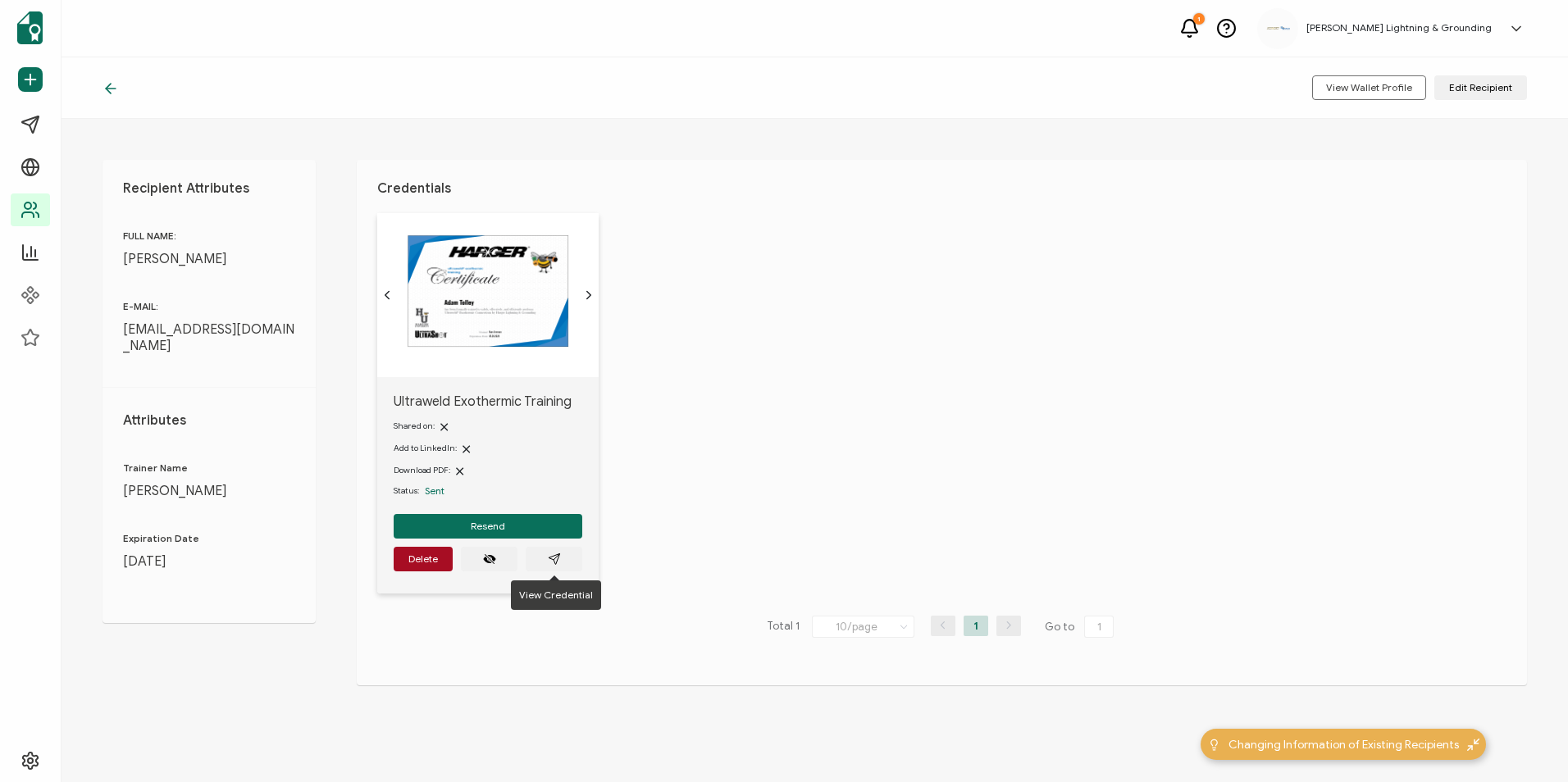 click 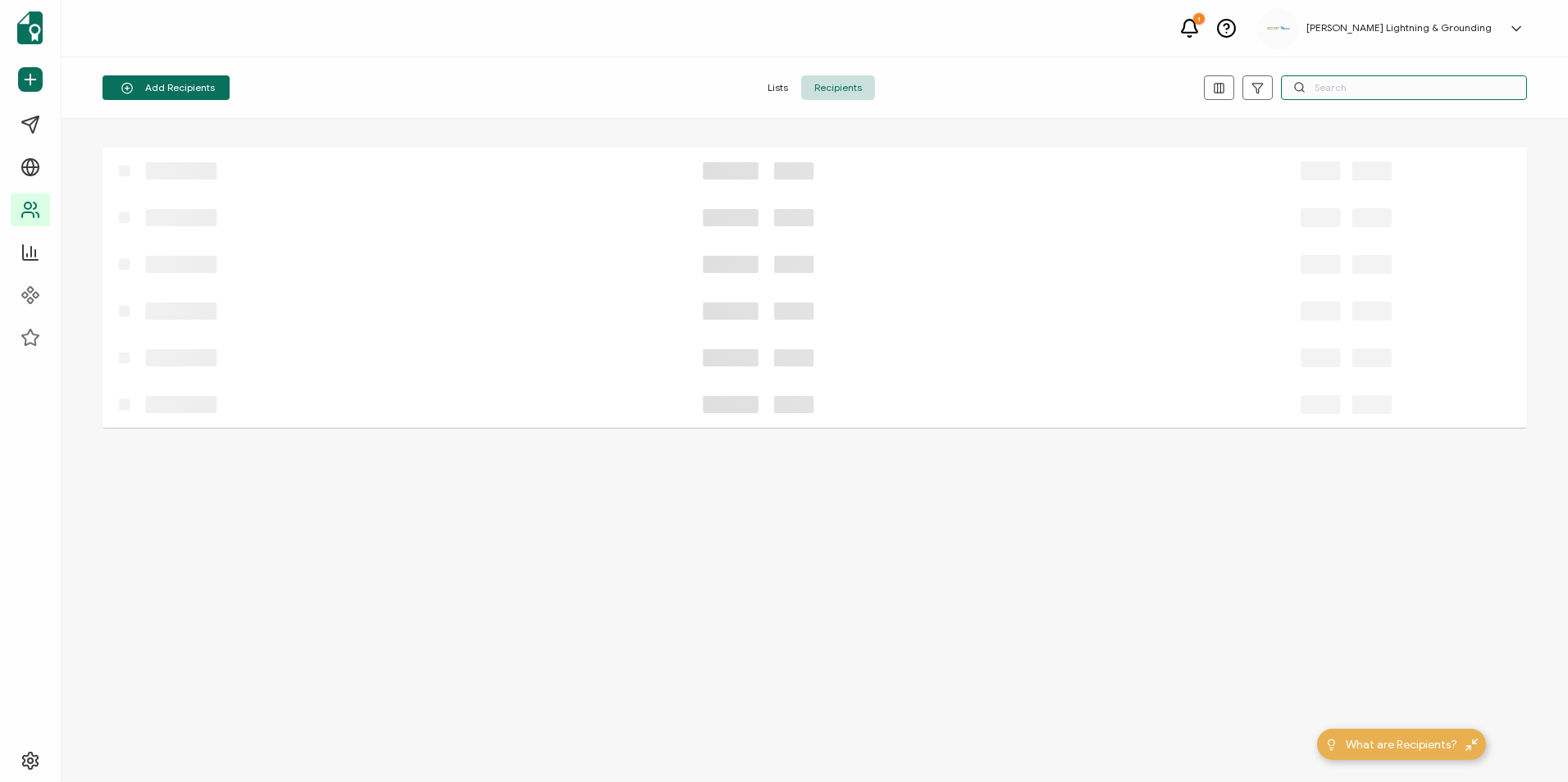click at bounding box center (1404, 88) 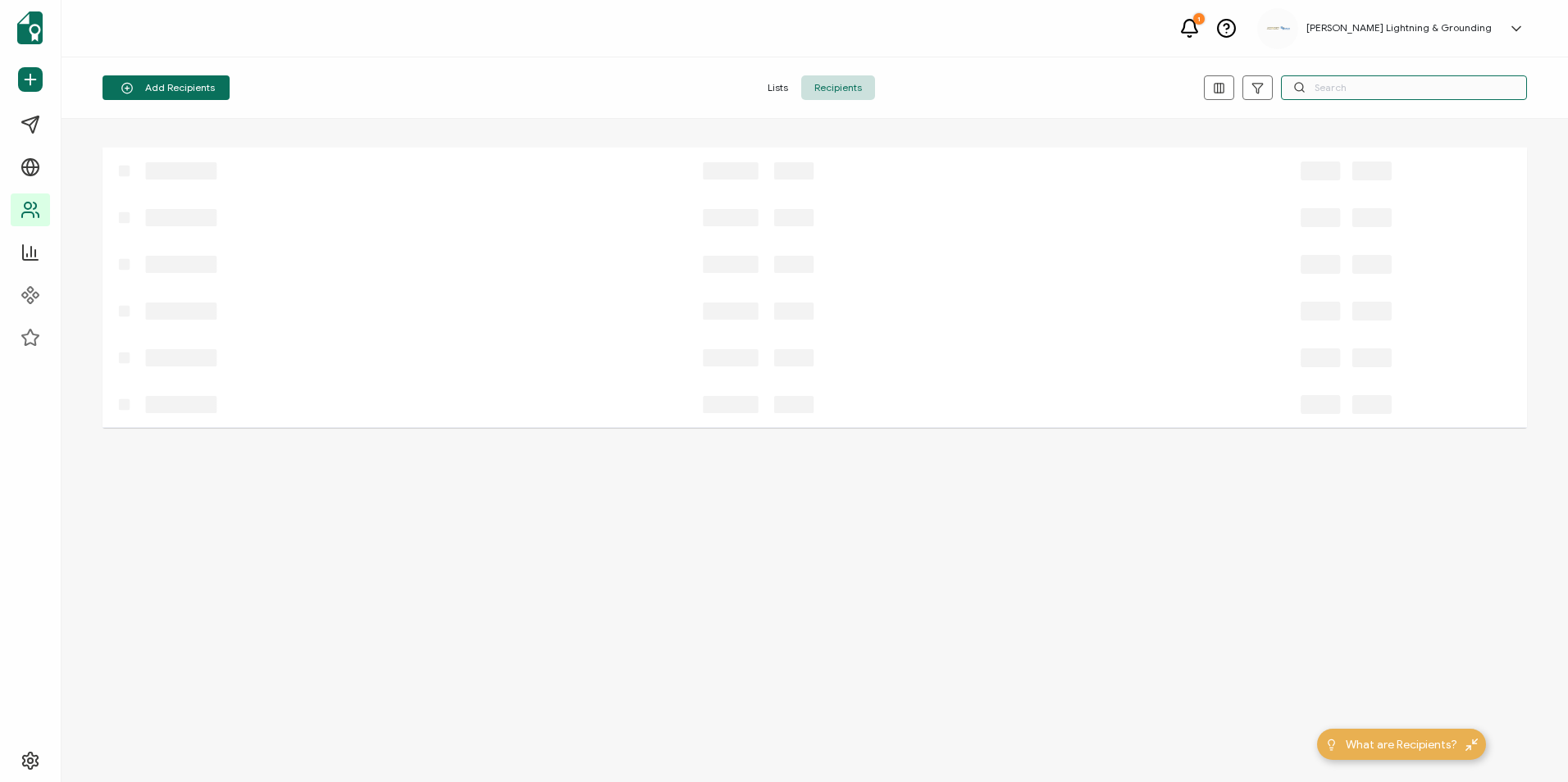 paste on "[PERSON_NAME]" 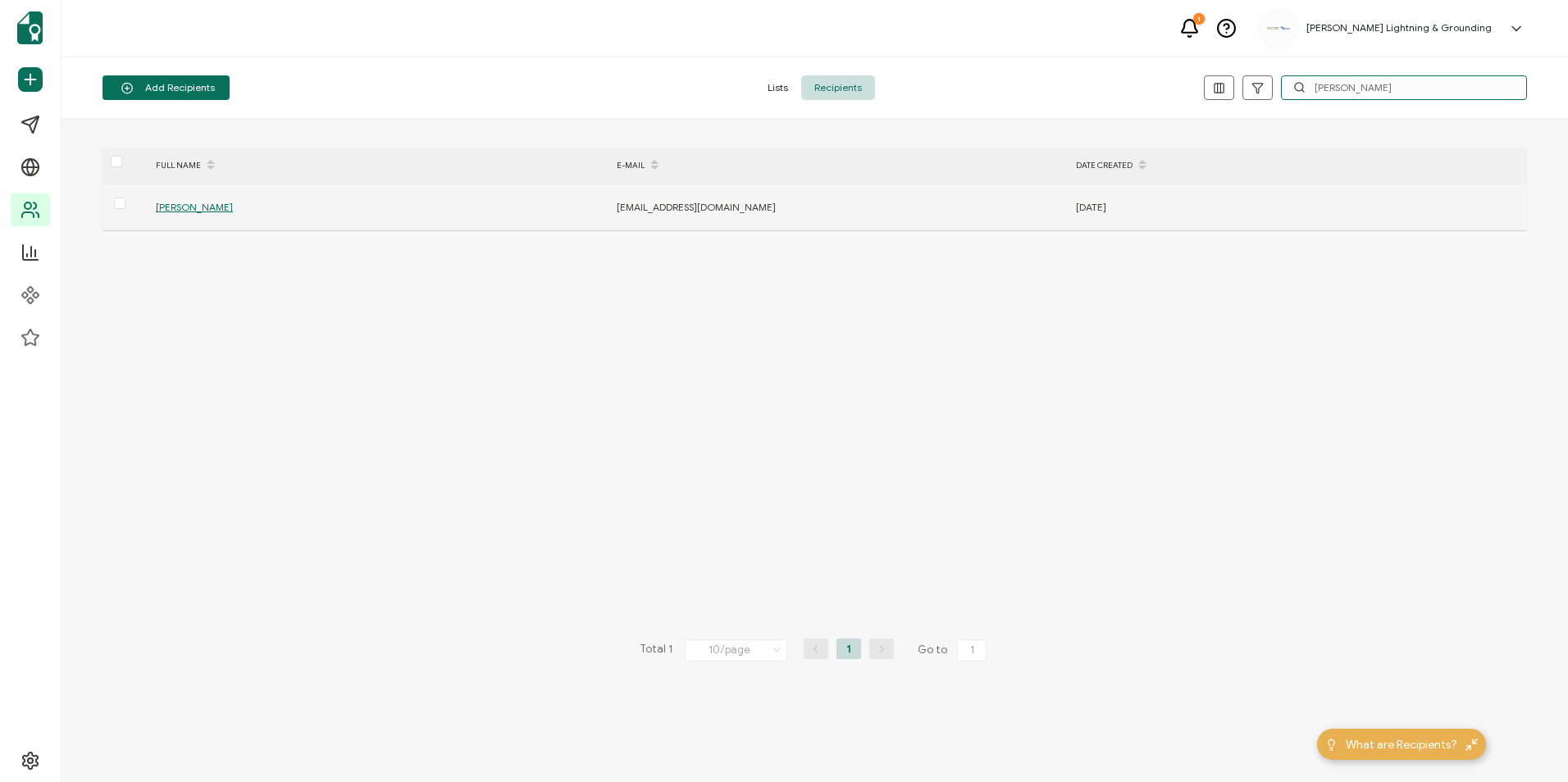 type on "[PERSON_NAME]" 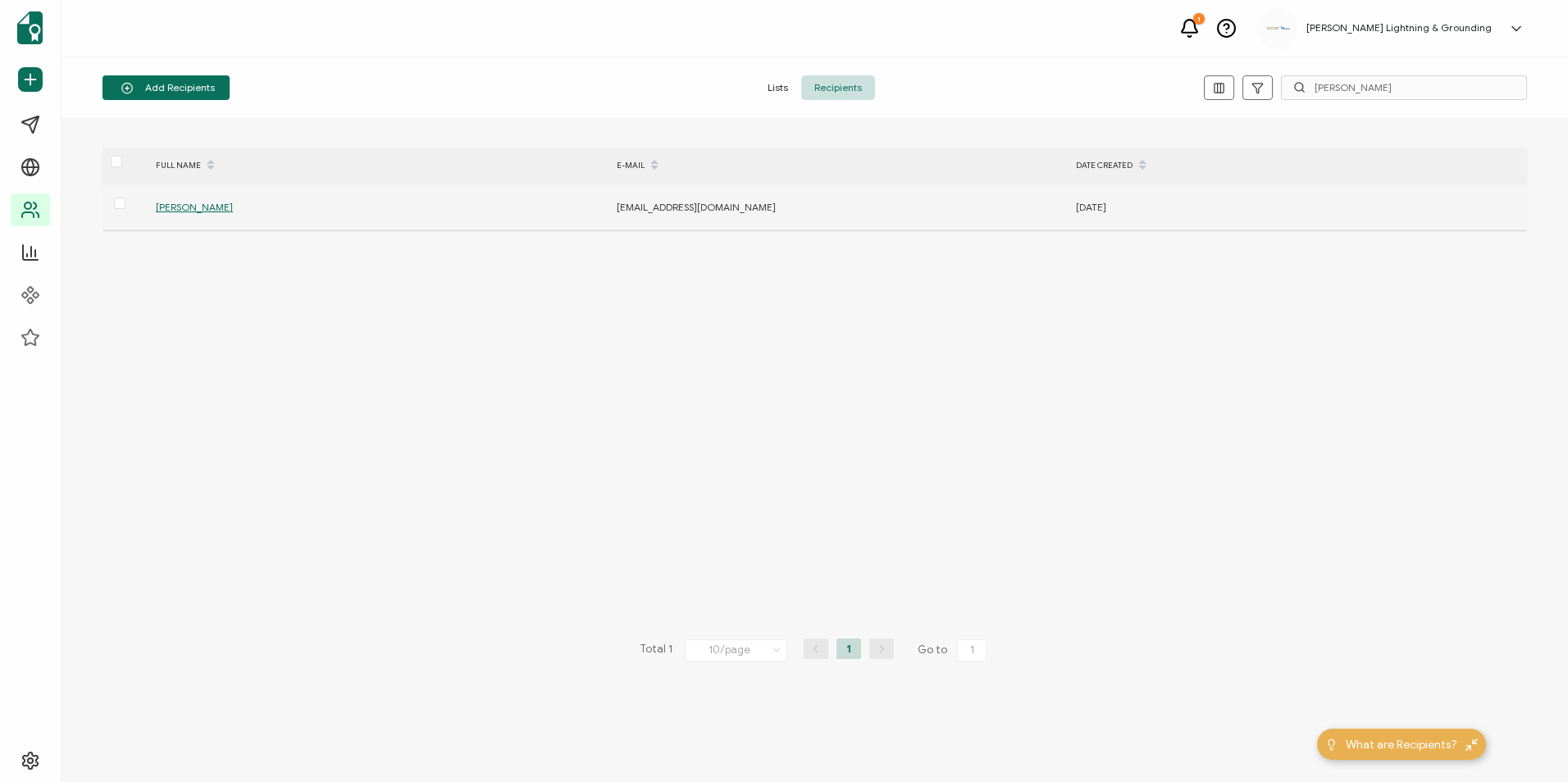click on "[PERSON_NAME]" at bounding box center (194, 207) 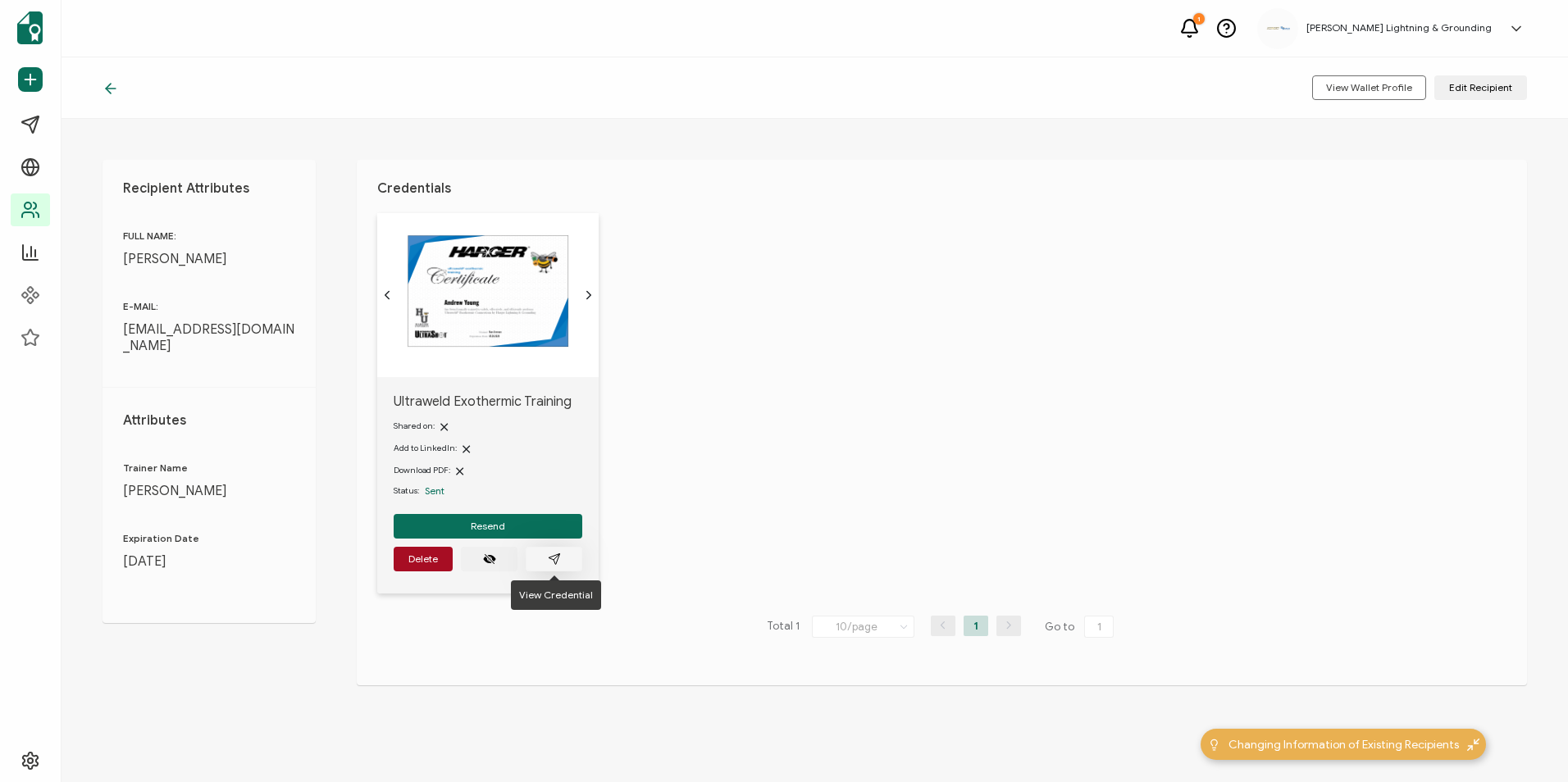 click at bounding box center [554, 559] 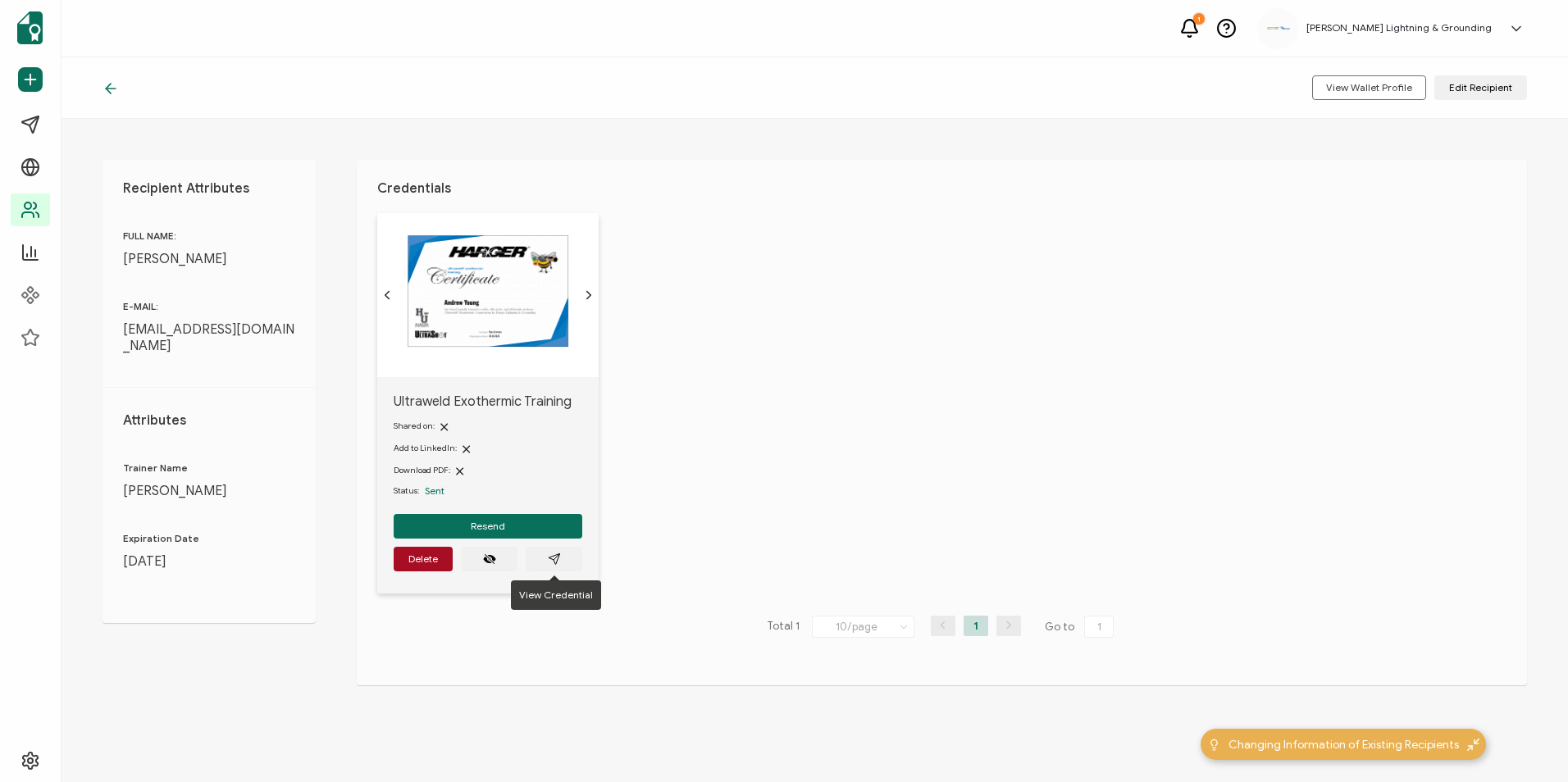 click 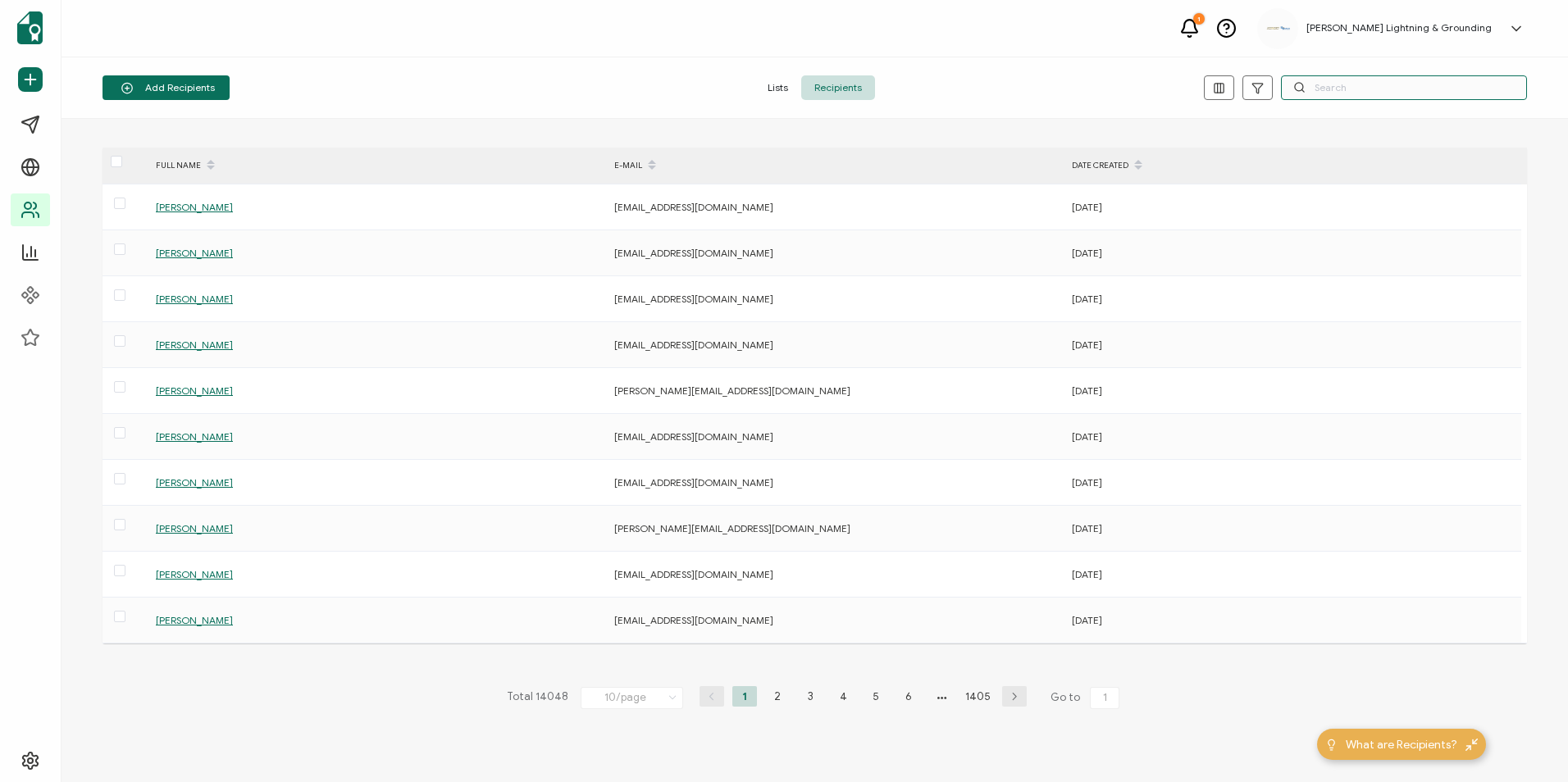 click at bounding box center (1404, 88) 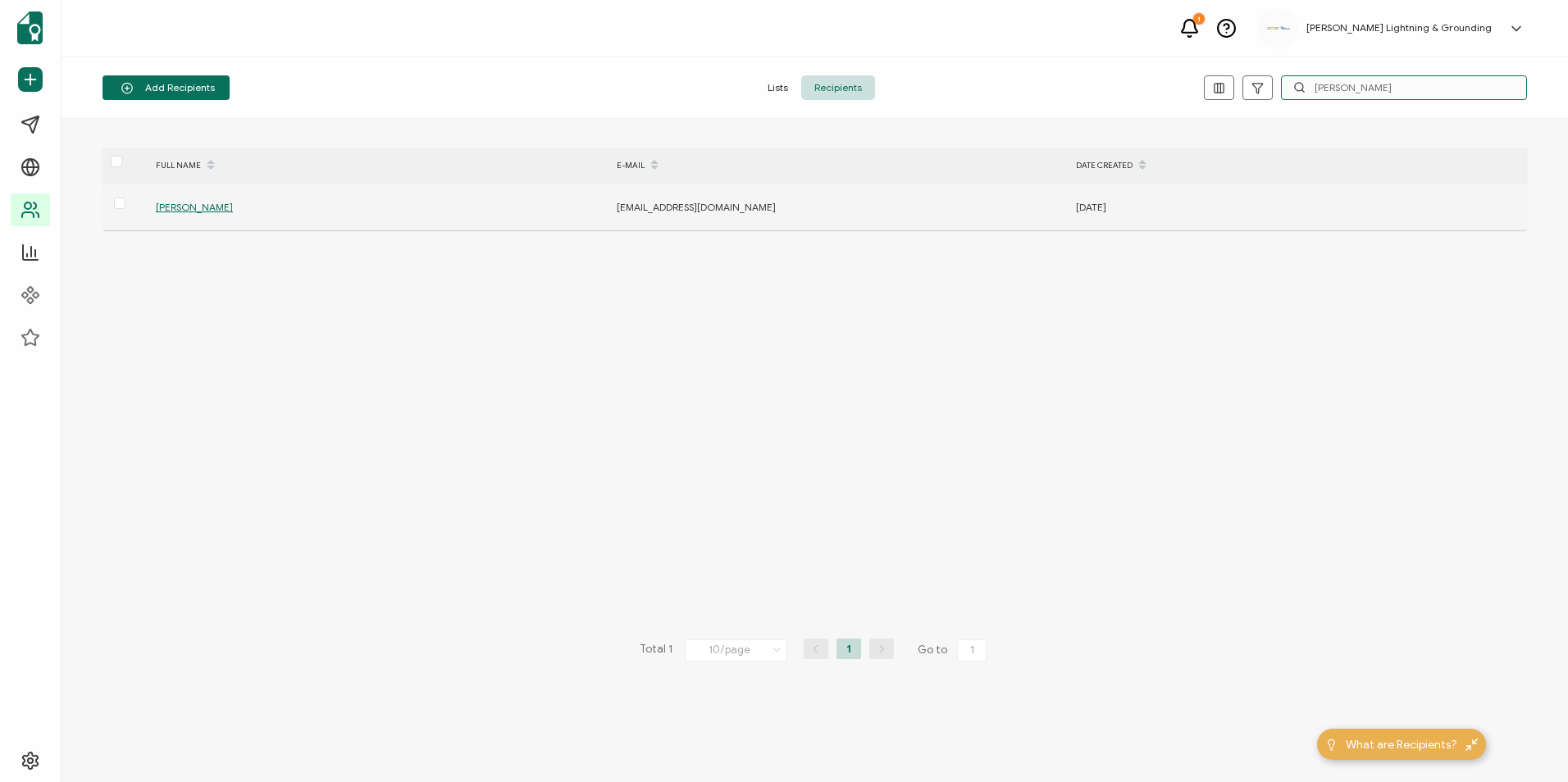type on "[PERSON_NAME]" 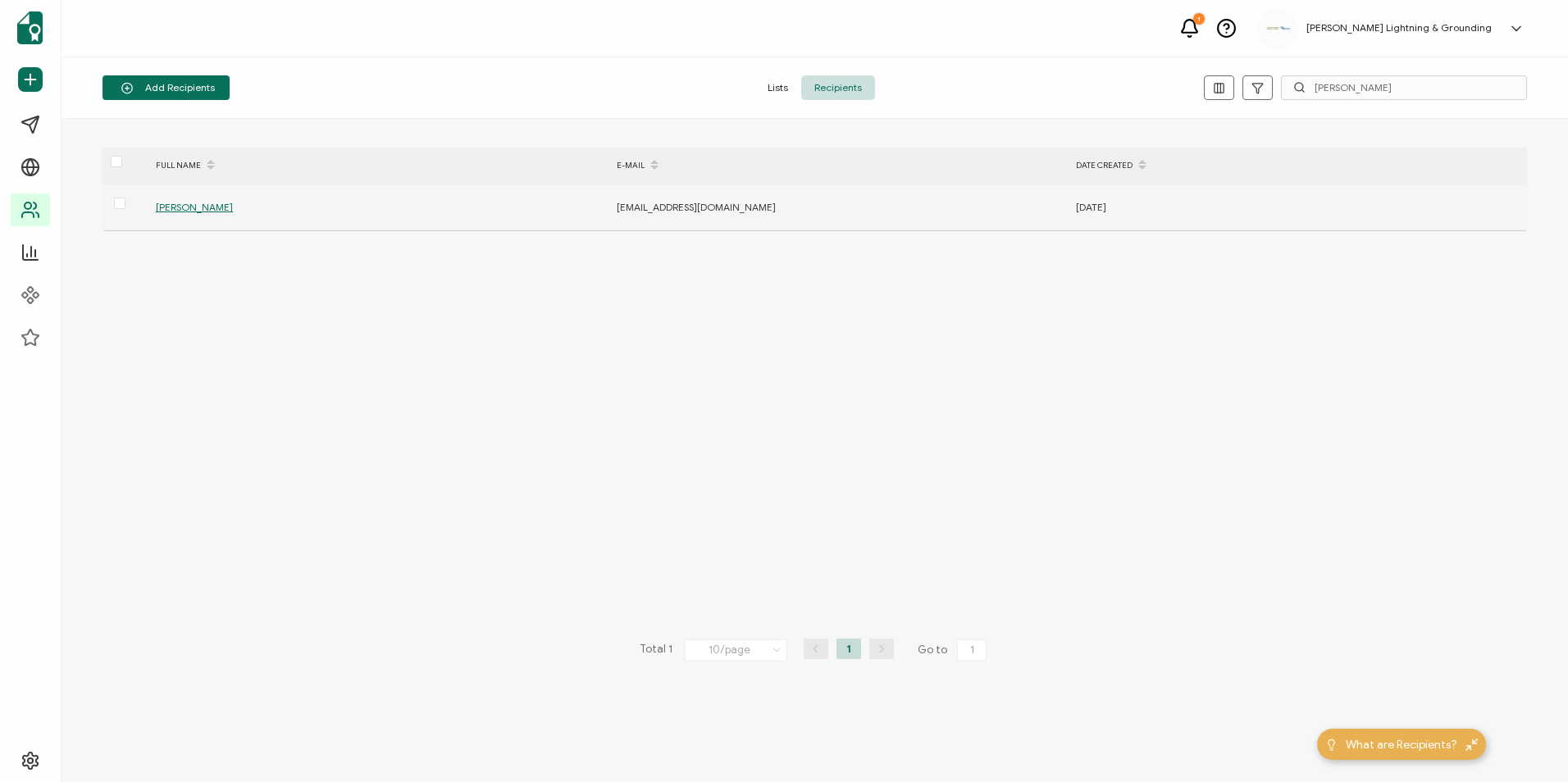 click on "[PERSON_NAME]" at bounding box center (194, 207) 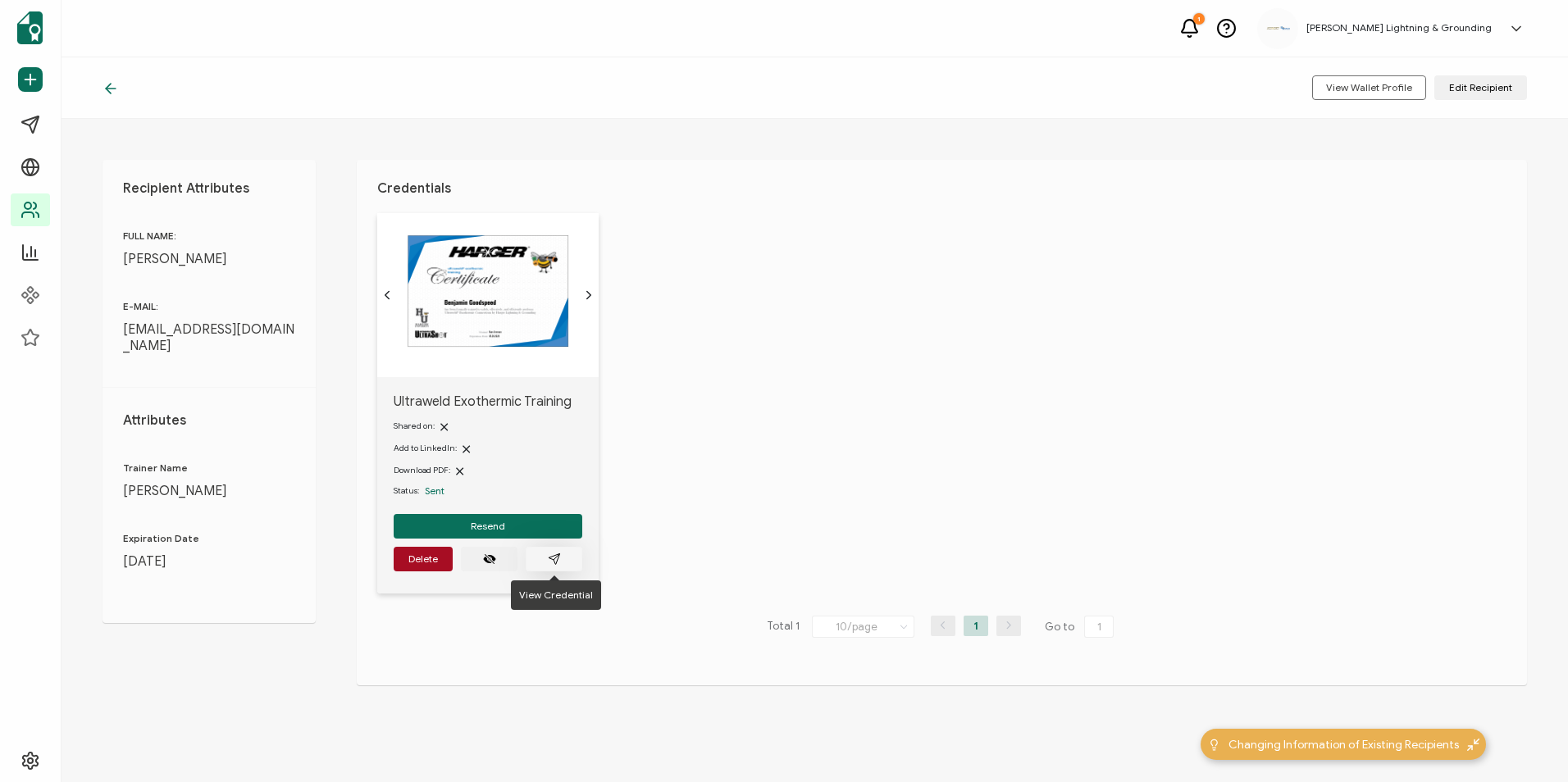 click 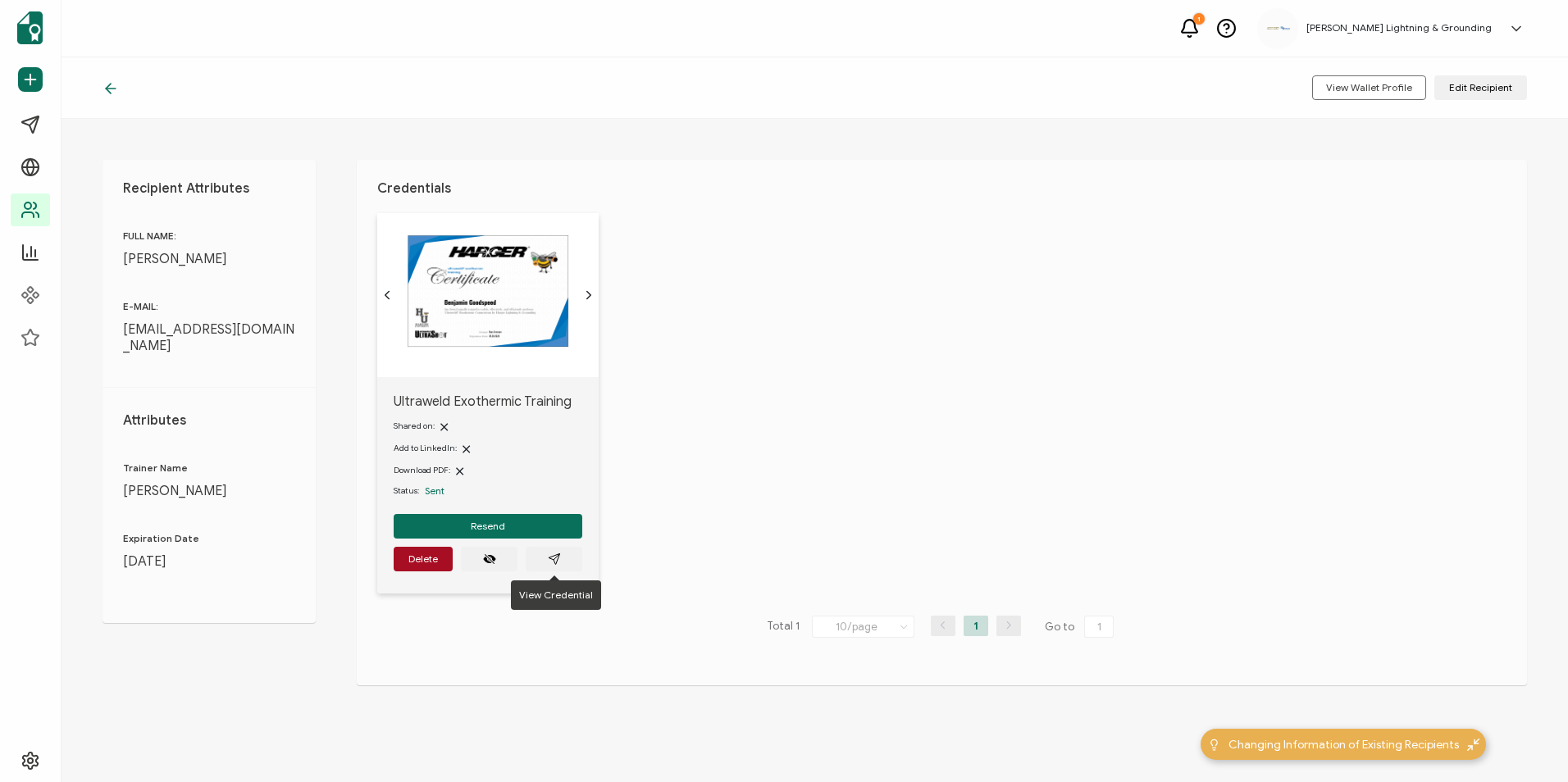 click 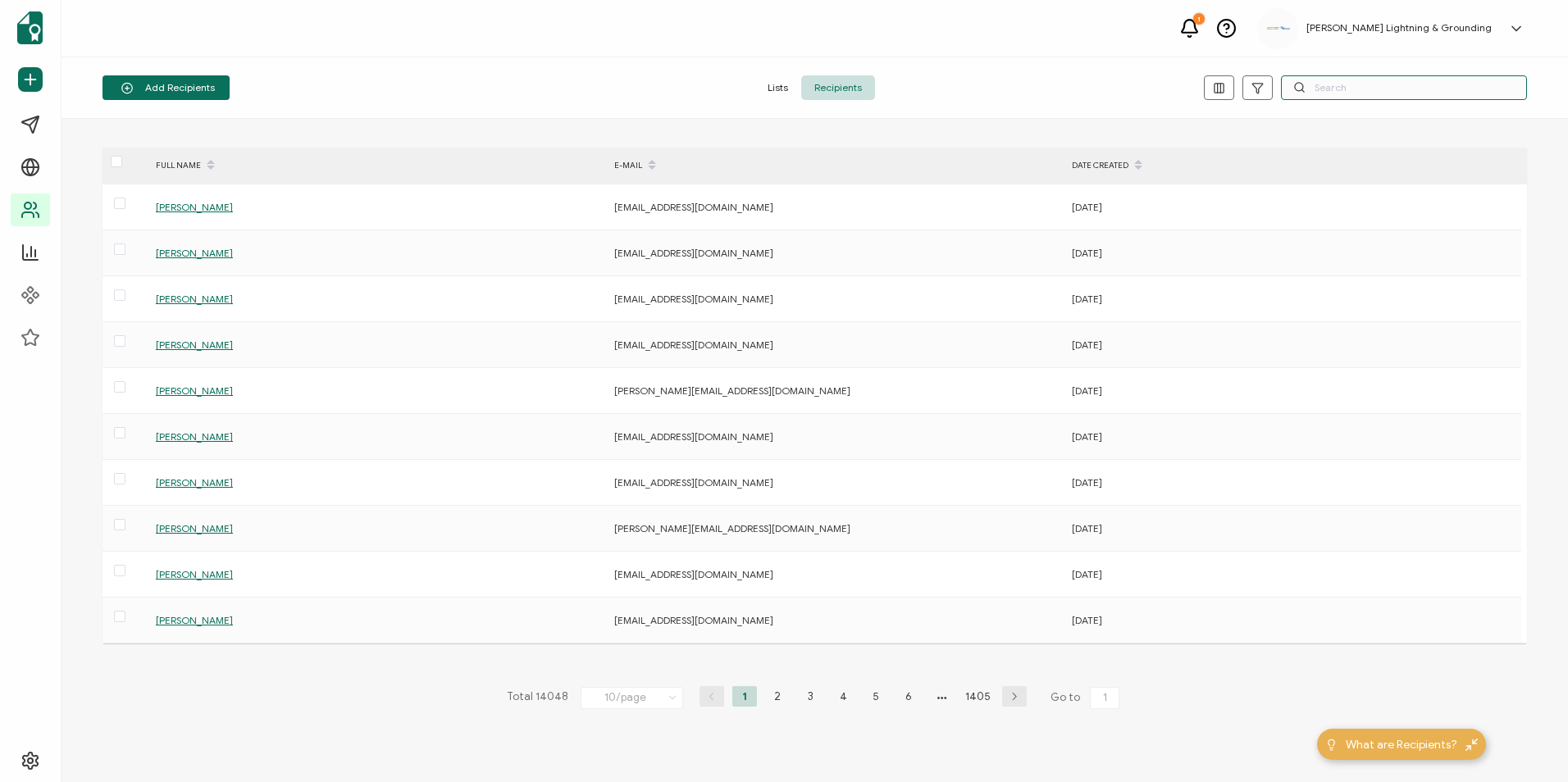 click at bounding box center [1404, 88] 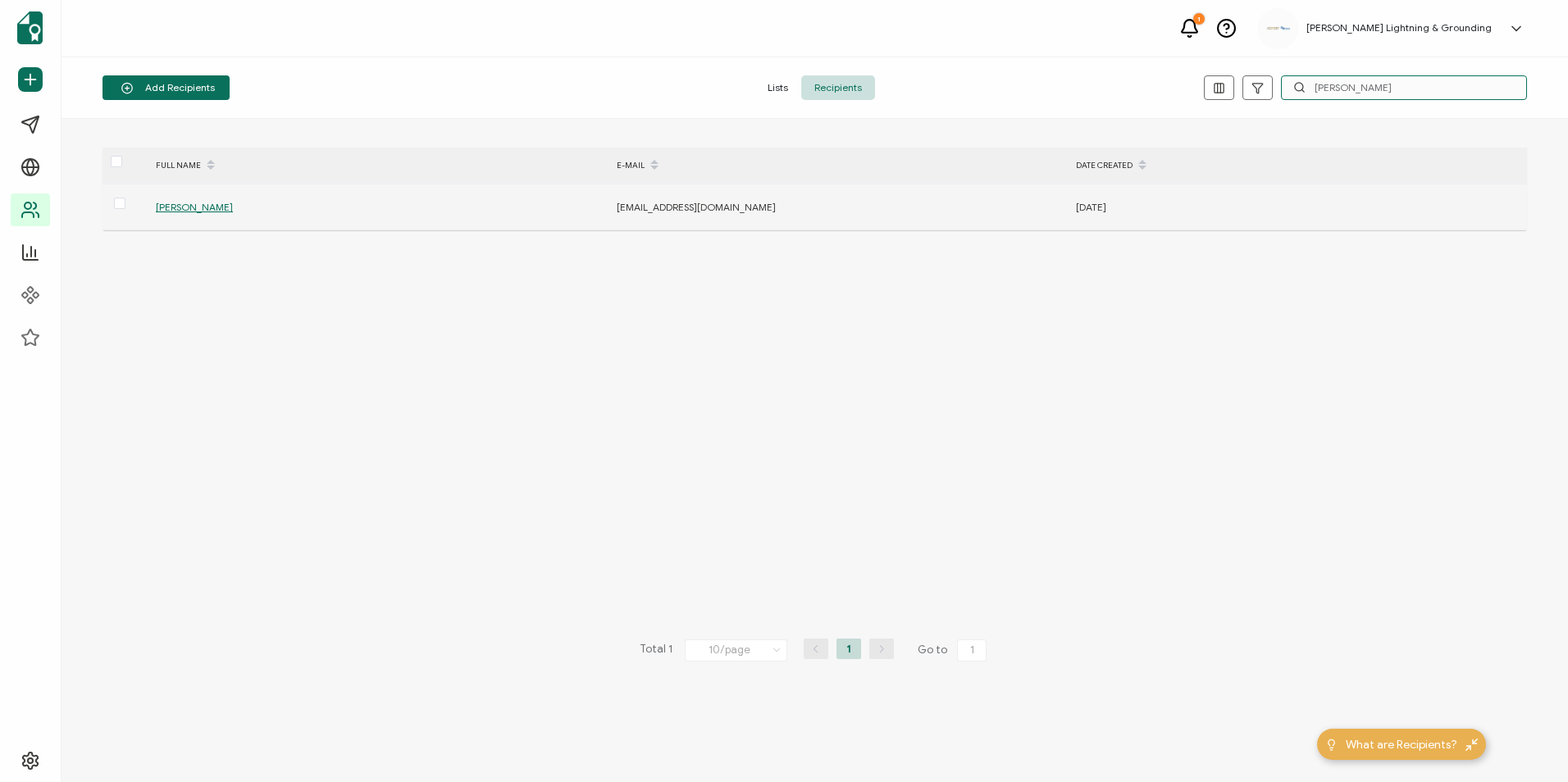 type on "[PERSON_NAME]" 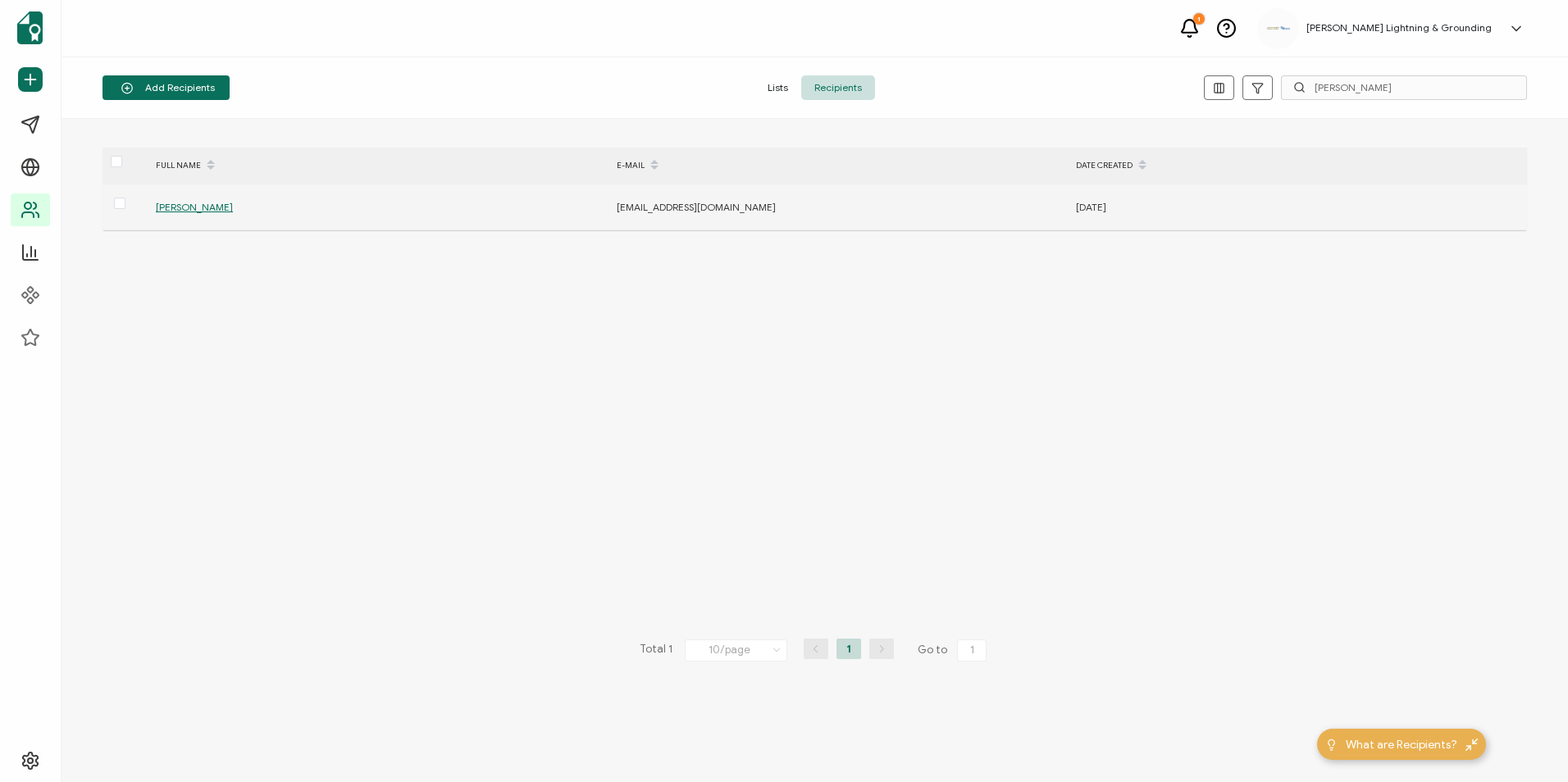 click on "[PERSON_NAME]" at bounding box center (194, 207) 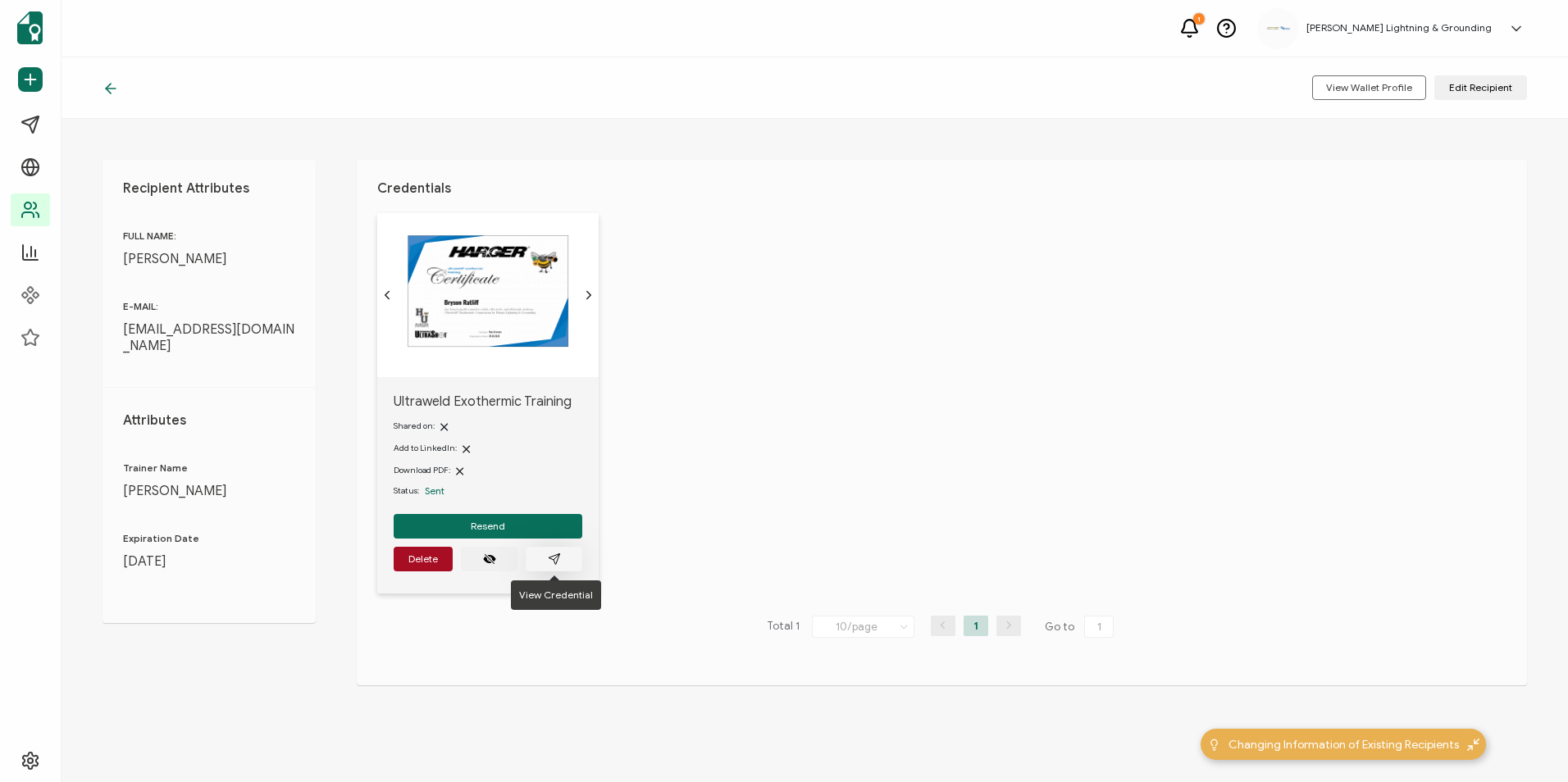 click 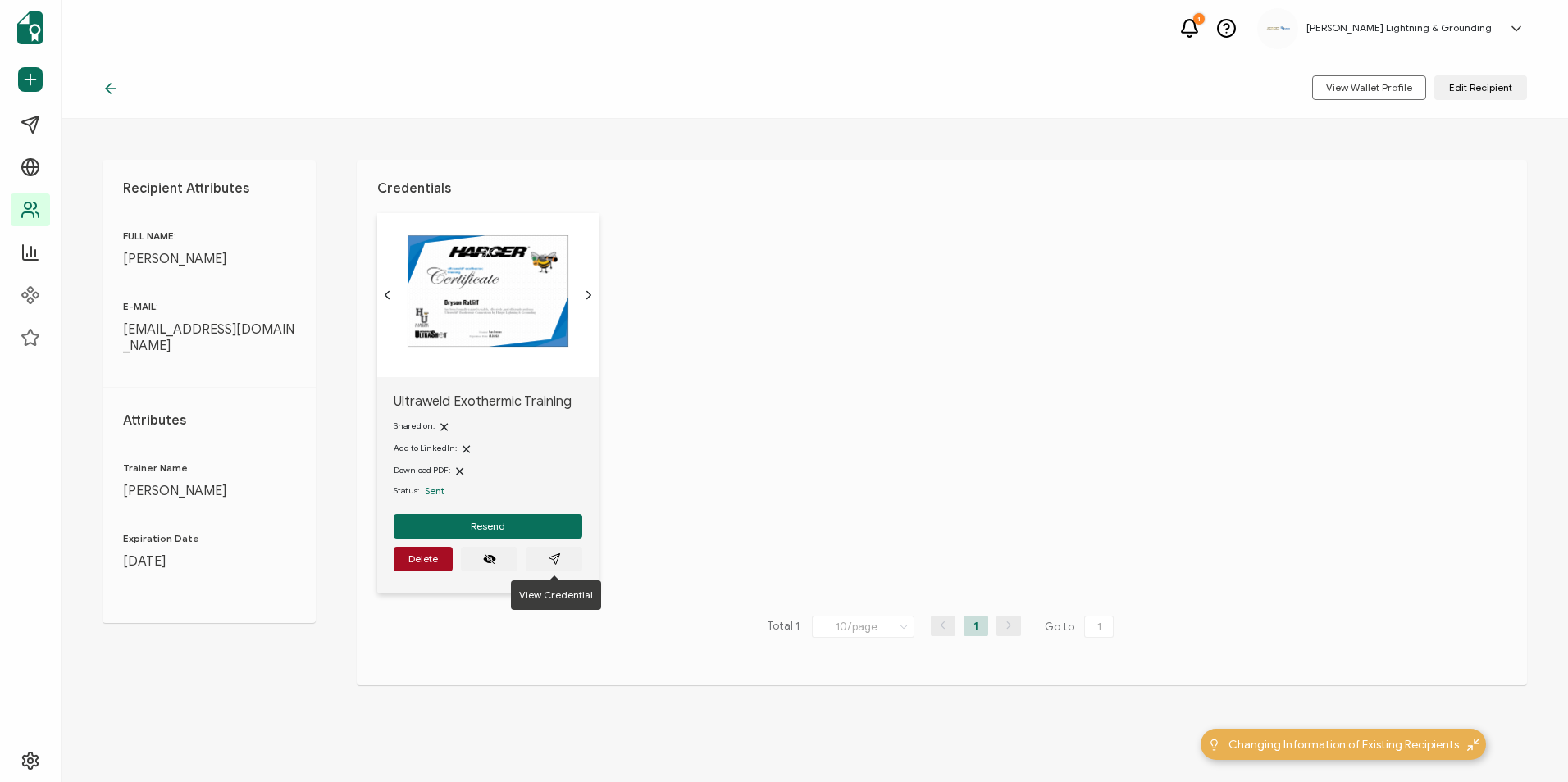 click 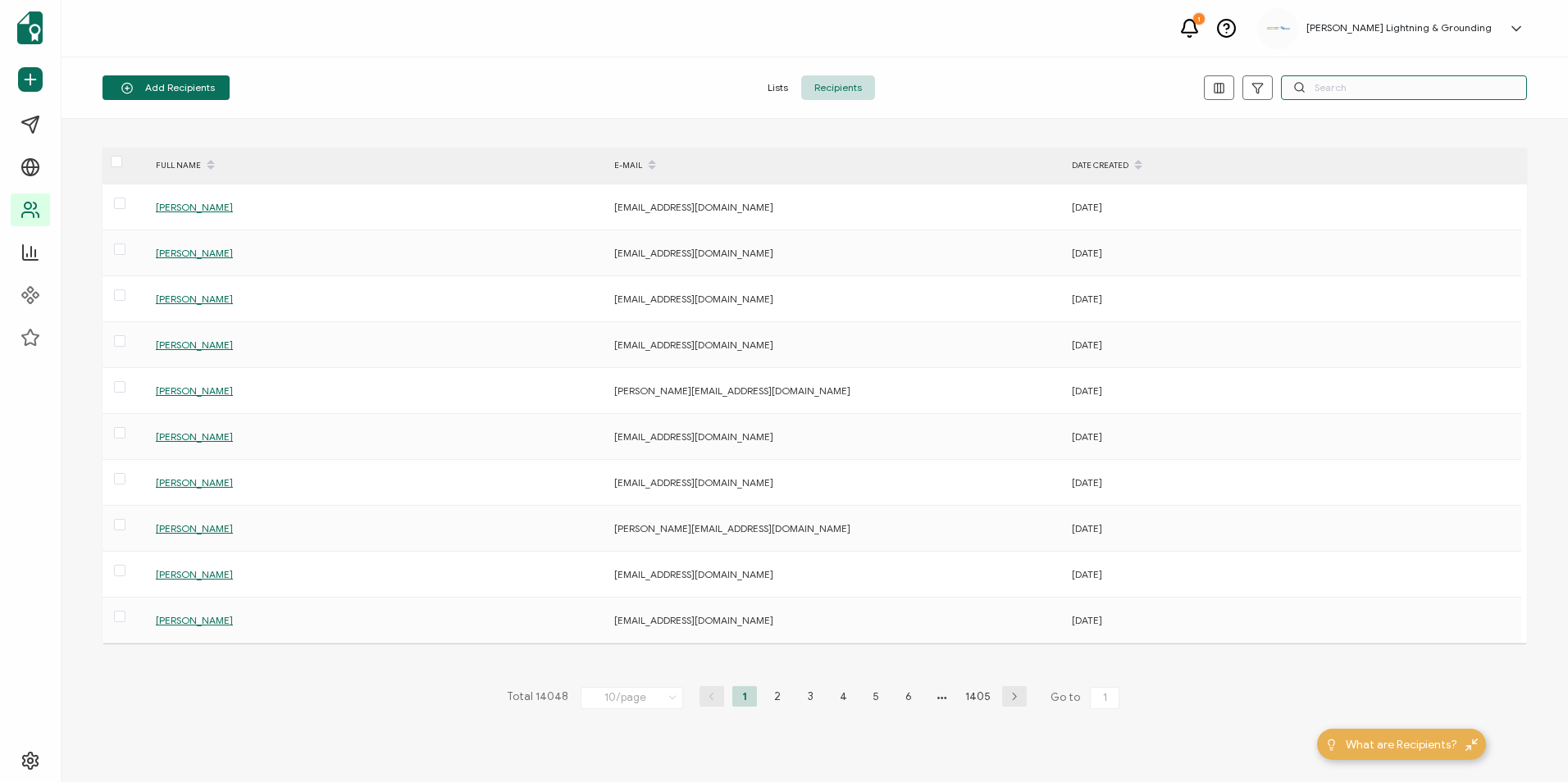 click at bounding box center (1404, 88) 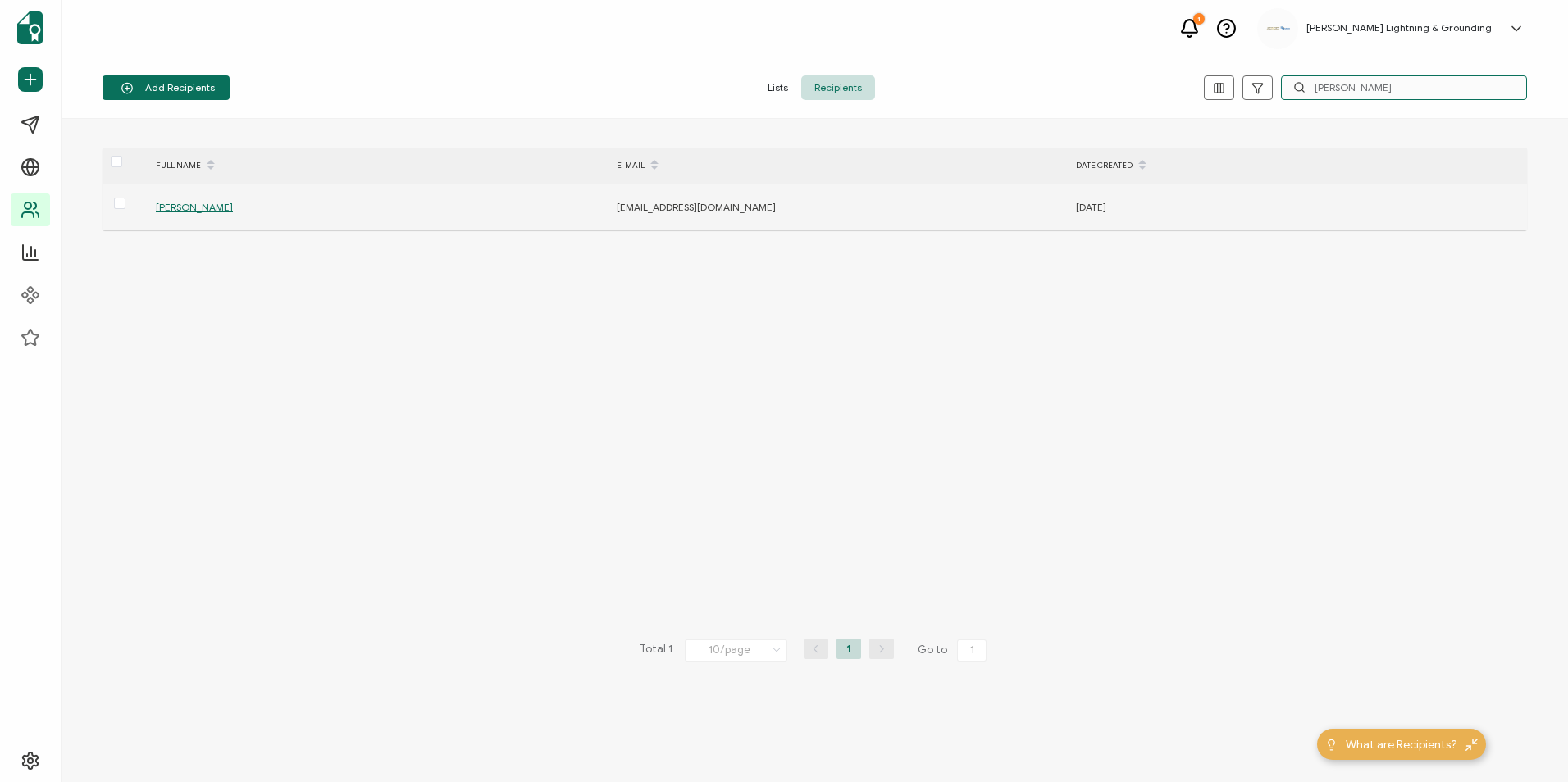type on "[PERSON_NAME]" 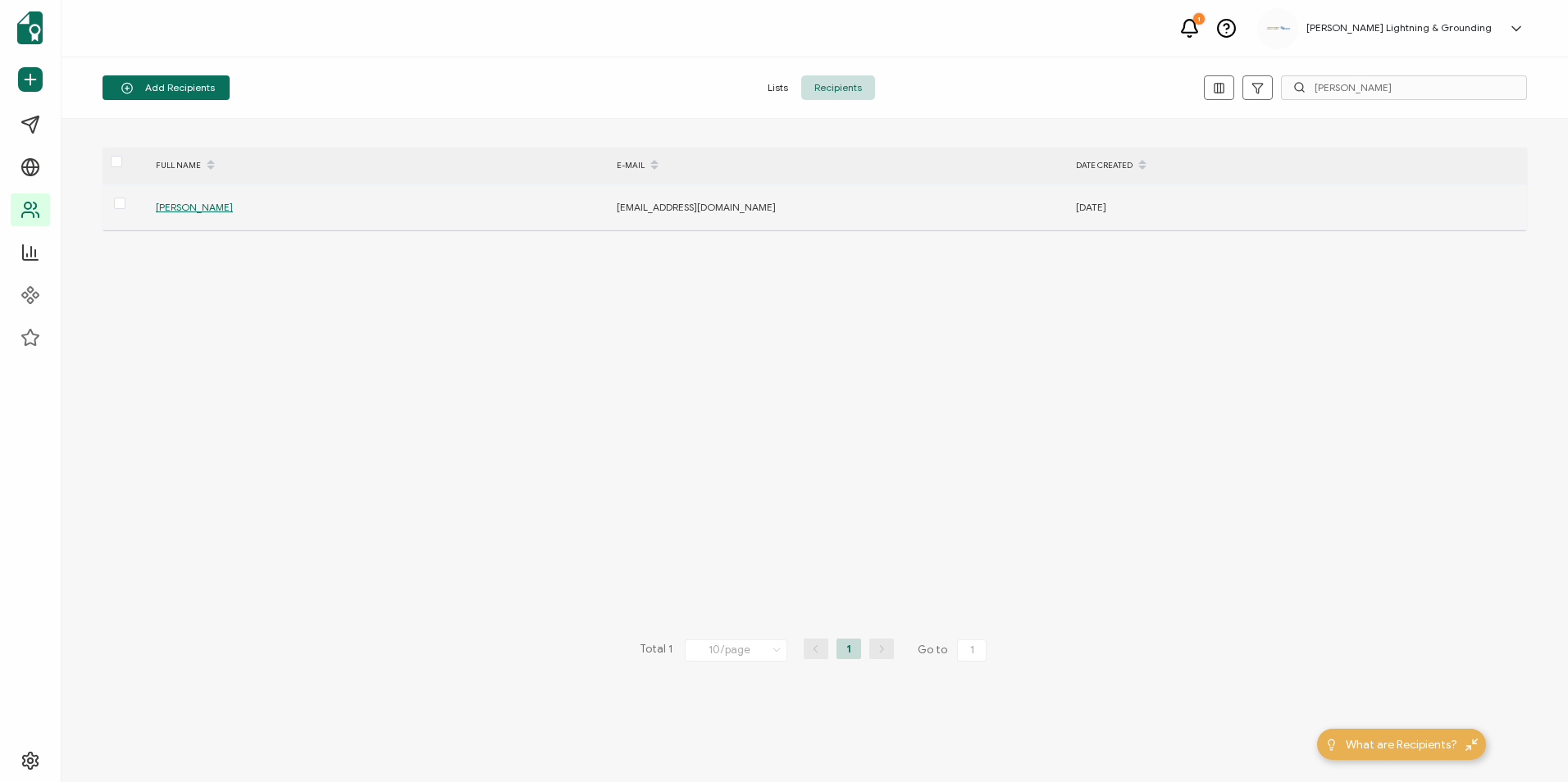 click on "[PERSON_NAME]" at bounding box center (194, 207) 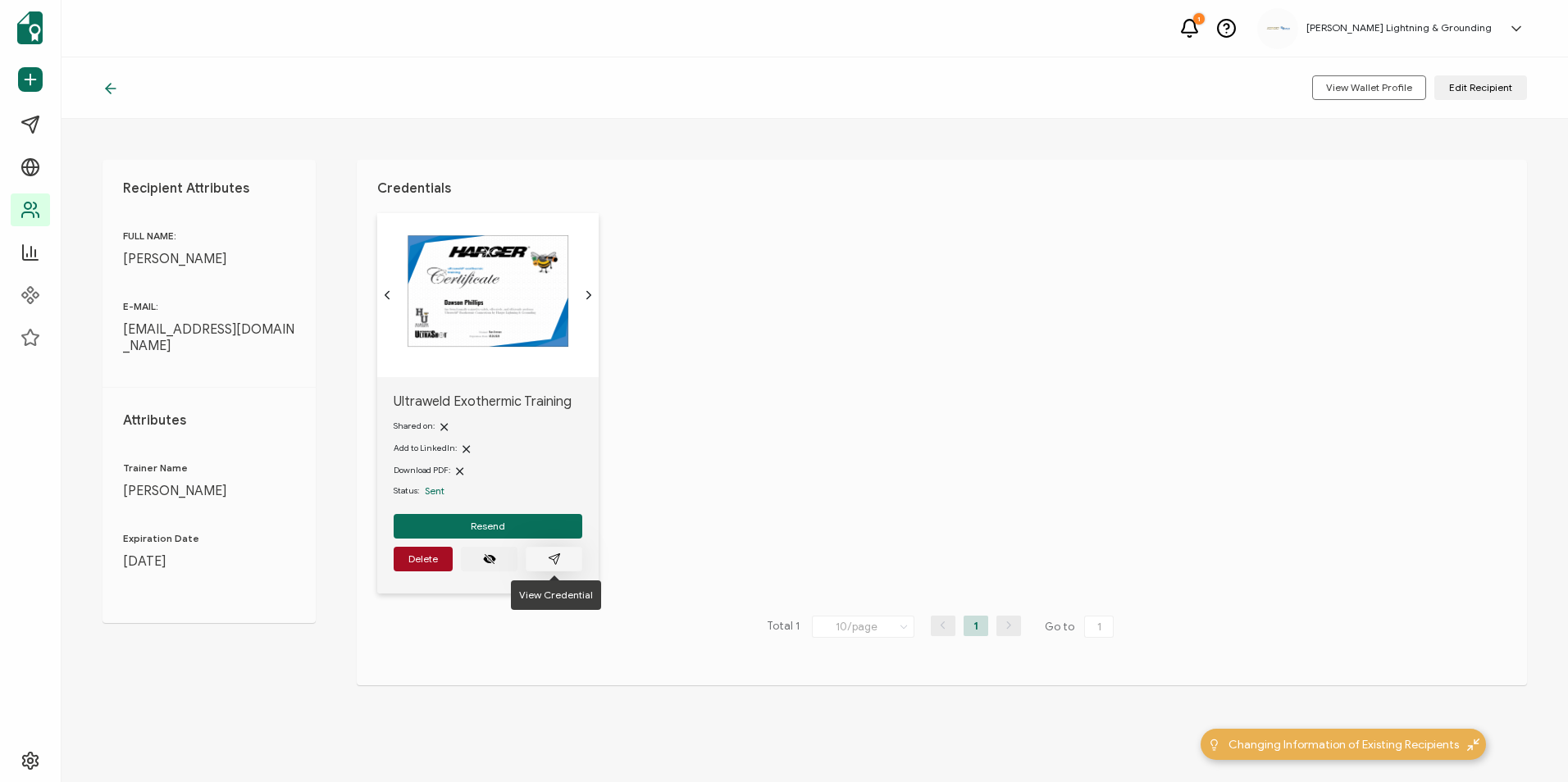 click at bounding box center (554, 559) 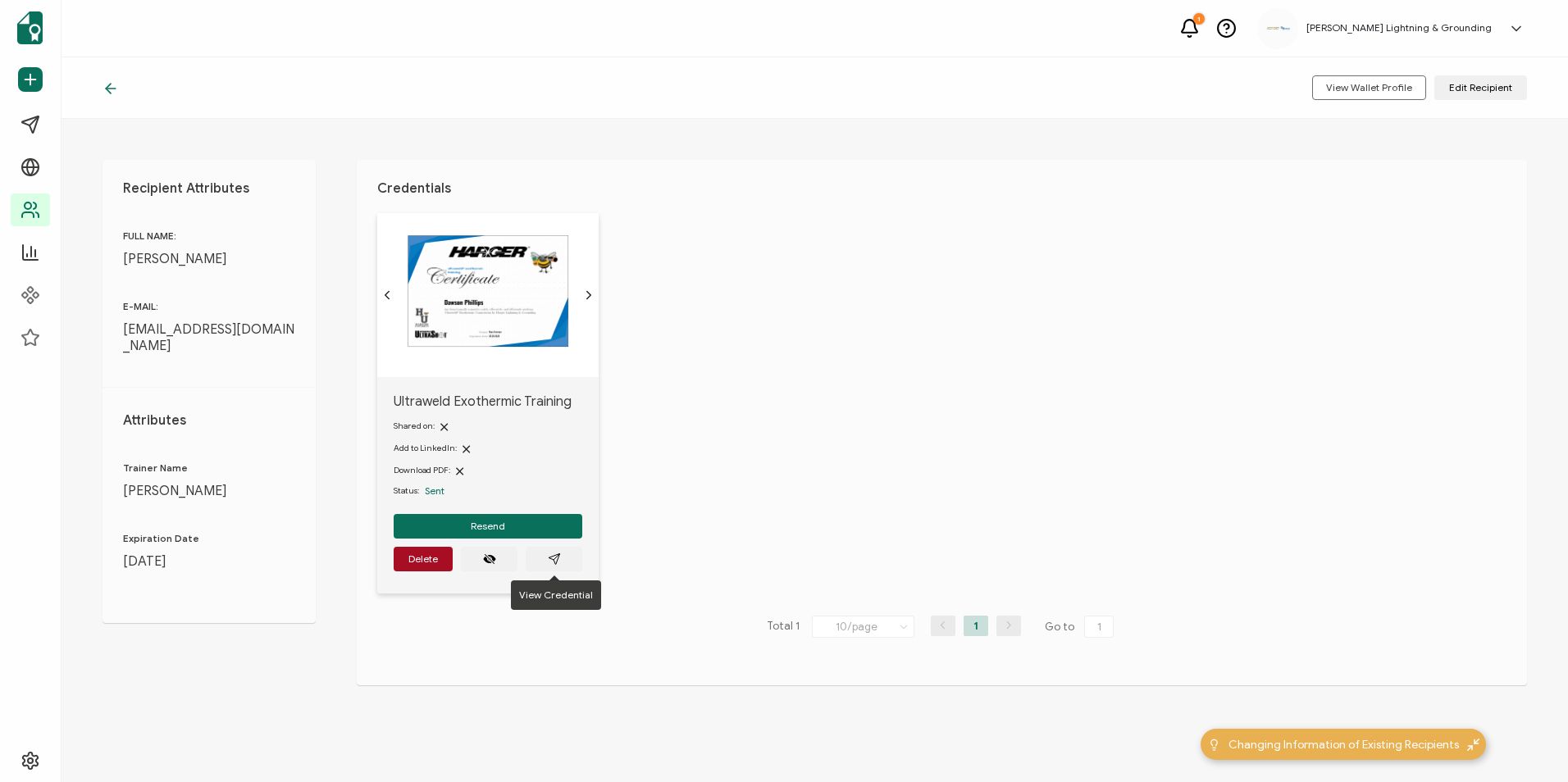click 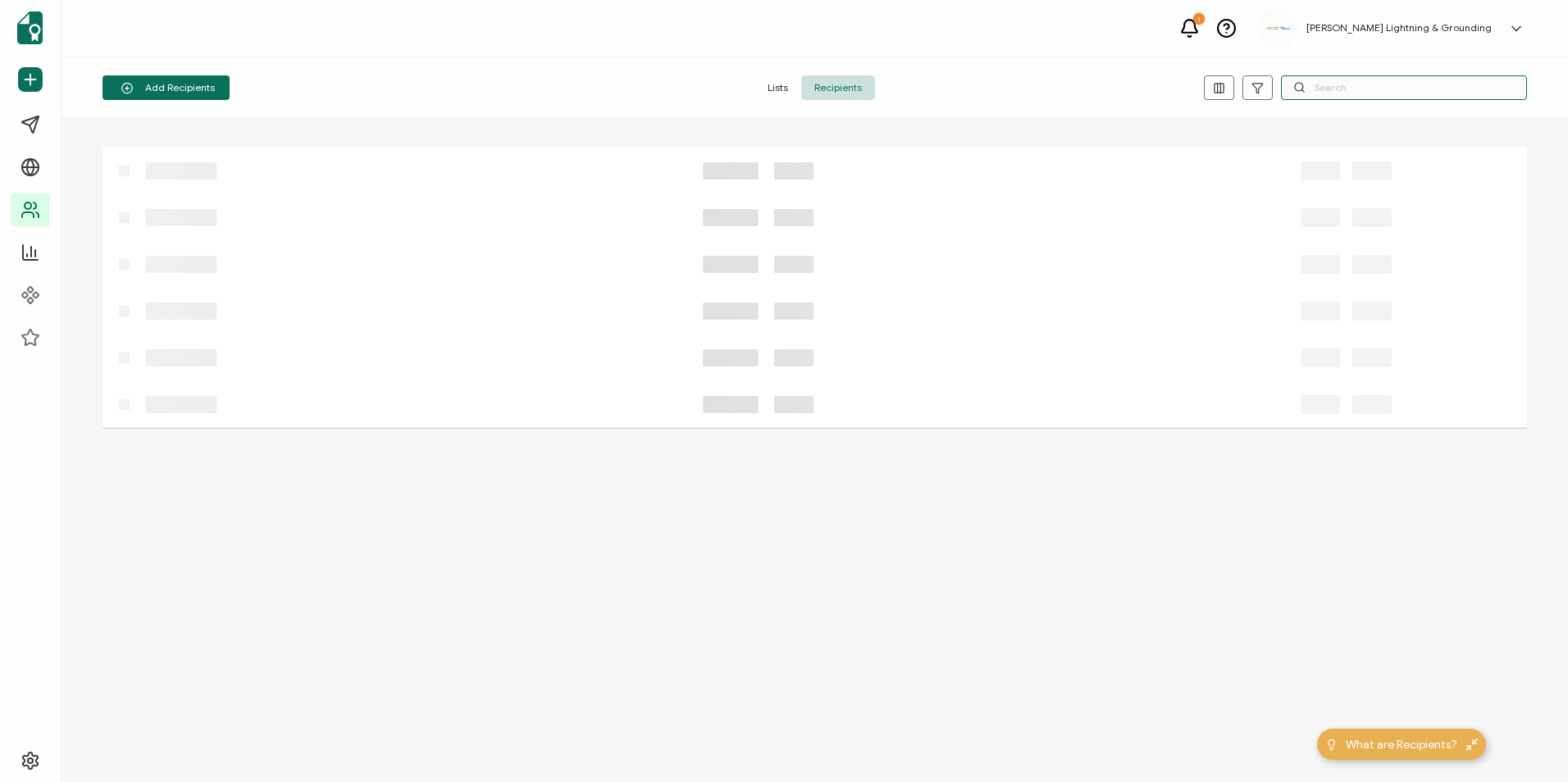 click at bounding box center [1404, 88] 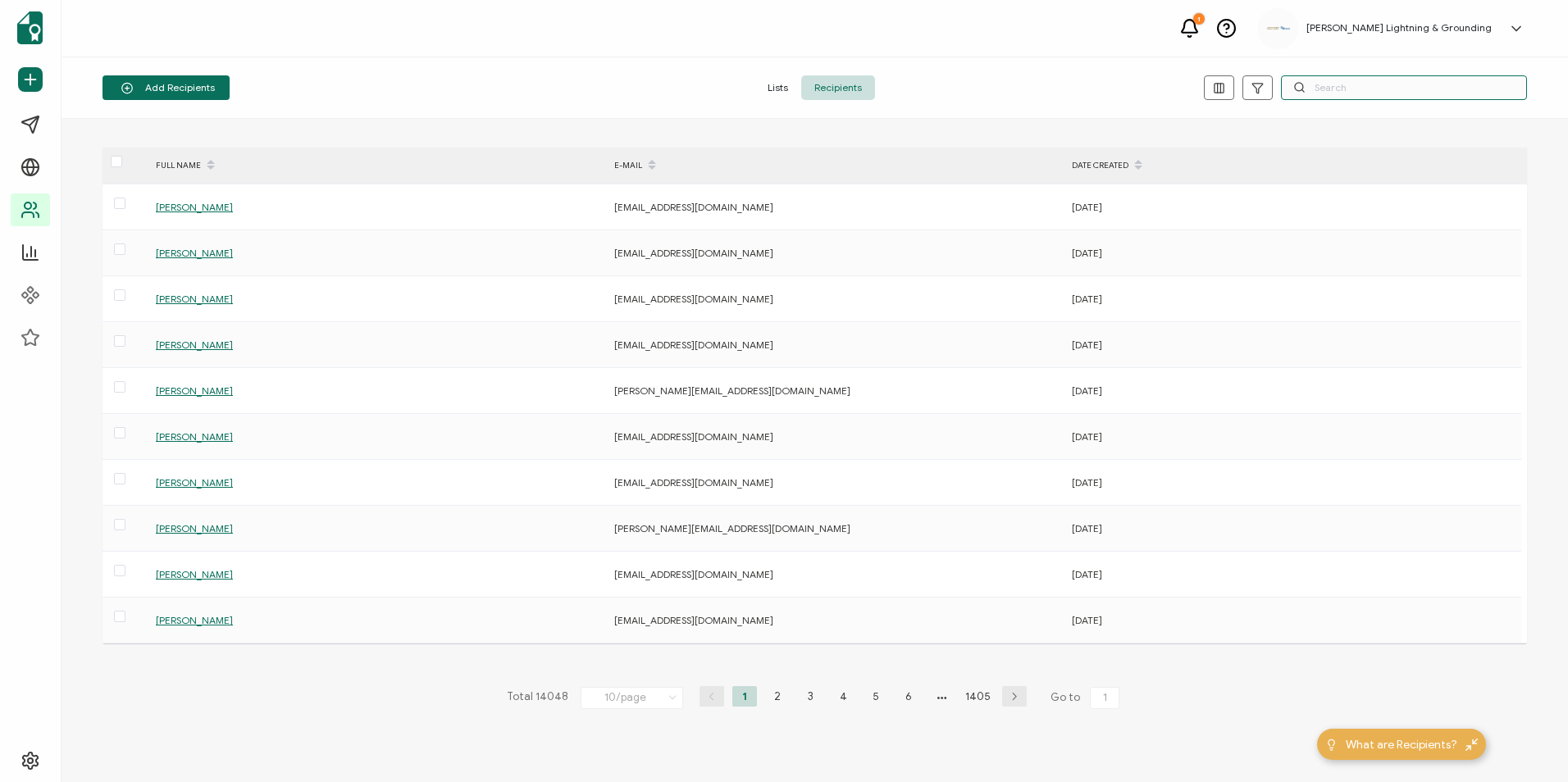 paste on "[PERSON_NAME]" 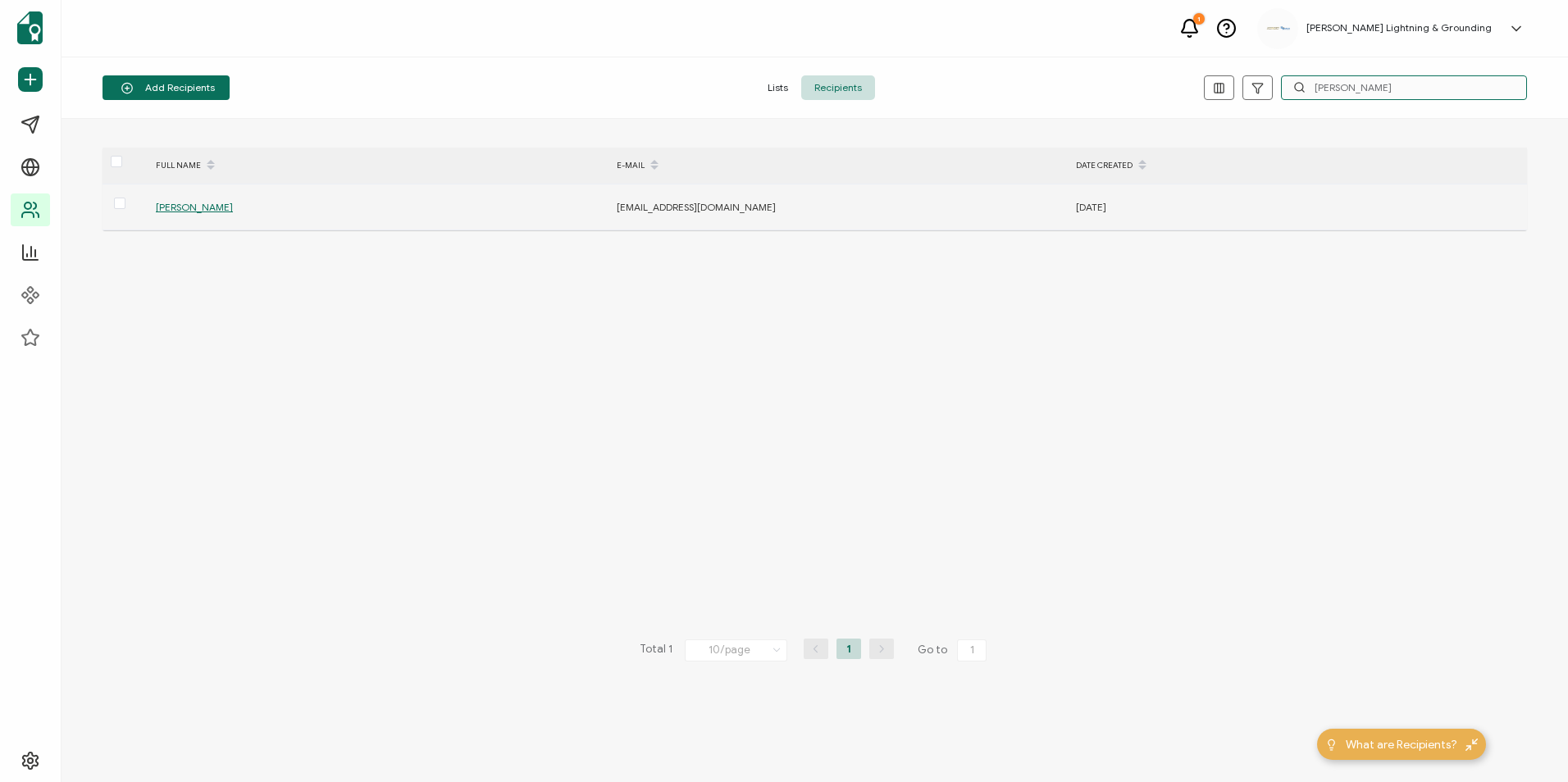 type on "[PERSON_NAME]" 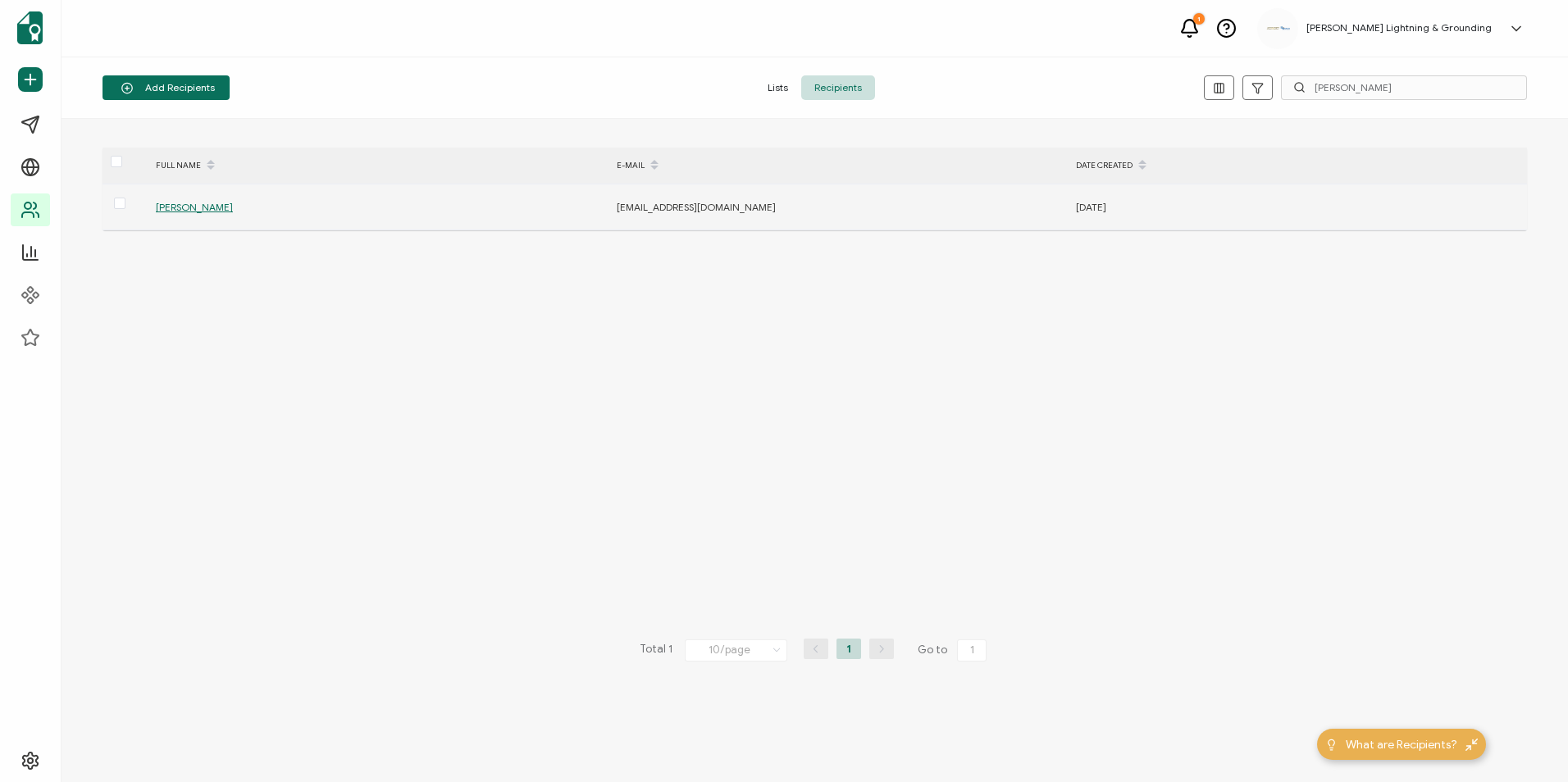 click on "[PERSON_NAME]" at bounding box center [377, 207] 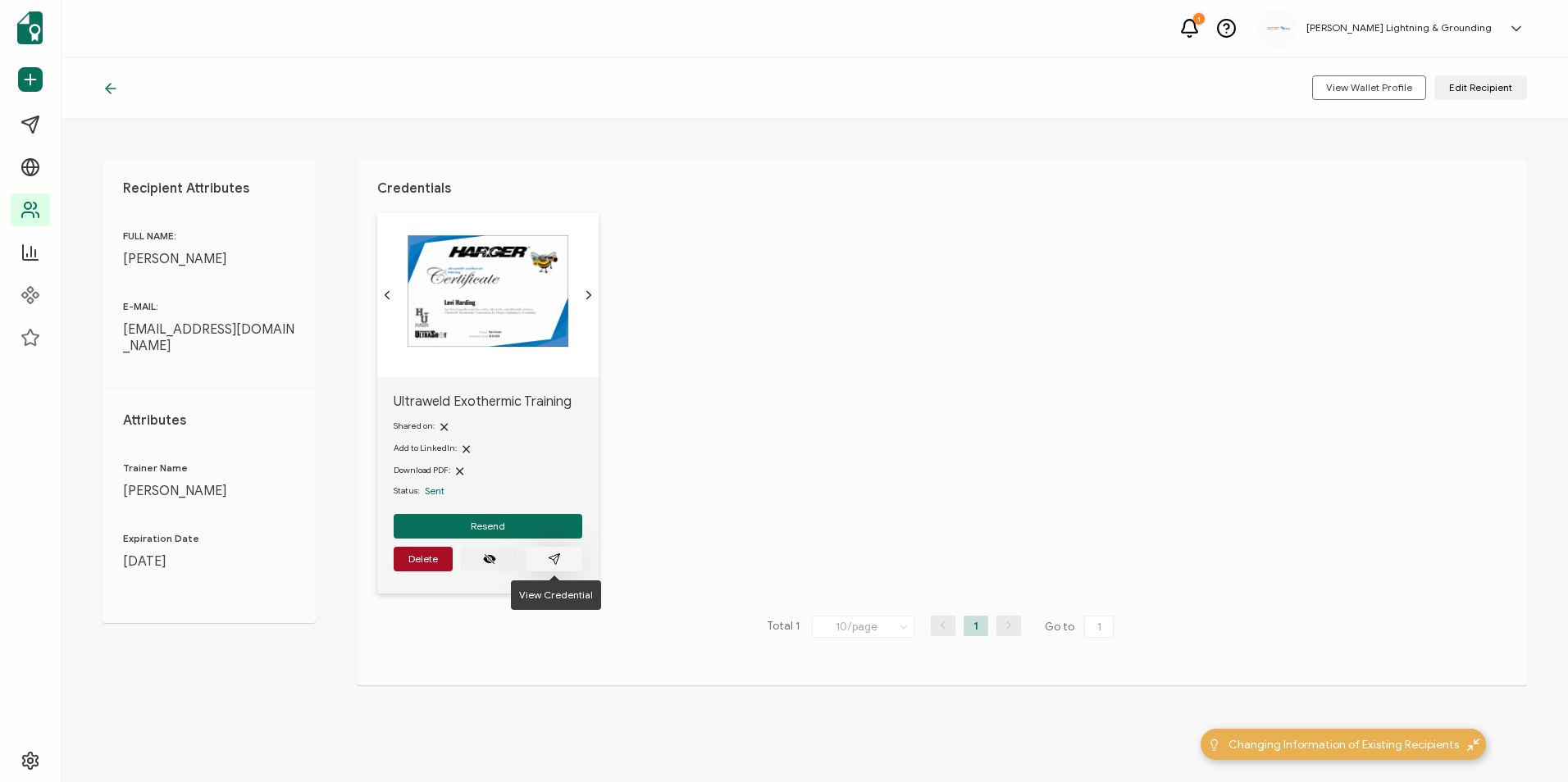 click at bounding box center (554, 559) 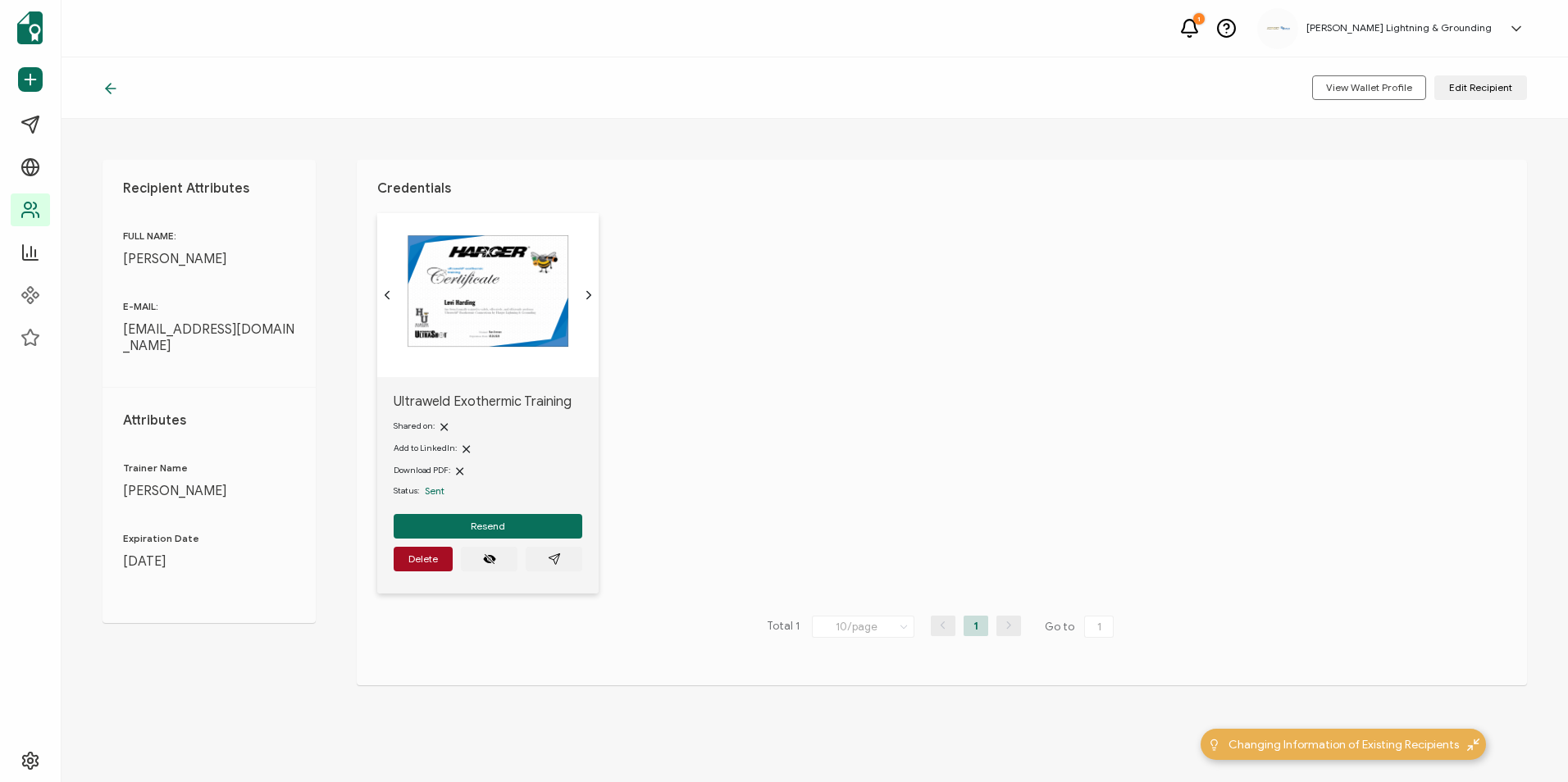 click 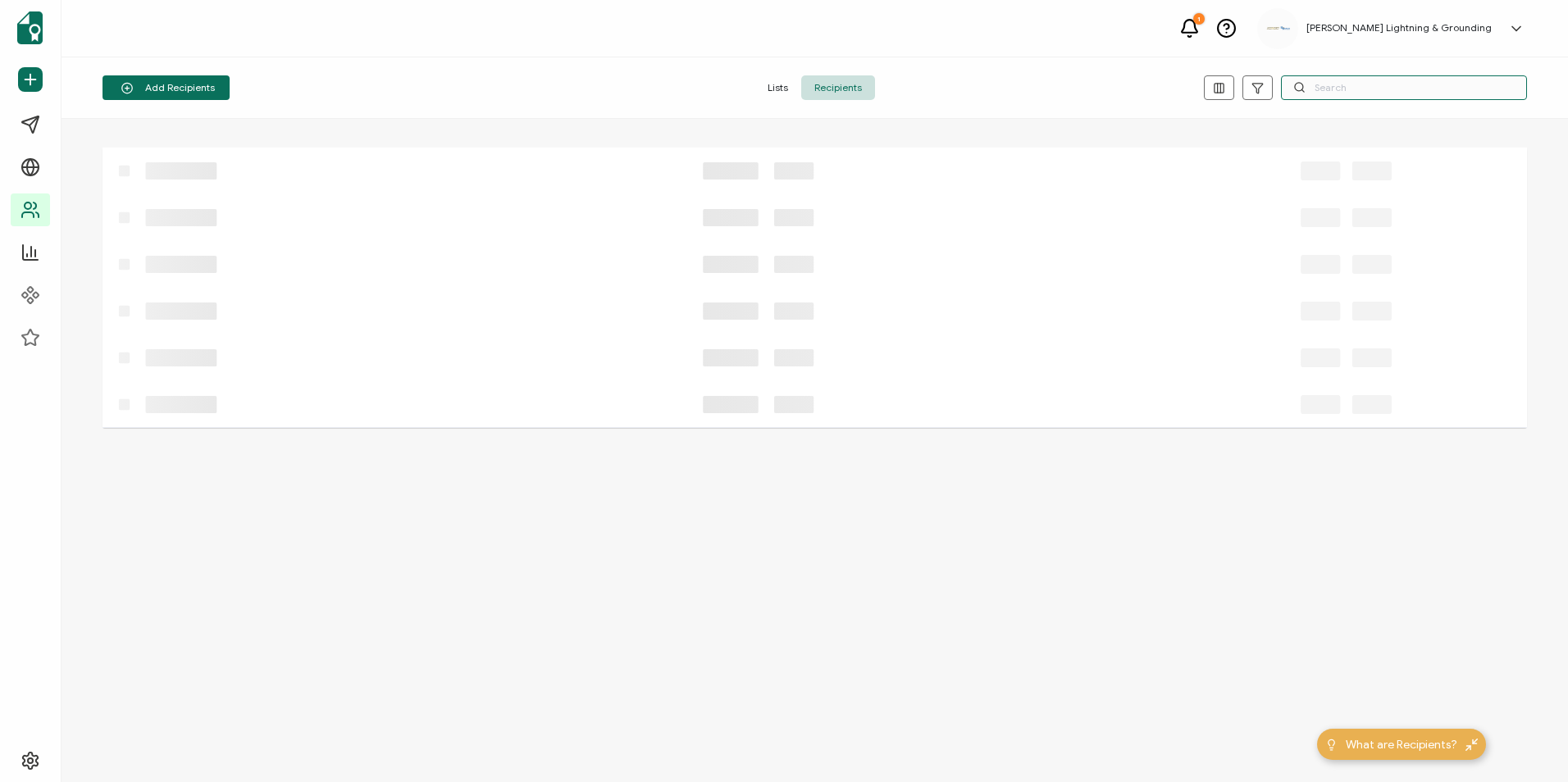 click at bounding box center [1404, 88] 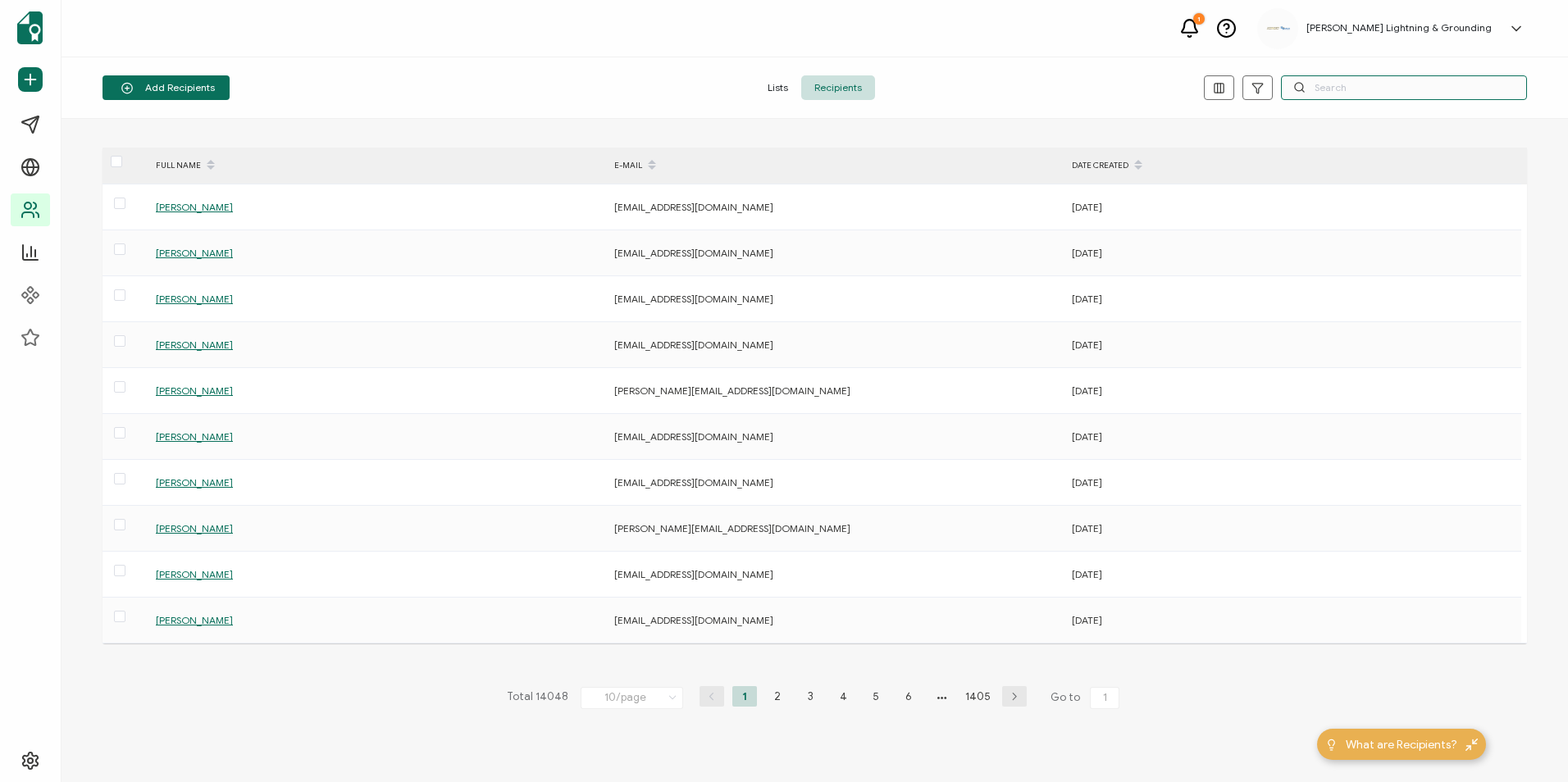 paste on "[PERSON_NAME]" 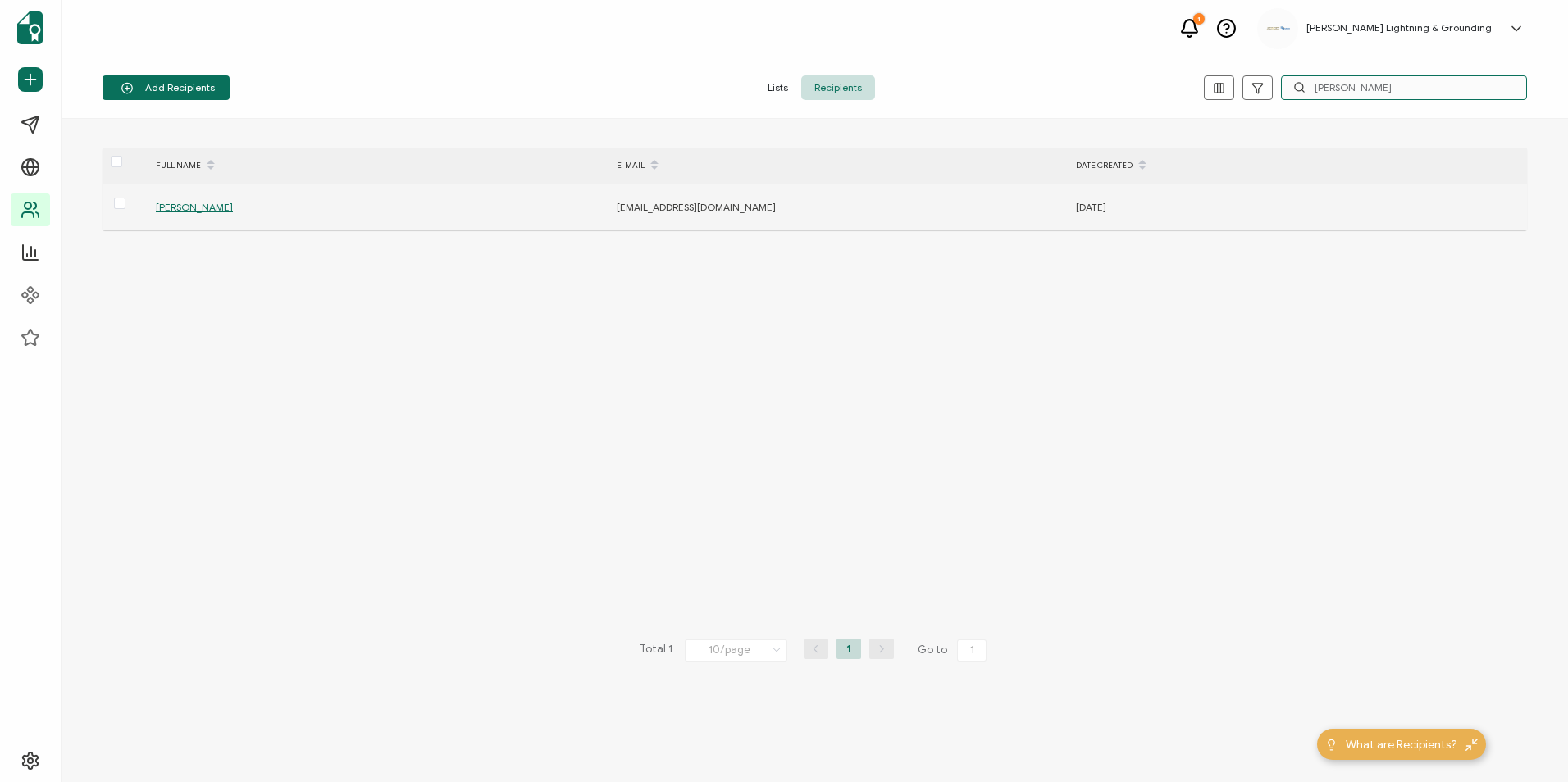type on "[PERSON_NAME]" 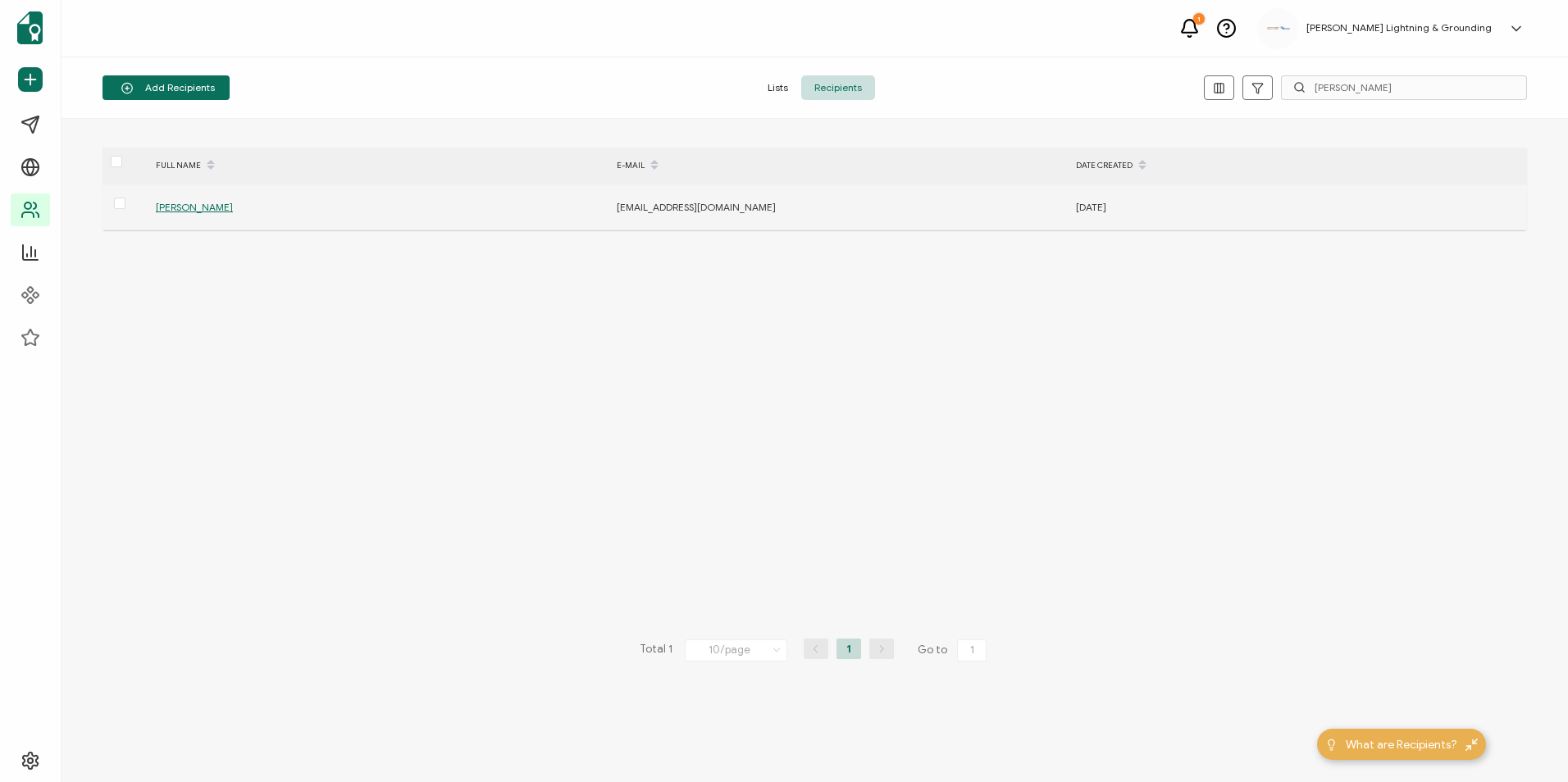 click on "[PERSON_NAME]" at bounding box center (194, 207) 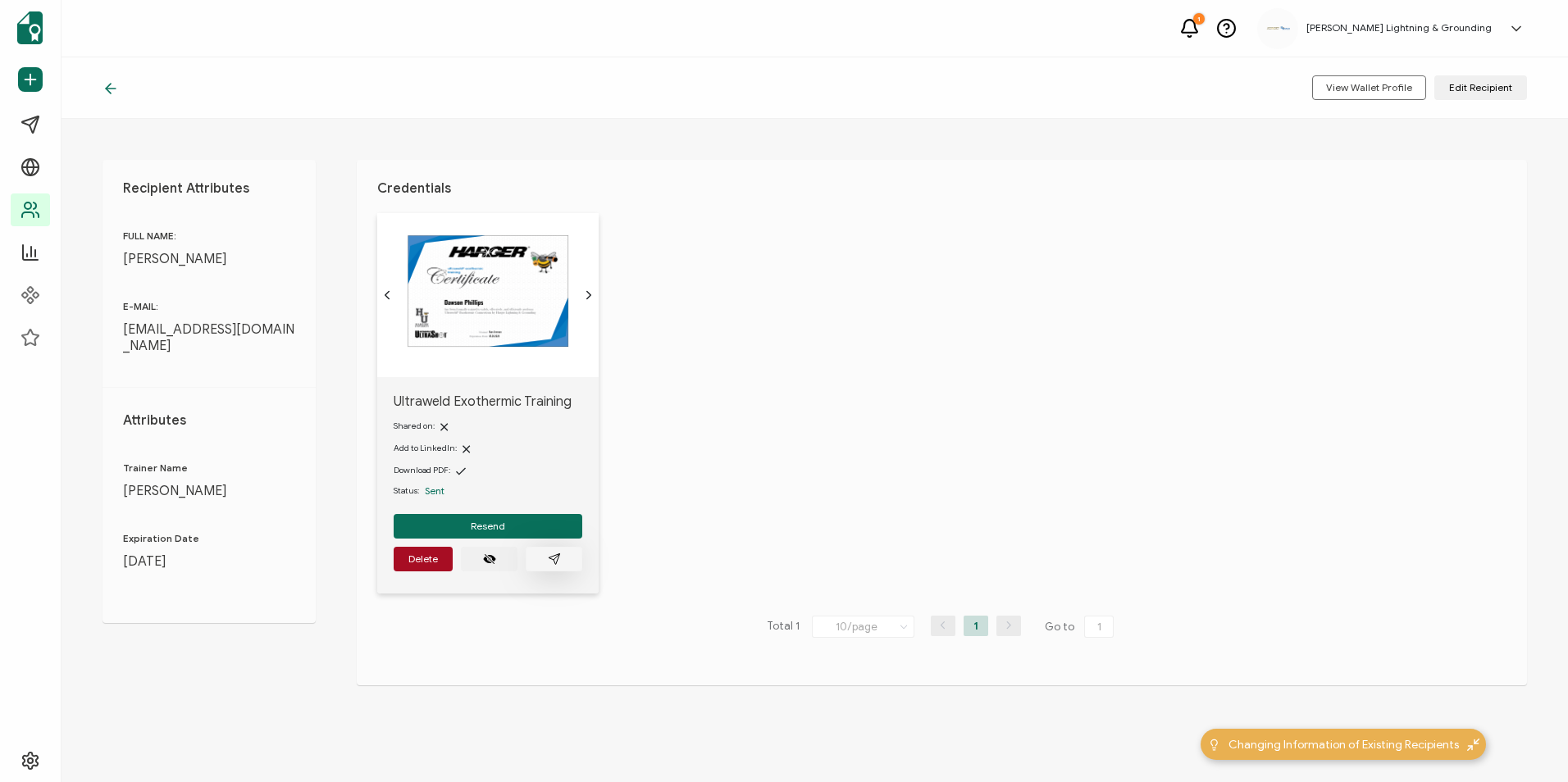 click at bounding box center [554, 559] 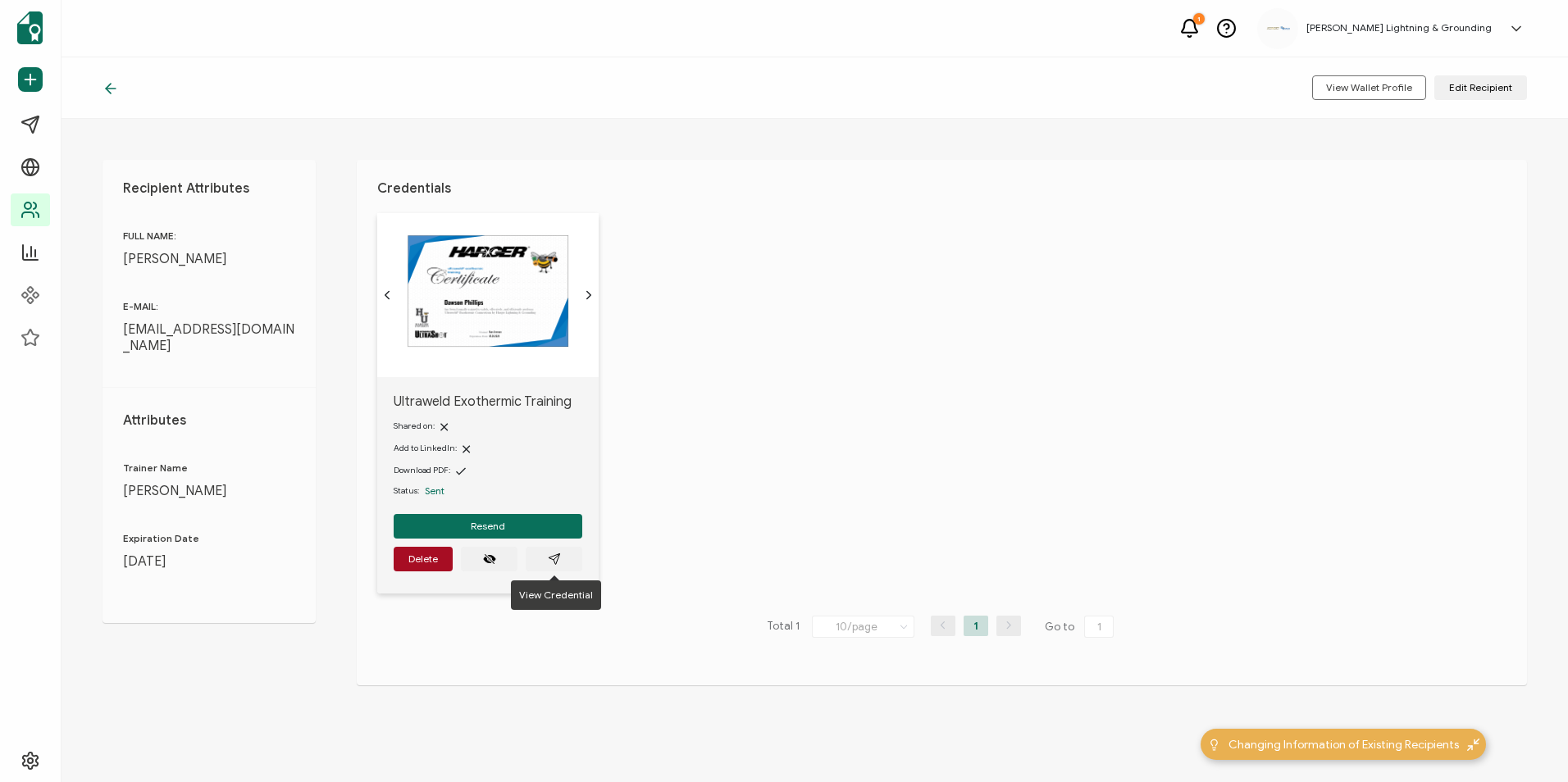 click on "1
[PERSON_NAME] Lightning & Grounding
[PERSON_NAME]
[EMAIL_ADDRESS][PERSON_NAME][DOMAIN_NAME]
ID:
60427156
[PERSON_NAME] Lightning & Grounding
Create Organization
Organization Settings
Log Out" at bounding box center (814, 29) 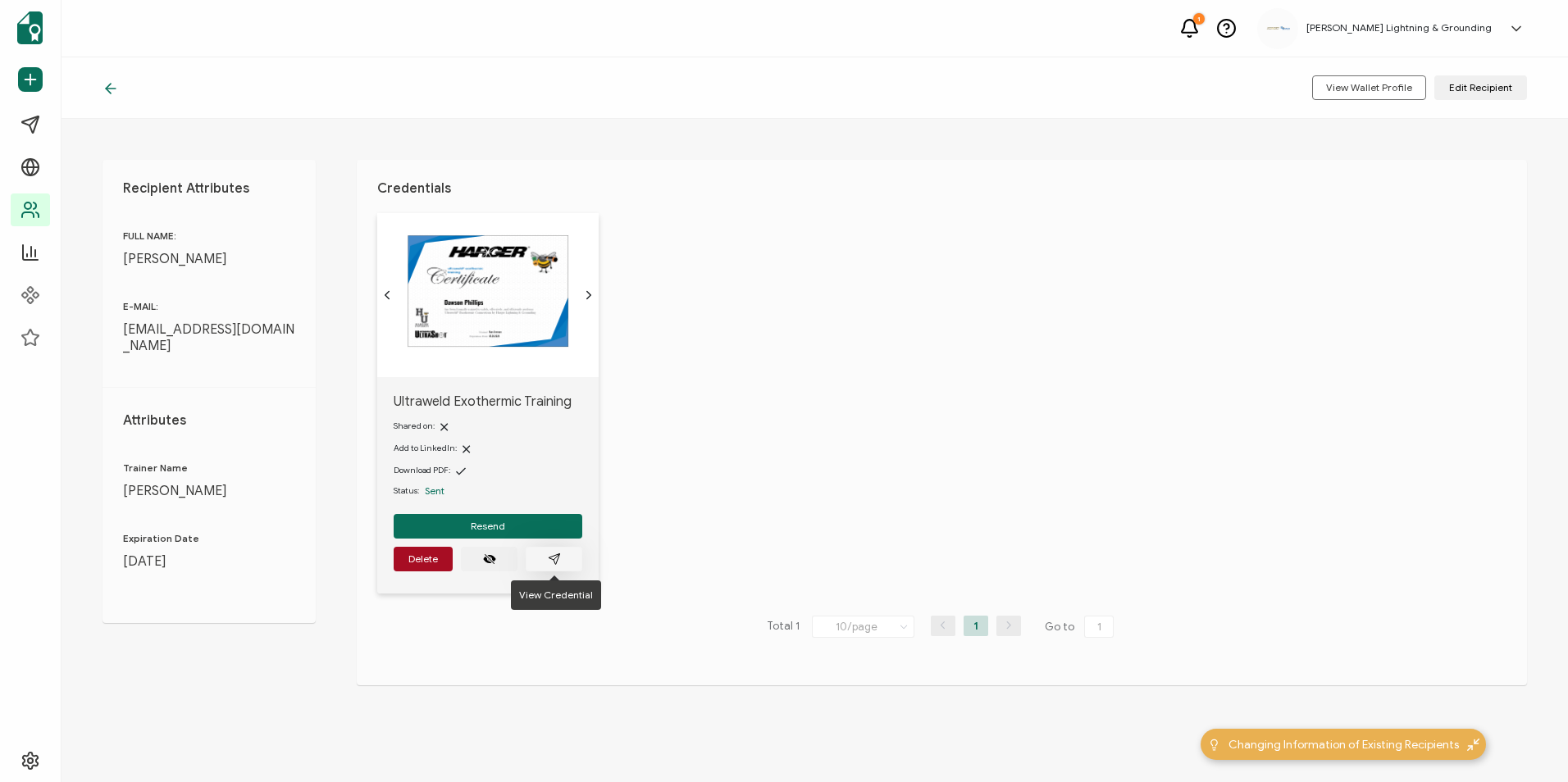 click at bounding box center (554, 559) 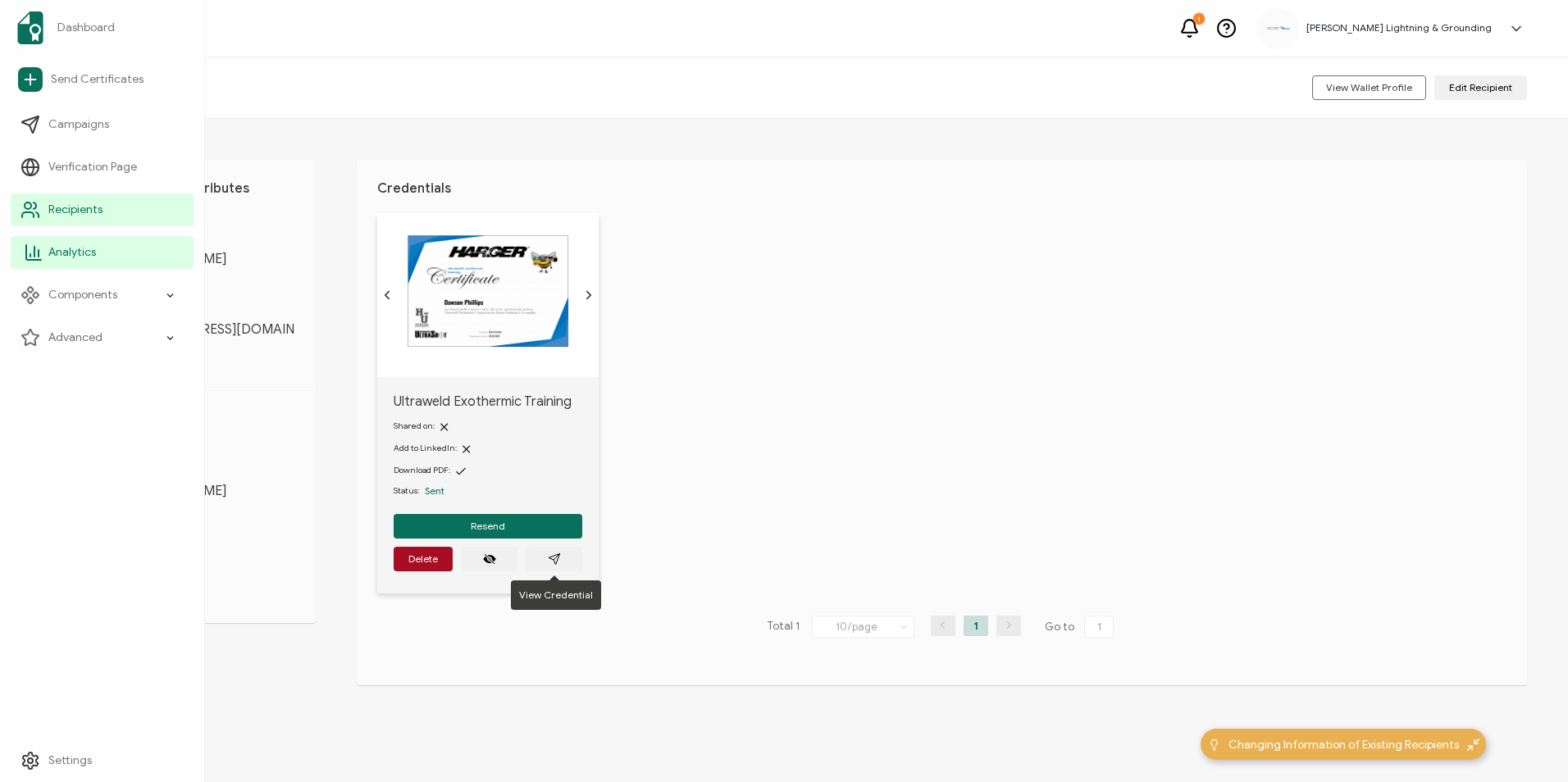 click on "Analytics" at bounding box center [102, 252] 